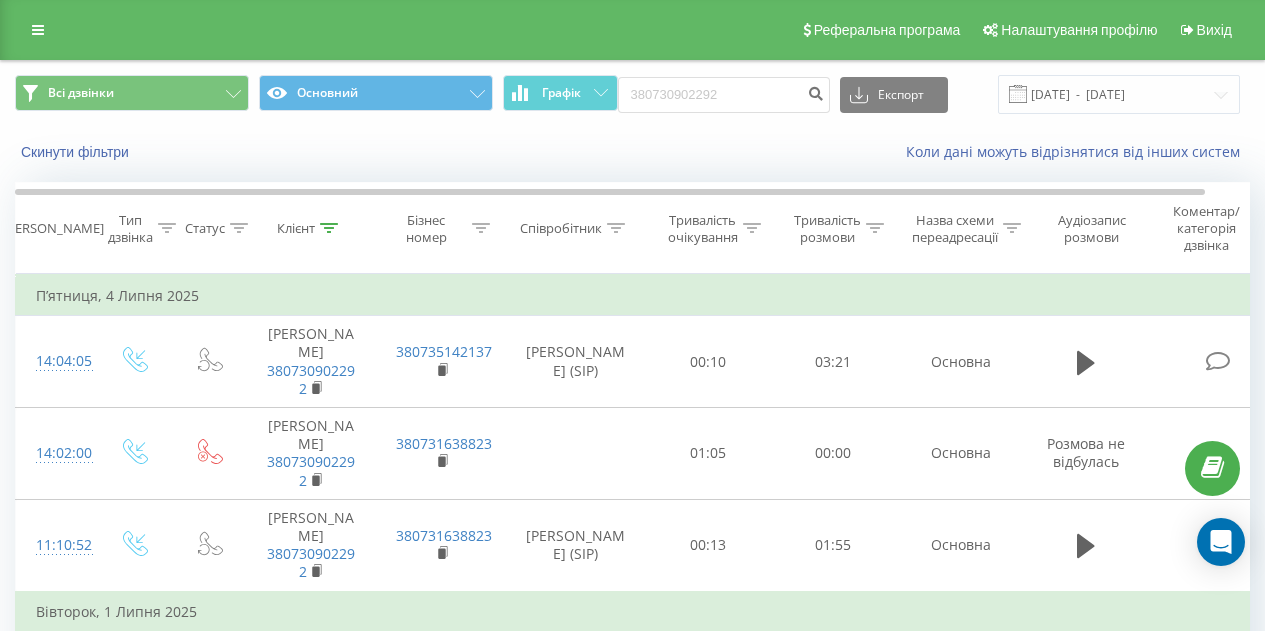 scroll, scrollTop: 757, scrollLeft: 0, axis: vertical 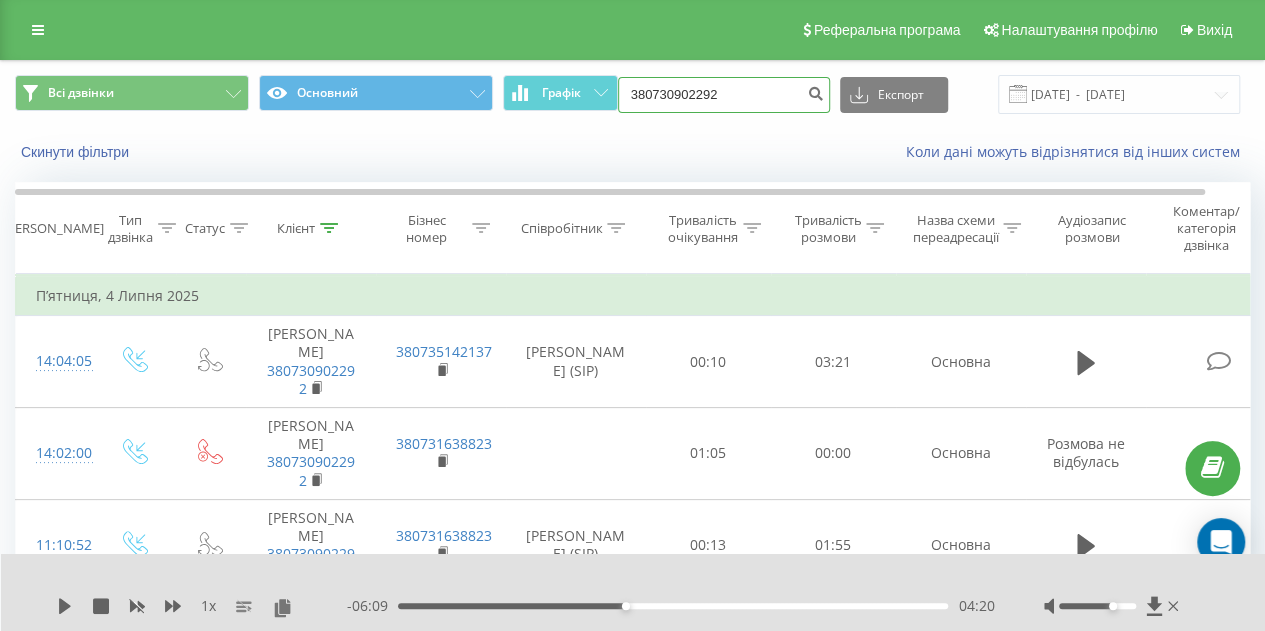 drag, startPoint x: 734, startPoint y: 95, endPoint x: 623, endPoint y: 101, distance: 111.16204 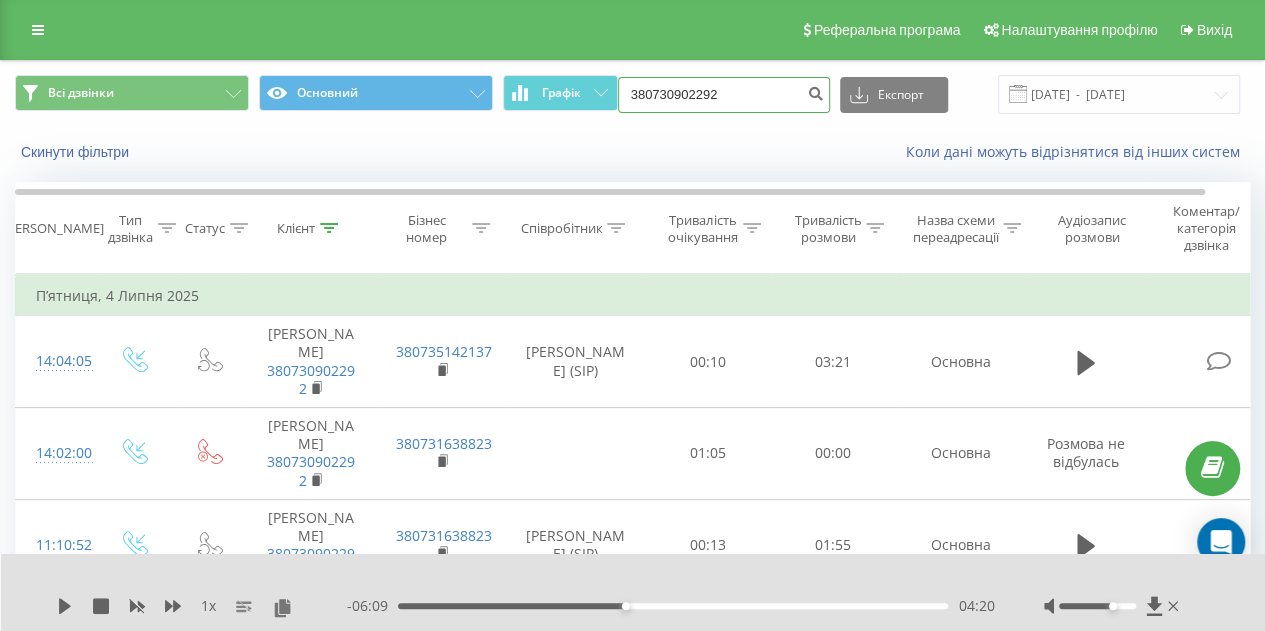 paste on "(073) 095-2433" 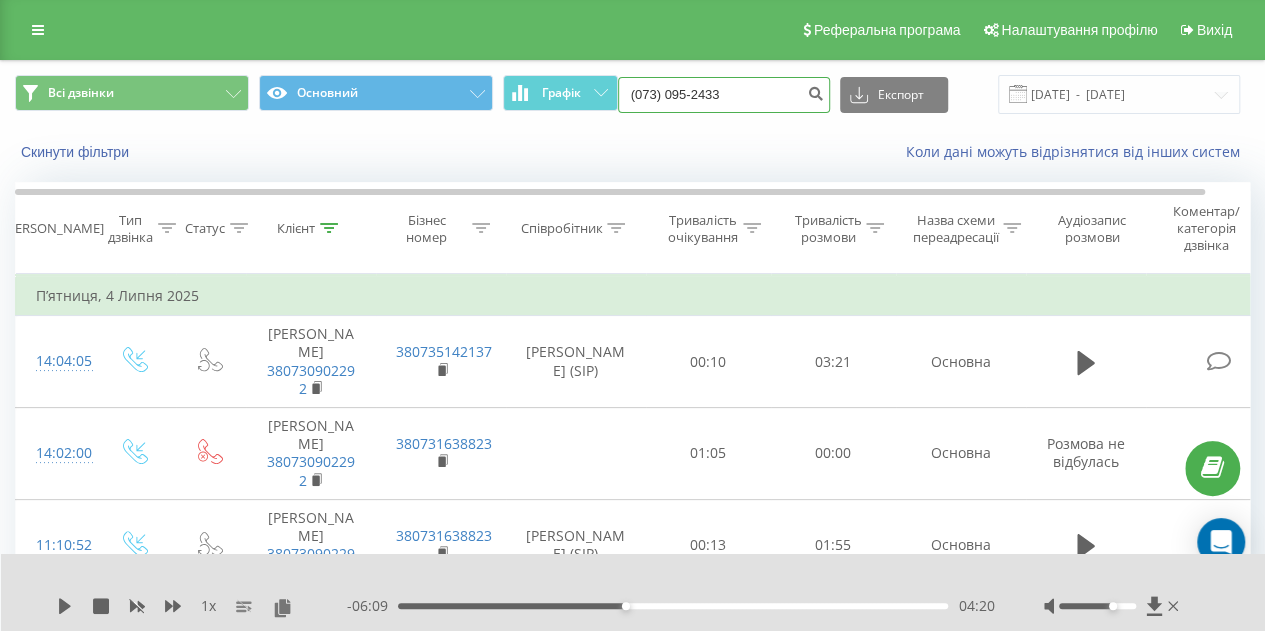 click on "(073) 095-2433" at bounding box center (724, 95) 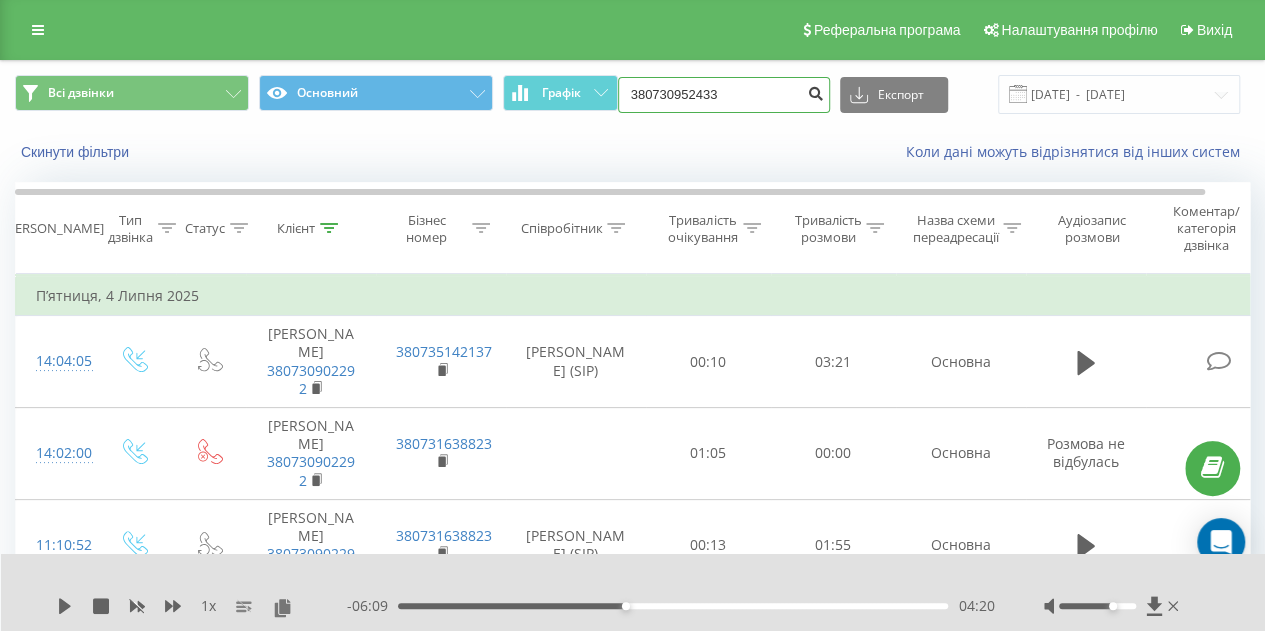 type on "380730952433" 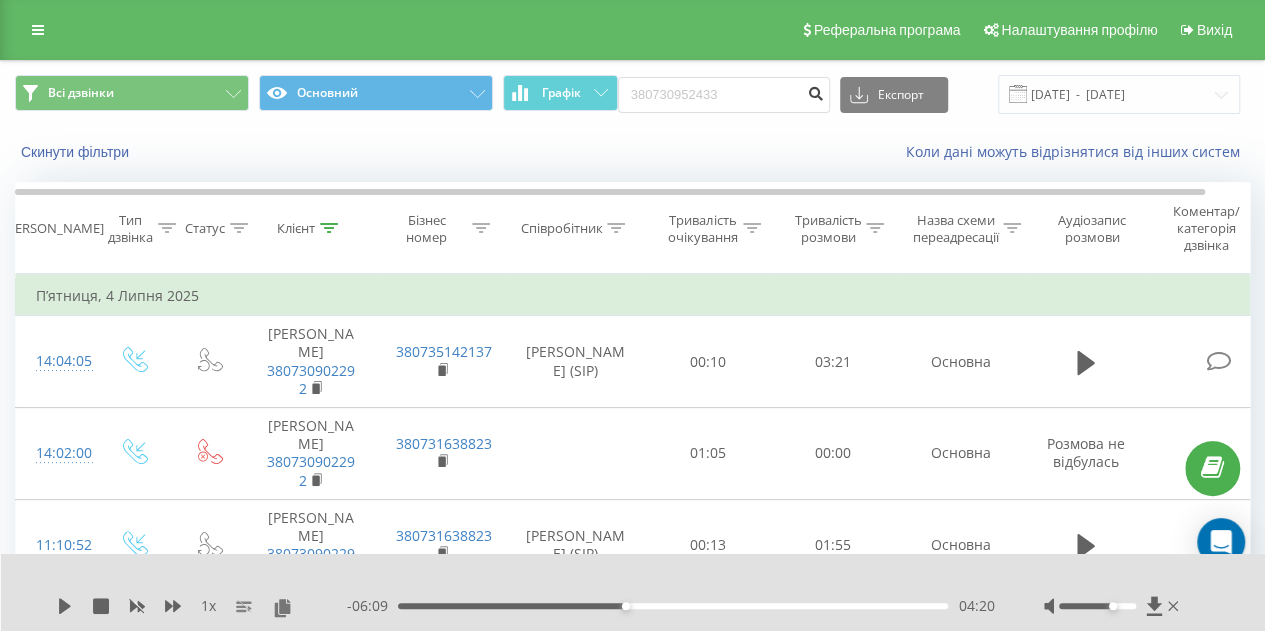 click at bounding box center (816, 91) 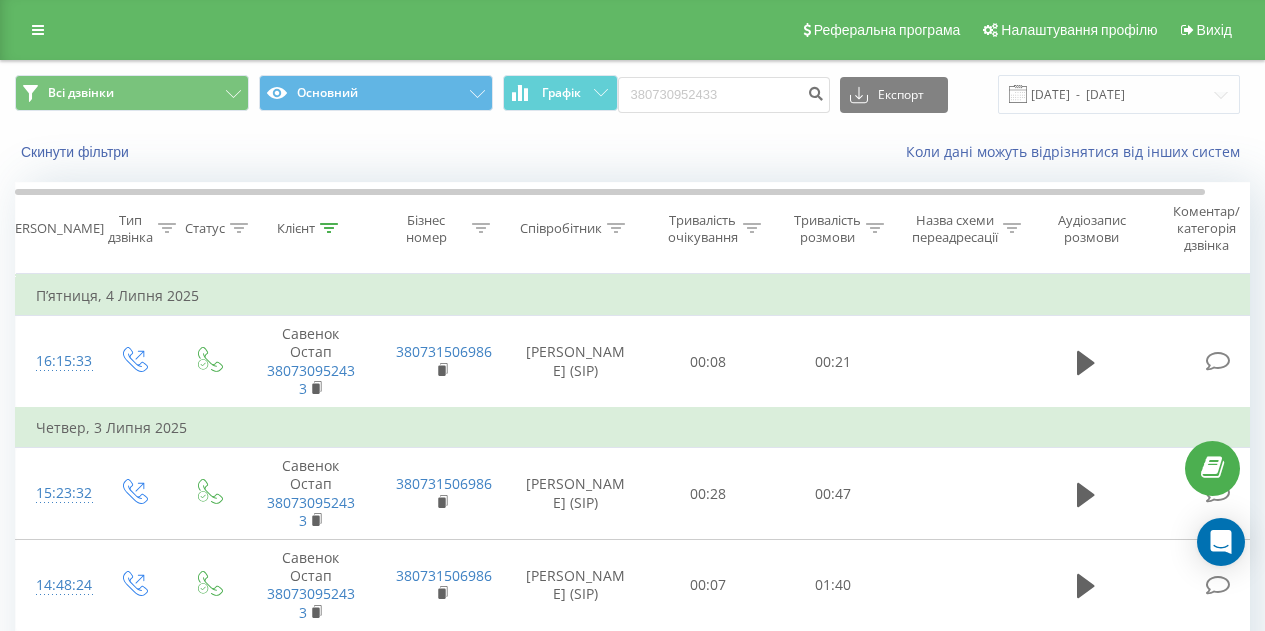 scroll, scrollTop: 0, scrollLeft: 0, axis: both 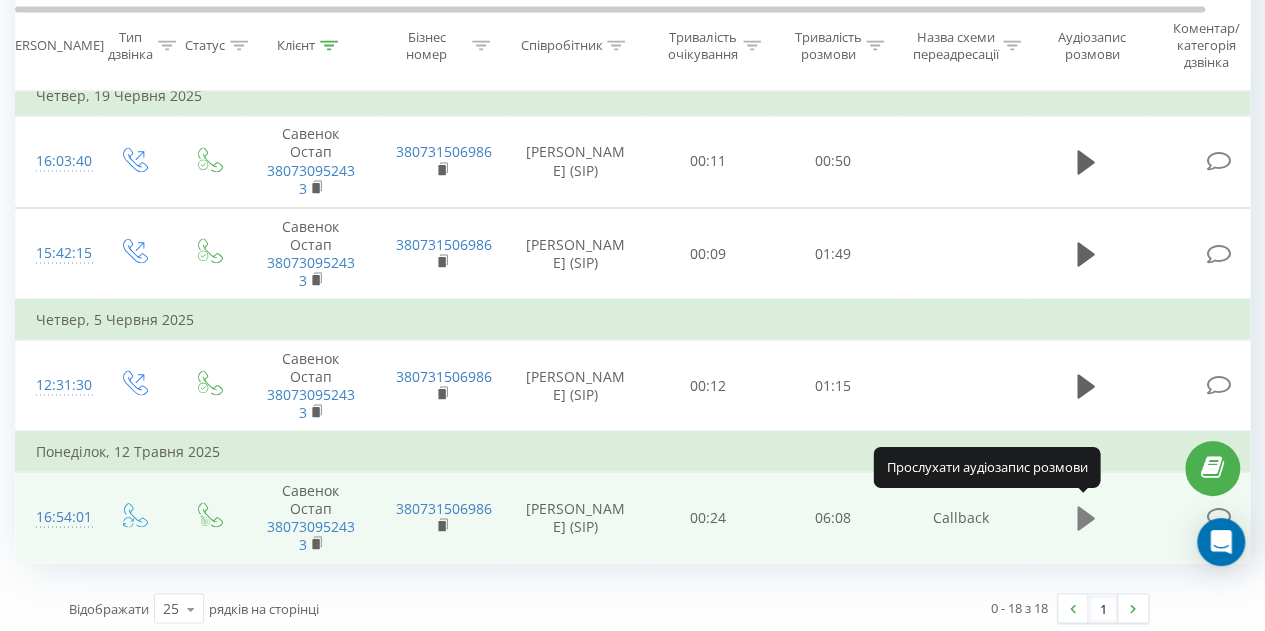 click 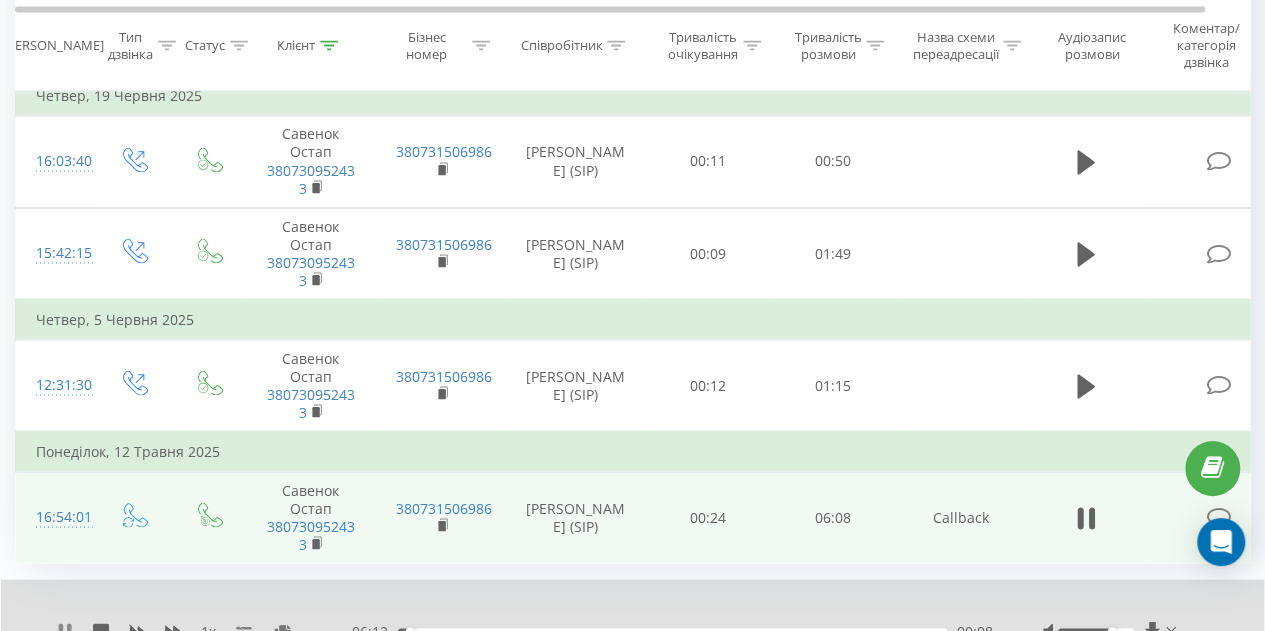 click 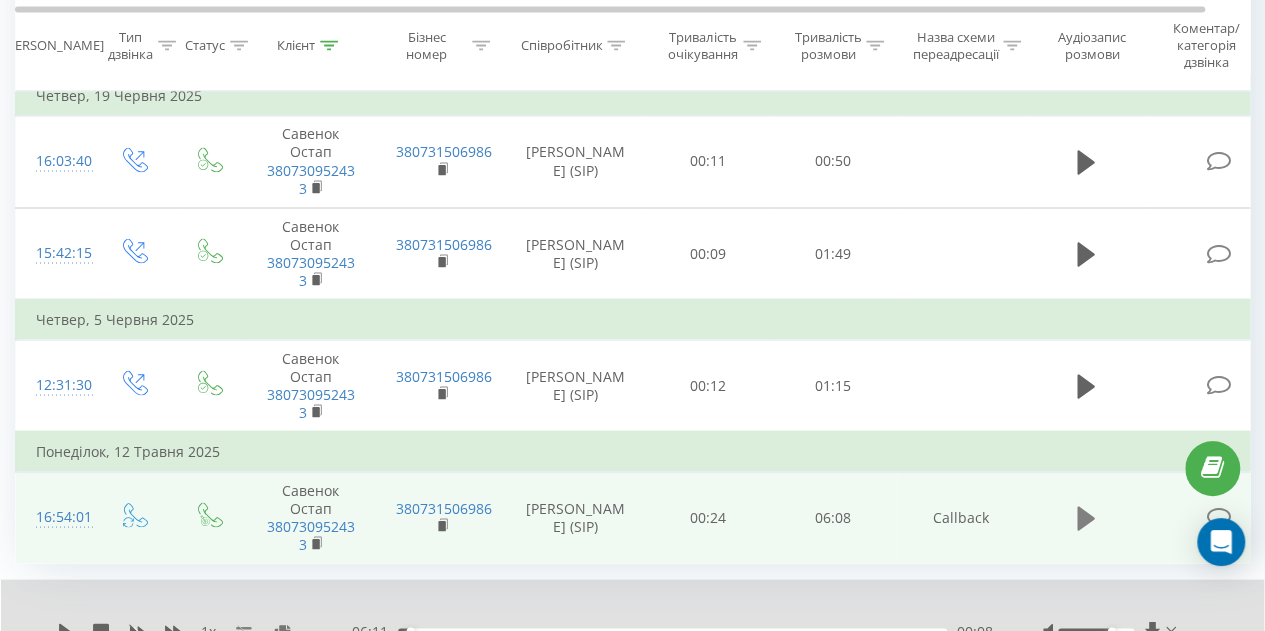 click 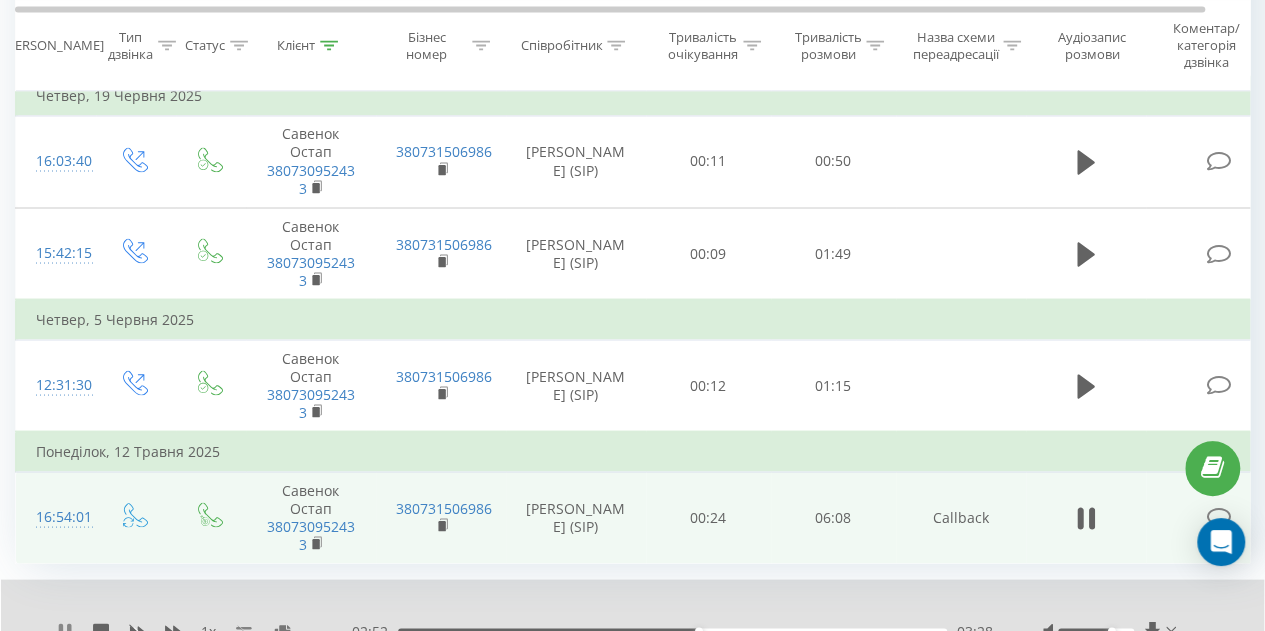 click 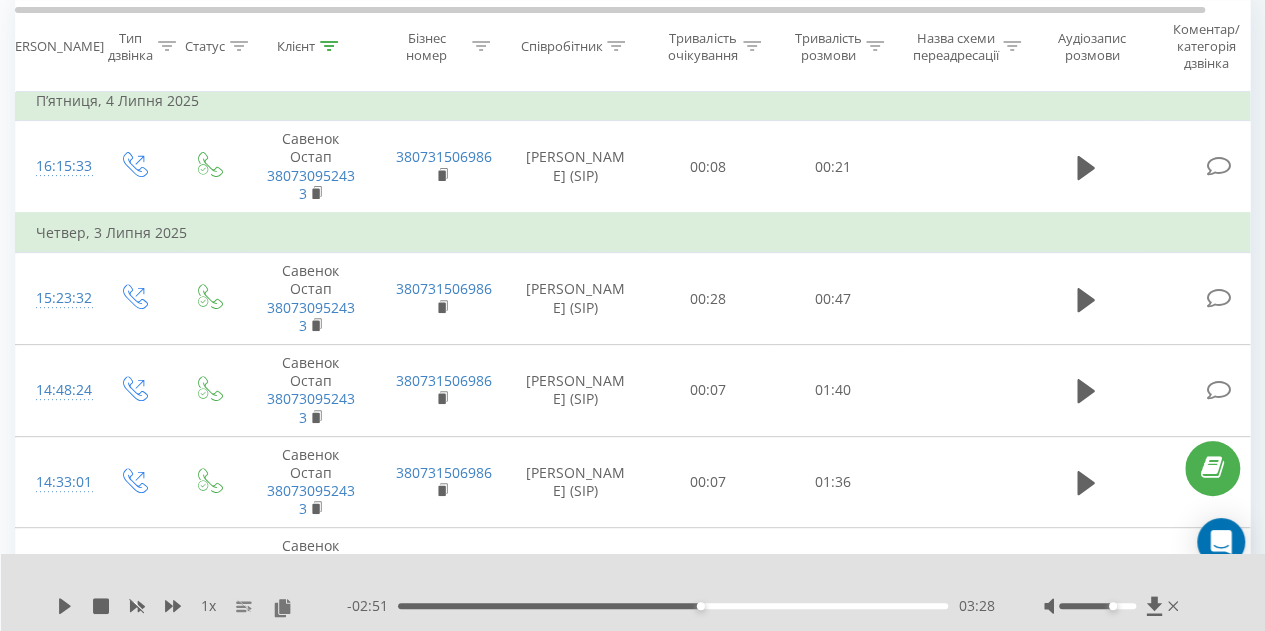 scroll, scrollTop: 617, scrollLeft: 0, axis: vertical 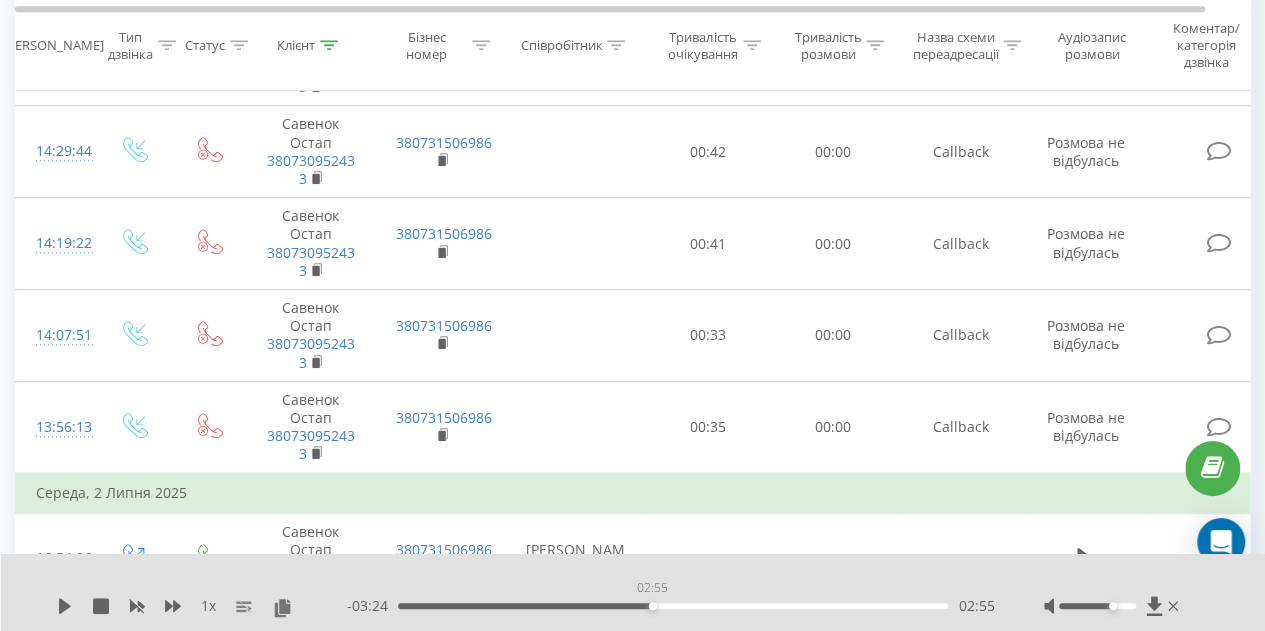 click on "02:55" at bounding box center (673, 606) 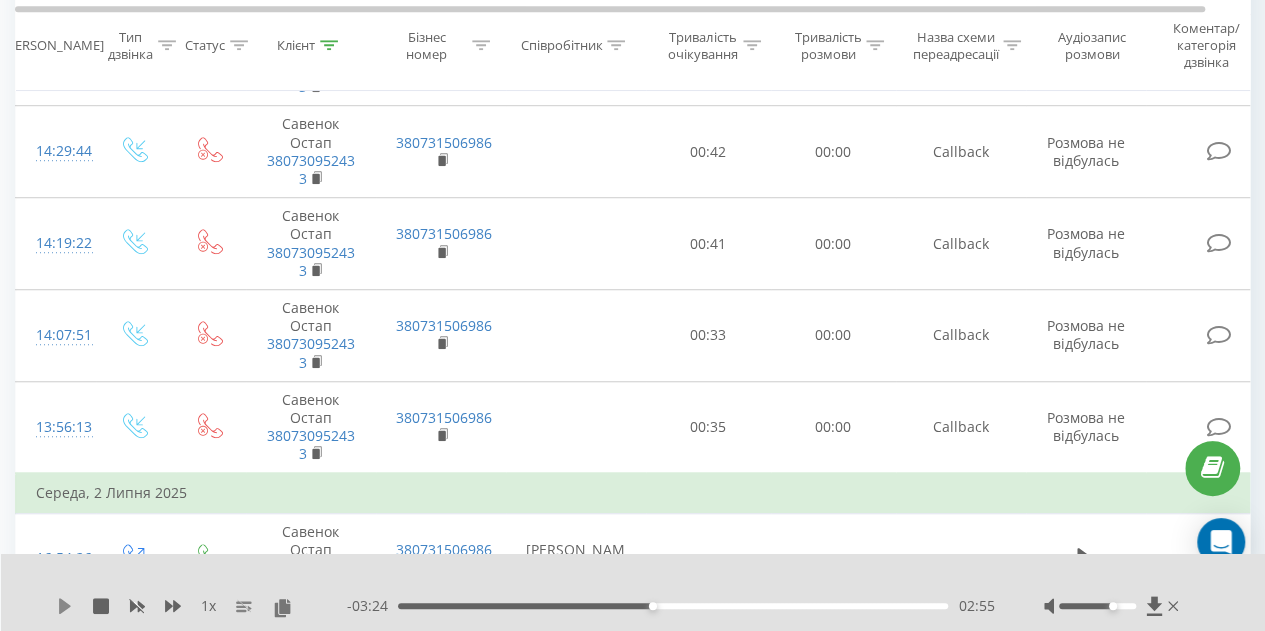 click 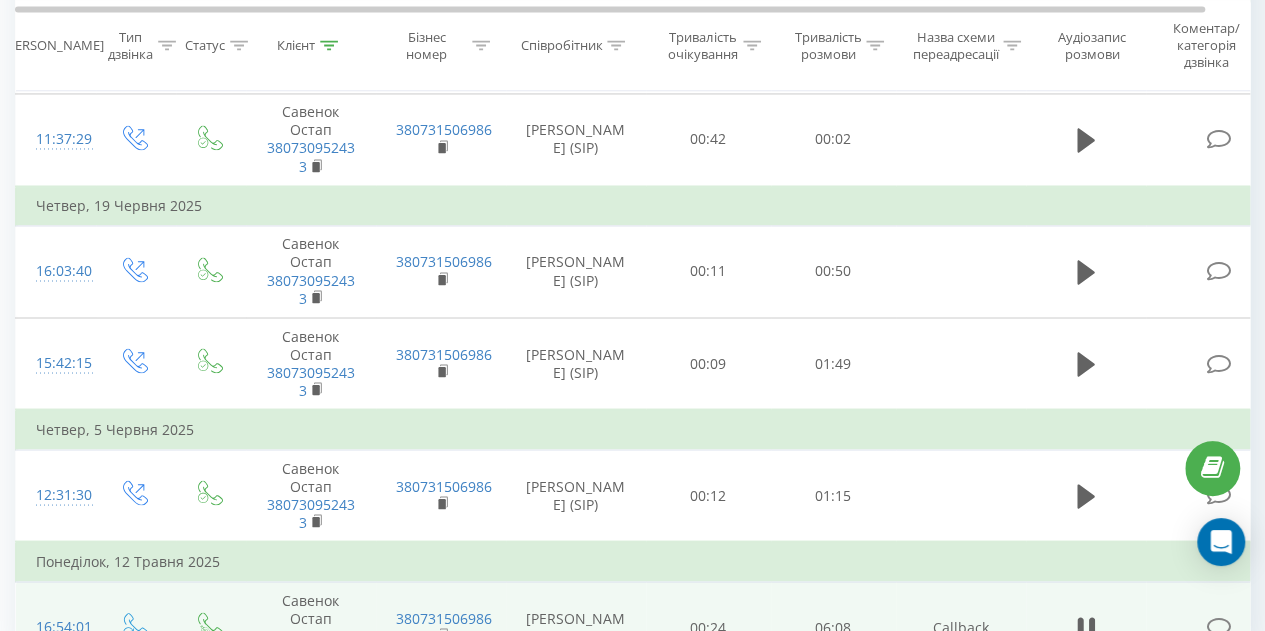 scroll, scrollTop: 1803, scrollLeft: 0, axis: vertical 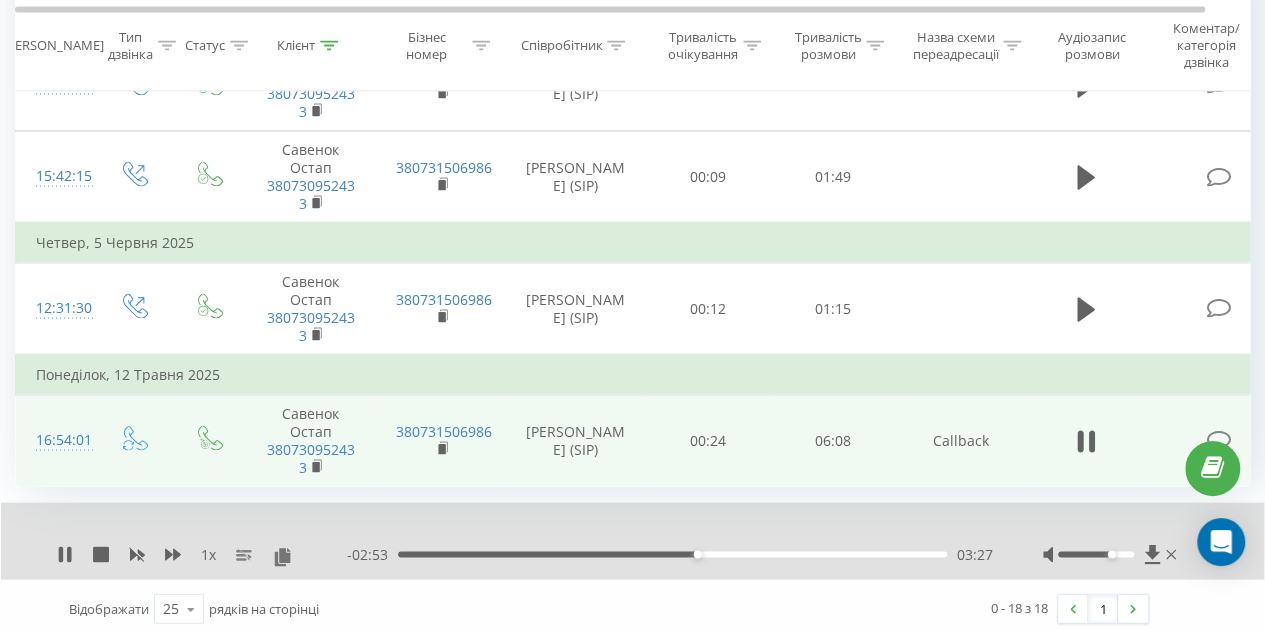 click on "Четвер, 5 Червня 2025" at bounding box center (656, 242) 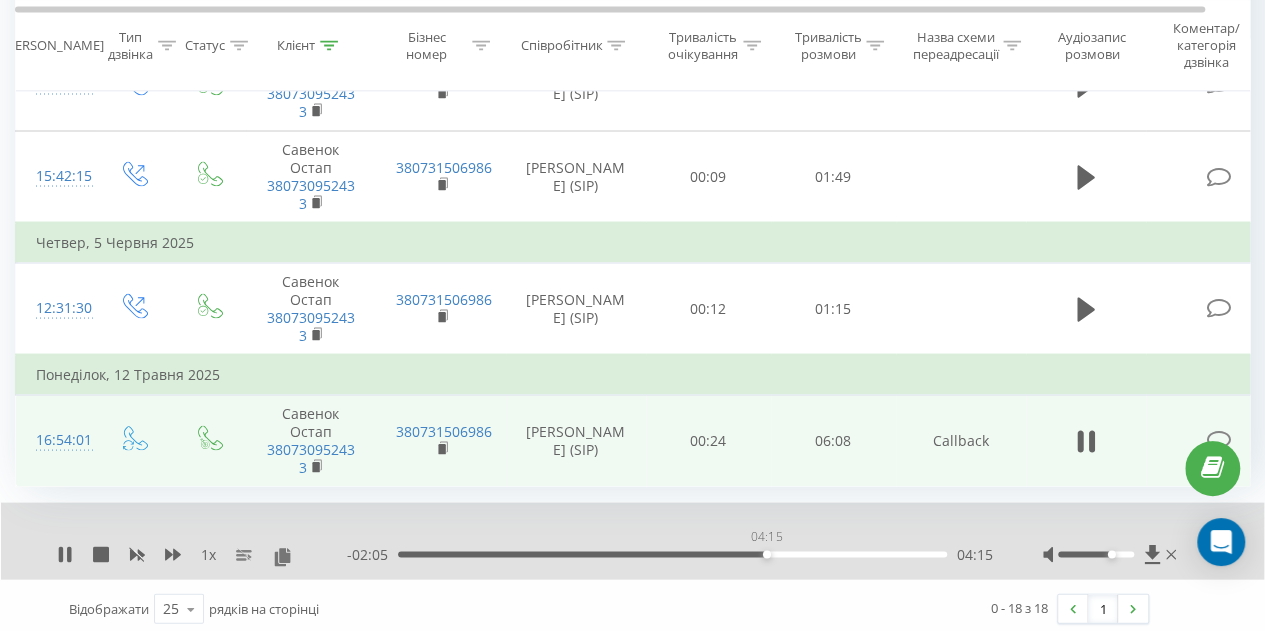 click on "04:15" at bounding box center (672, 554) 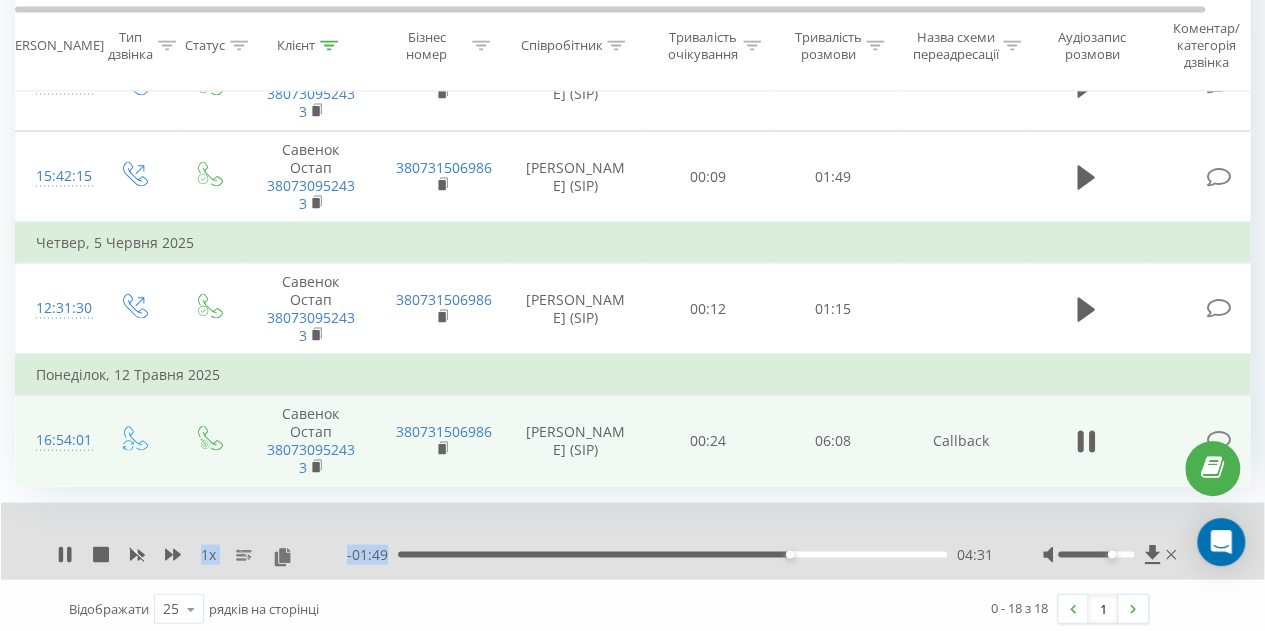 click on "1 x  - 01:49 04:31   04:31" at bounding box center (632, 540) 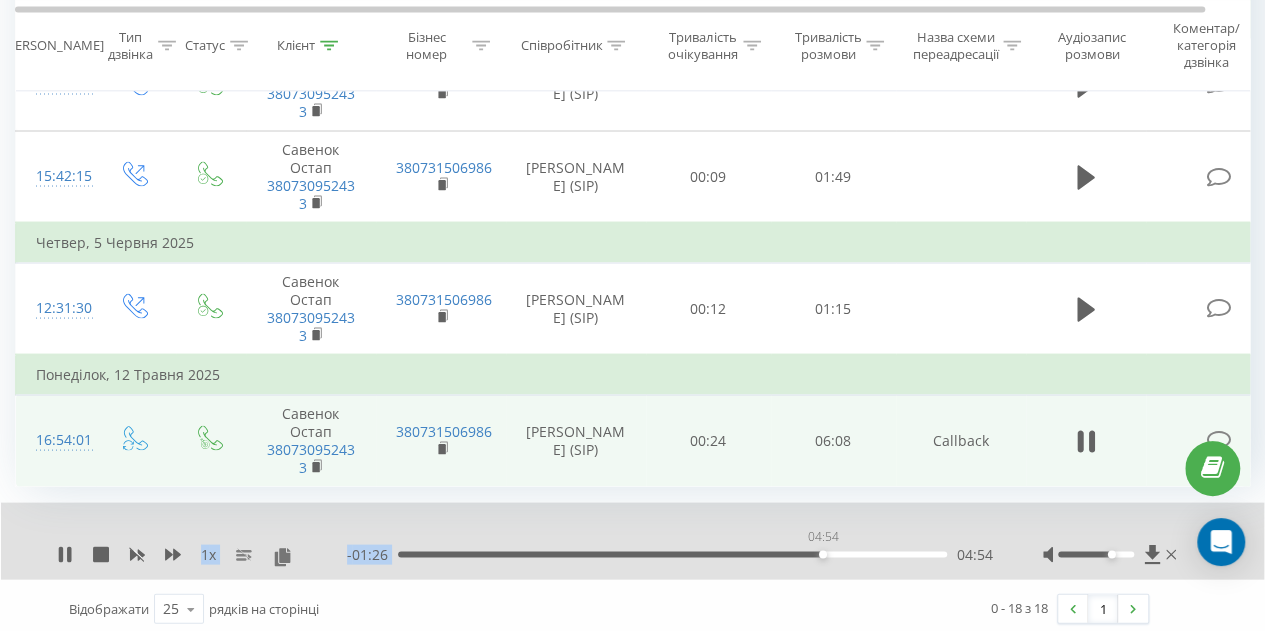 click on "04:54" at bounding box center [672, 554] 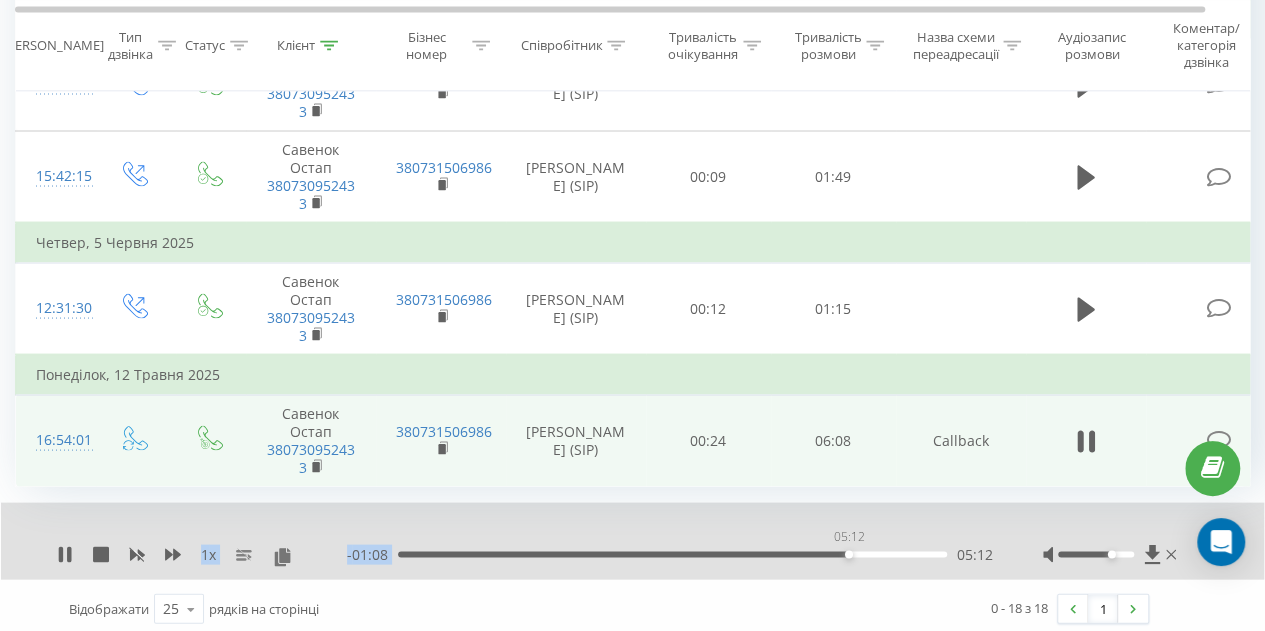 click on "05:12" at bounding box center [672, 554] 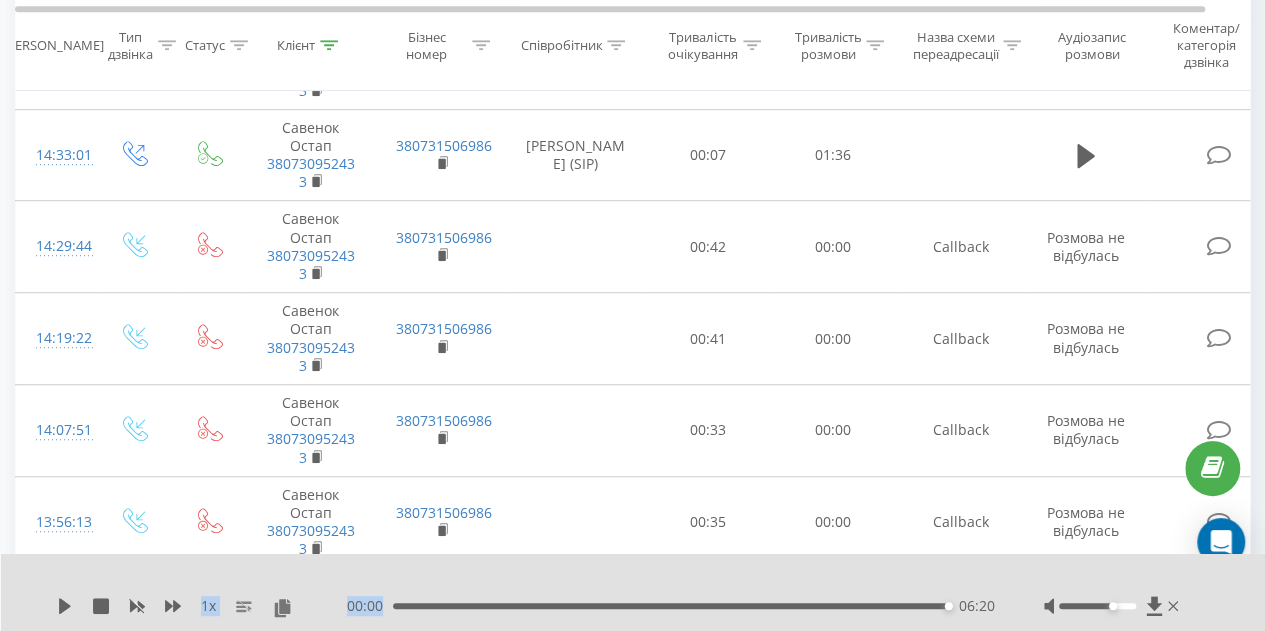 scroll, scrollTop: 0, scrollLeft: 0, axis: both 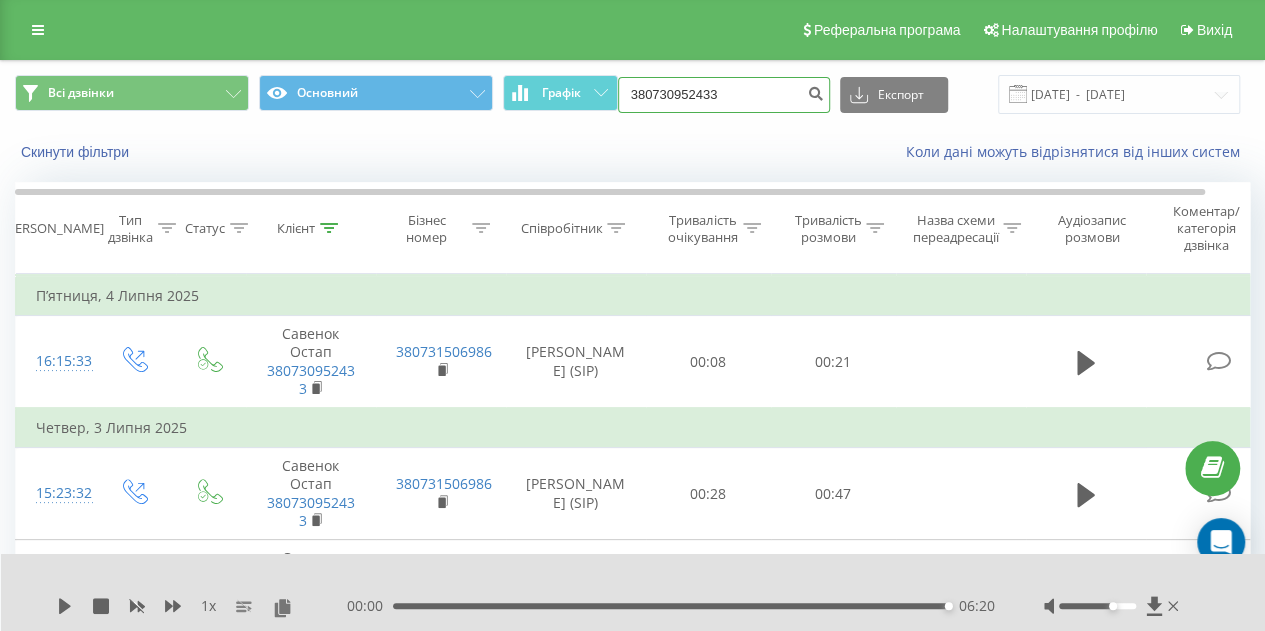 click on "380730952433" at bounding box center [724, 95] 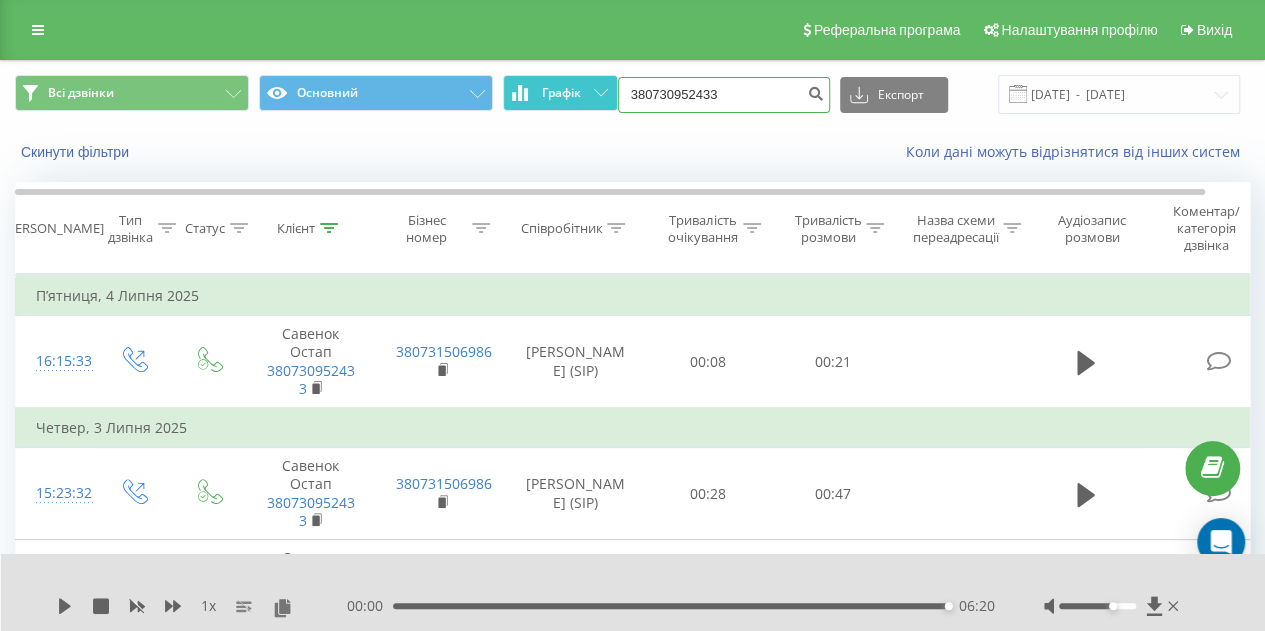 drag, startPoint x: 754, startPoint y: 88, endPoint x: 607, endPoint y: 95, distance: 147.16656 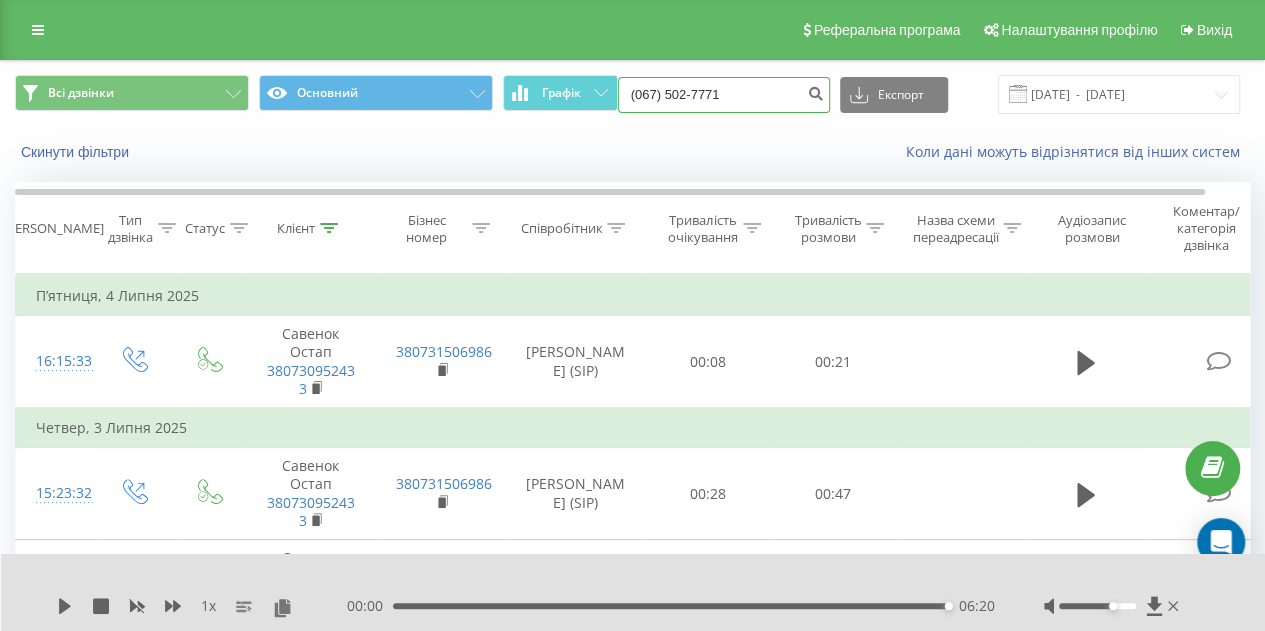 click on "(067) 502-7771" at bounding box center [724, 95] 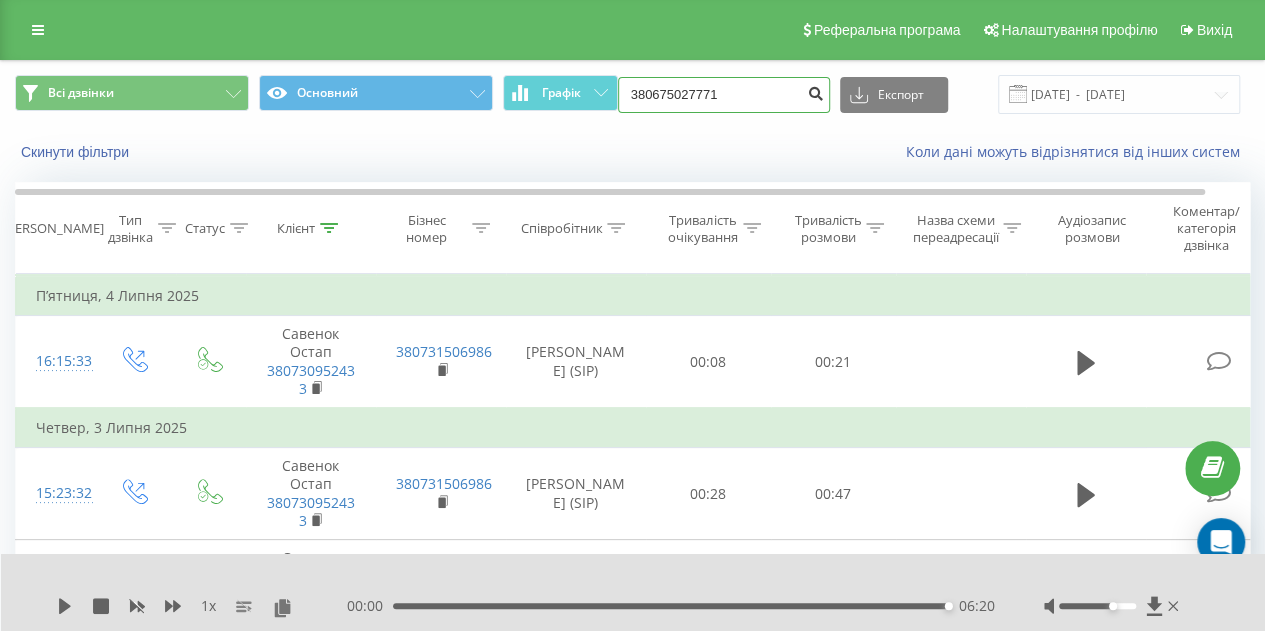 type on "380675027771" 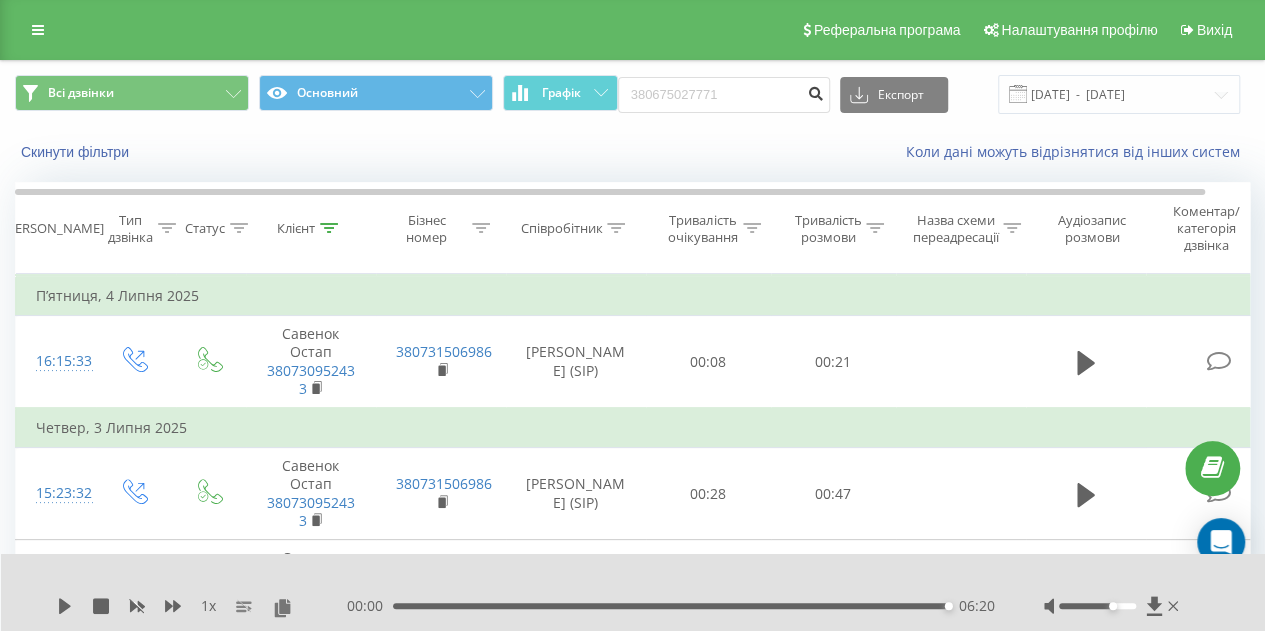 click at bounding box center [816, 91] 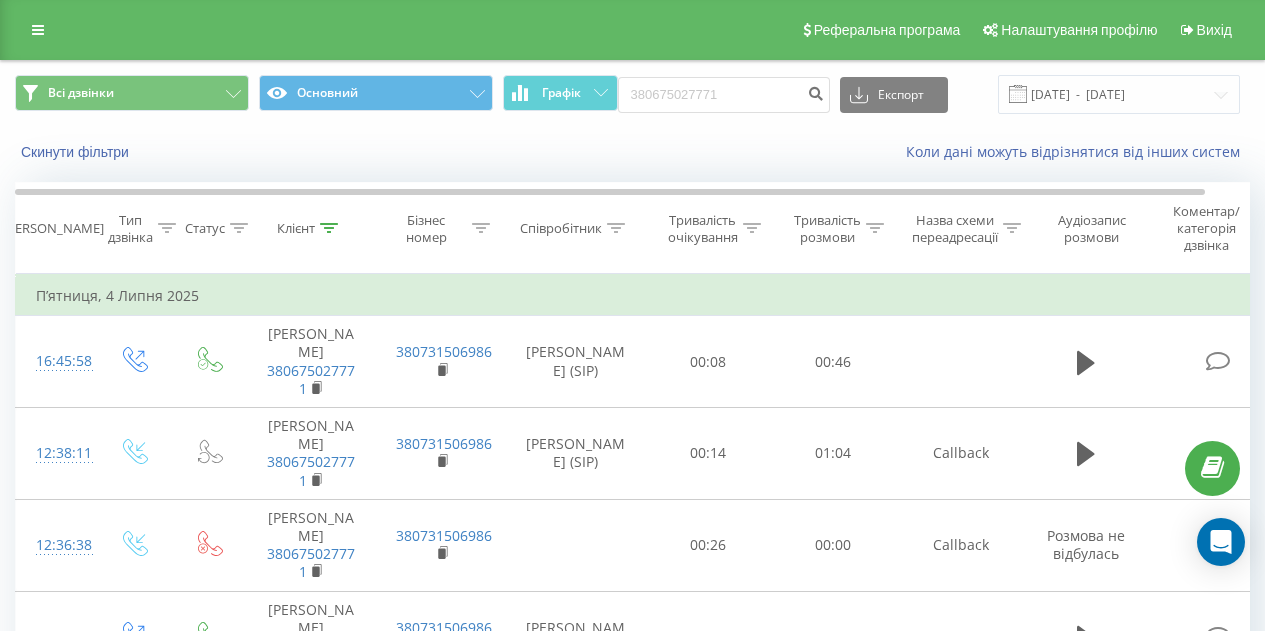 scroll, scrollTop: 1409, scrollLeft: 0, axis: vertical 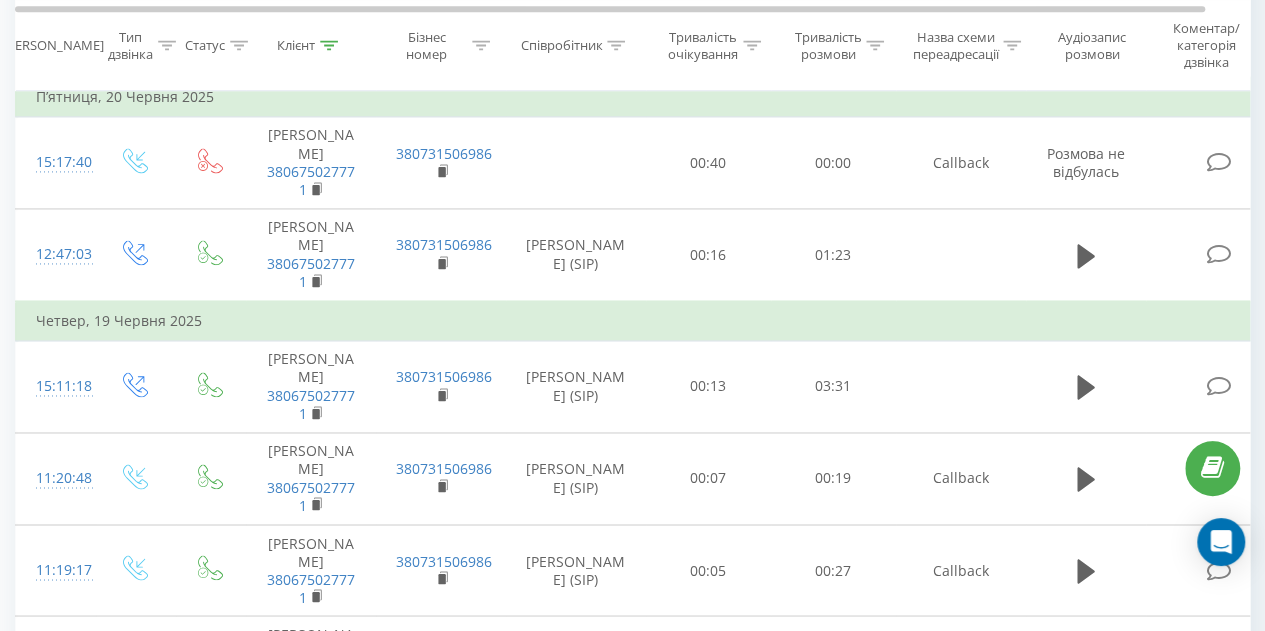 click 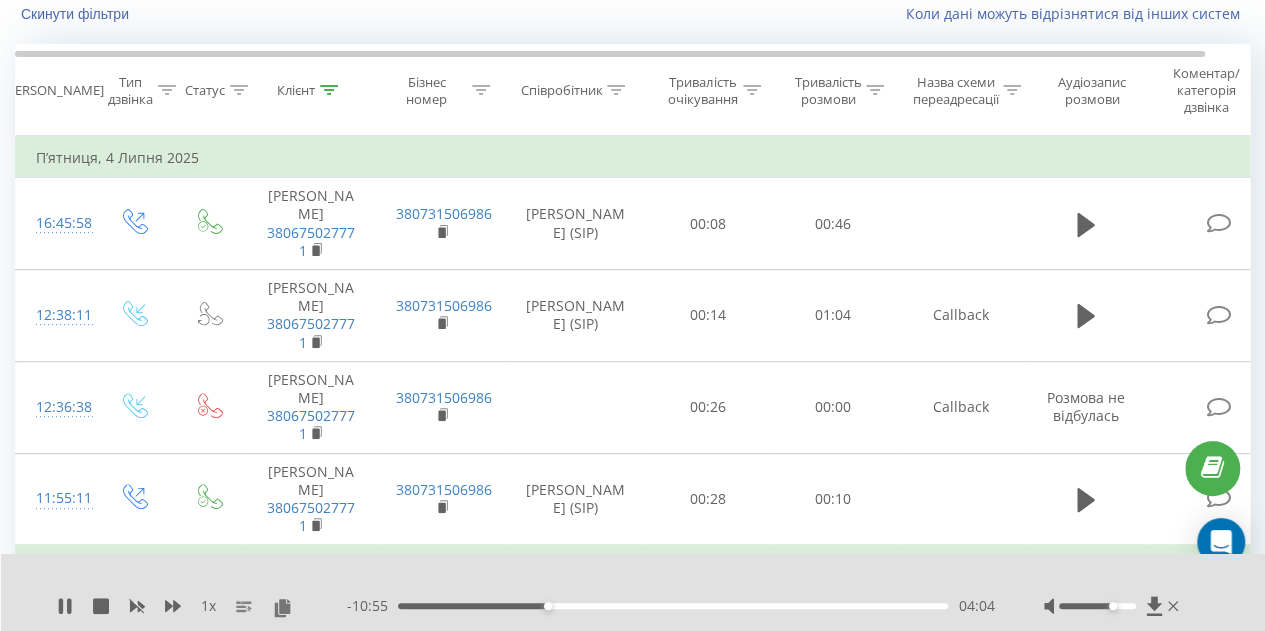 scroll, scrollTop: 0, scrollLeft: 0, axis: both 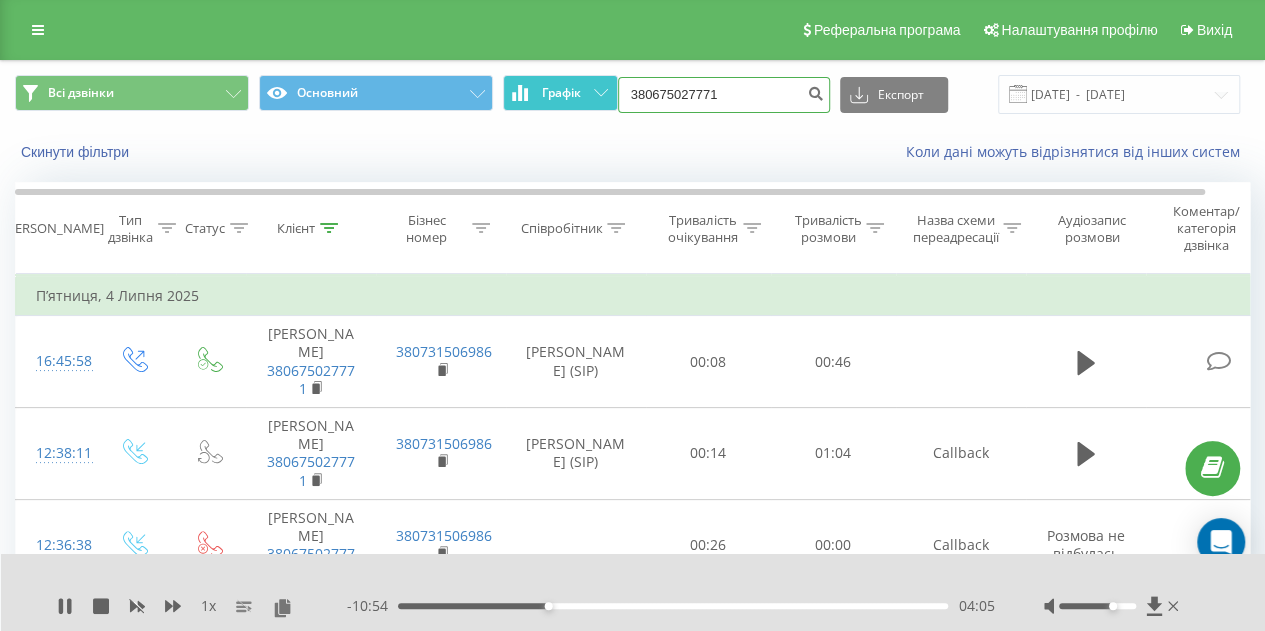 drag, startPoint x: 737, startPoint y: 91, endPoint x: 611, endPoint y: 91, distance: 126 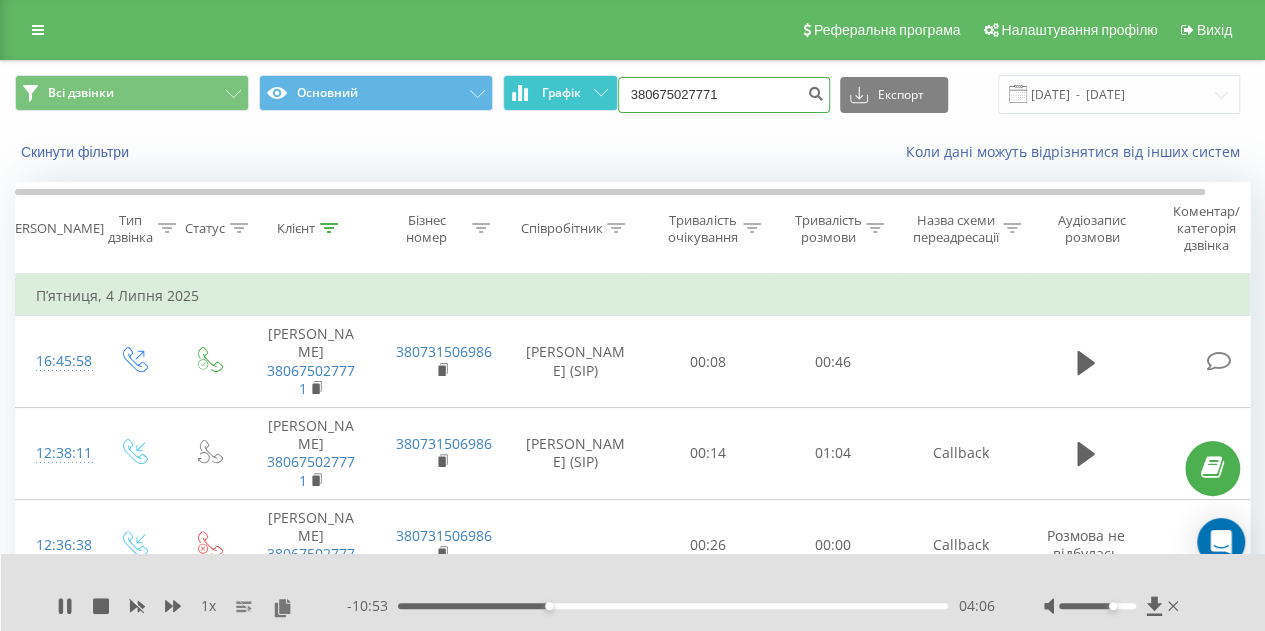 paste on "38566047" 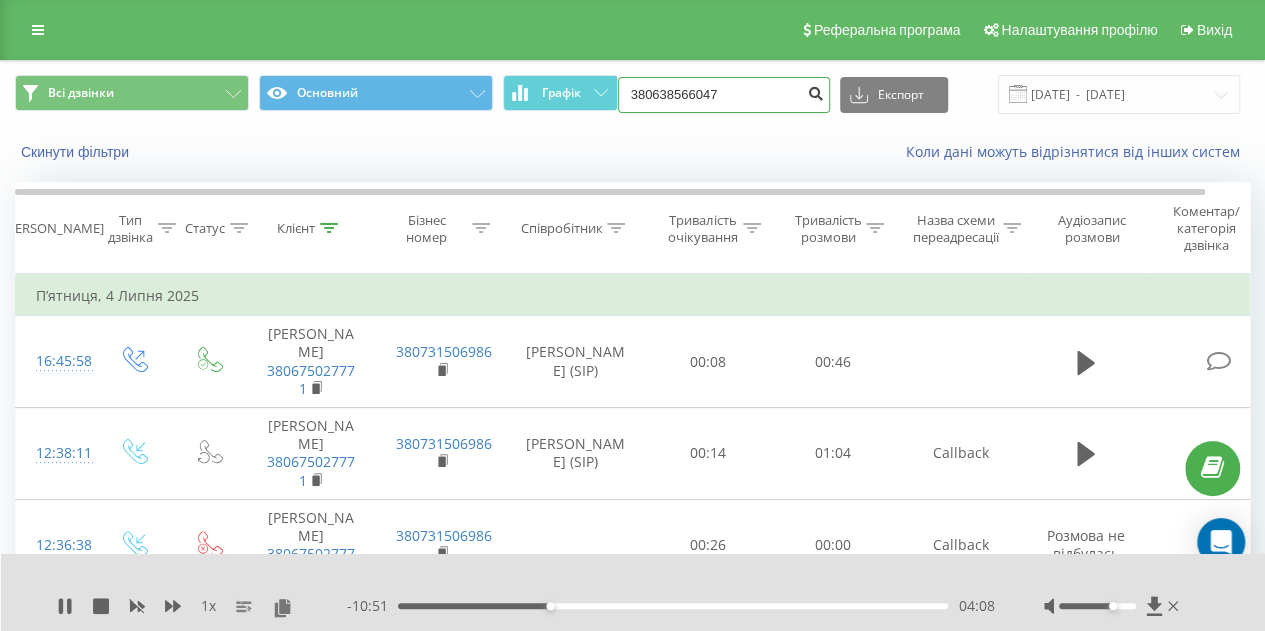 type on "380638566047" 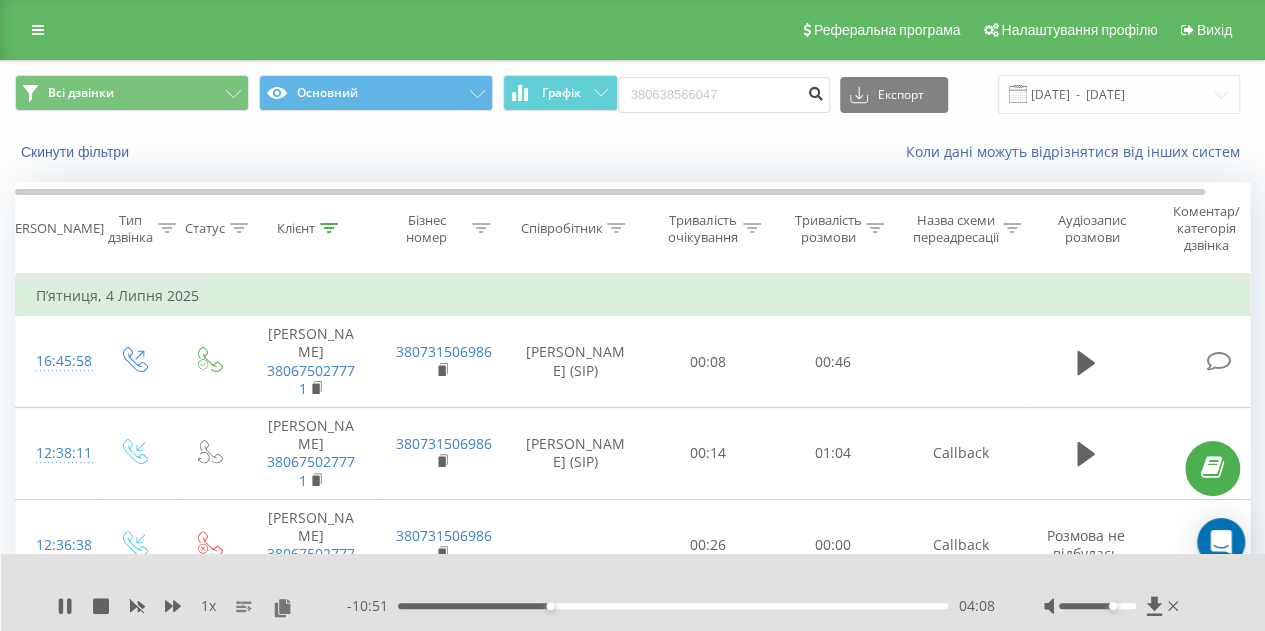 click at bounding box center [816, 91] 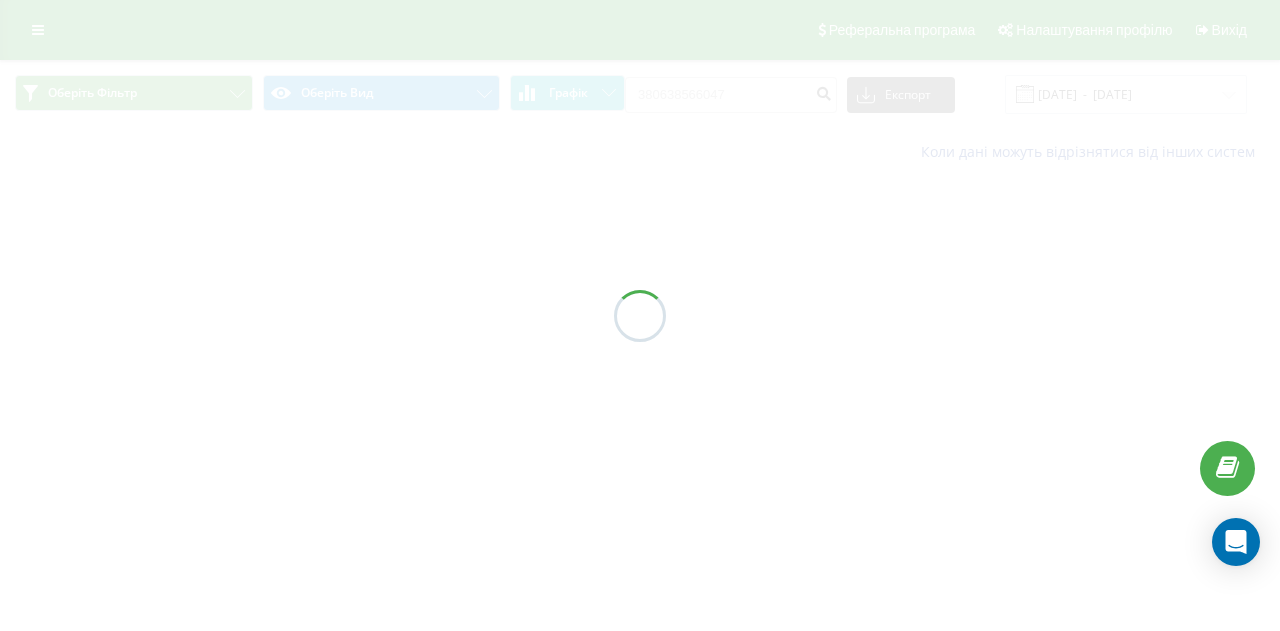 scroll, scrollTop: 0, scrollLeft: 0, axis: both 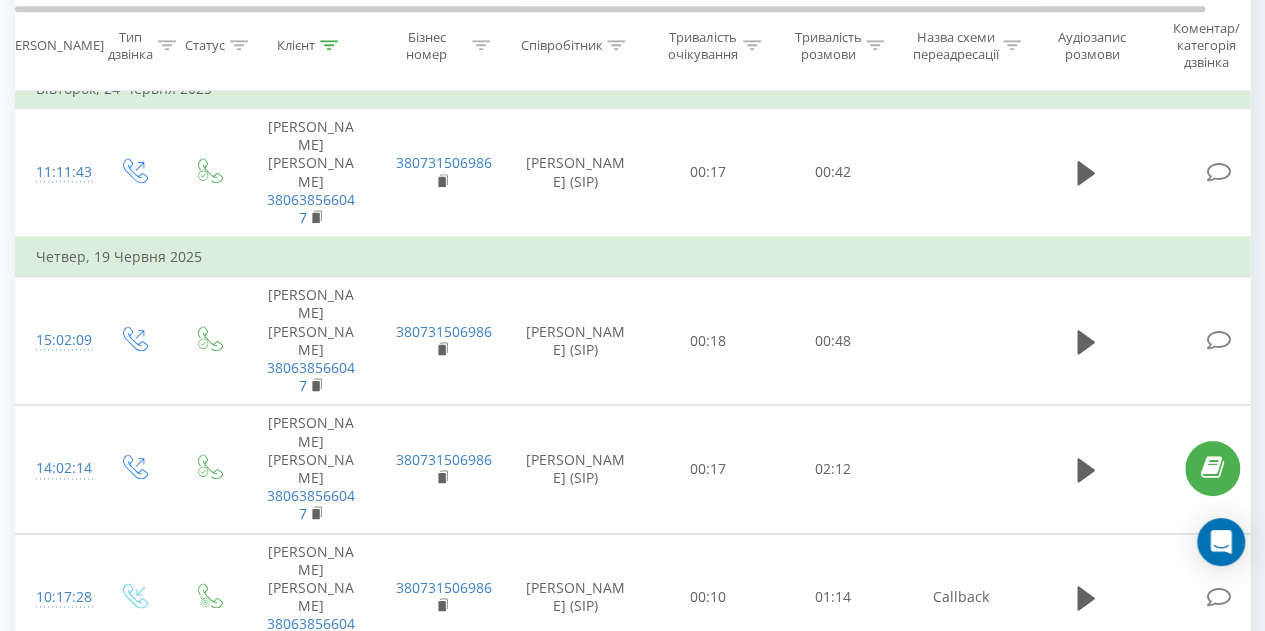 click 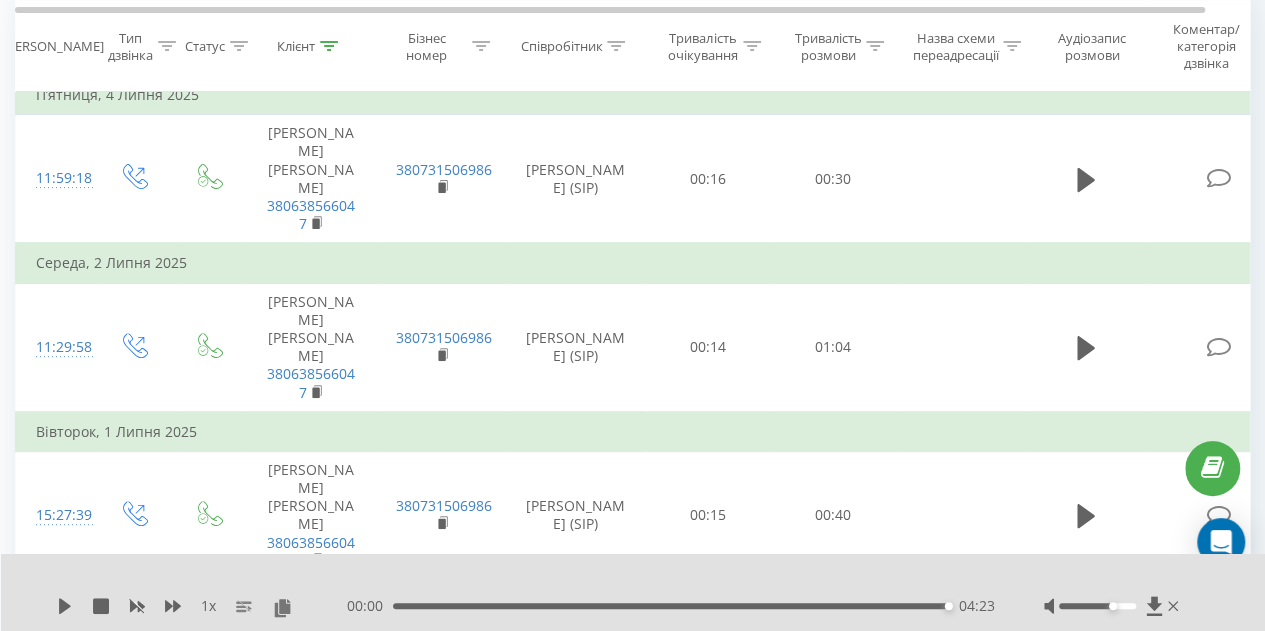 scroll, scrollTop: 0, scrollLeft: 0, axis: both 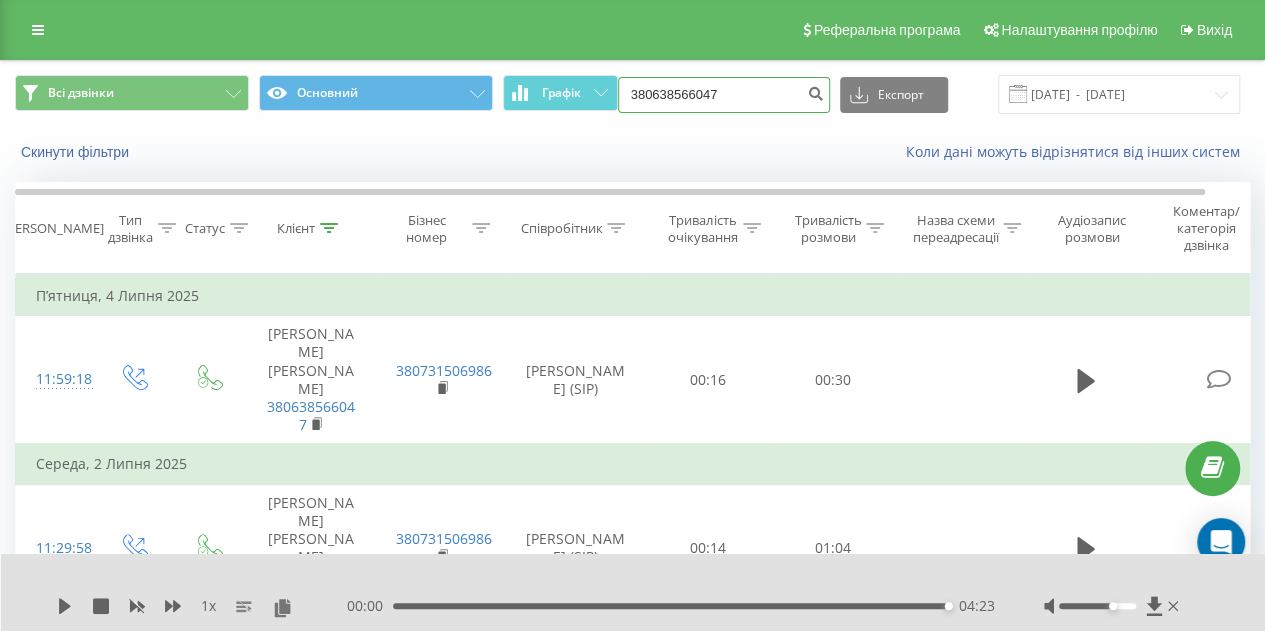 drag, startPoint x: 751, startPoint y: 98, endPoint x: 620, endPoint y: 93, distance: 131.09538 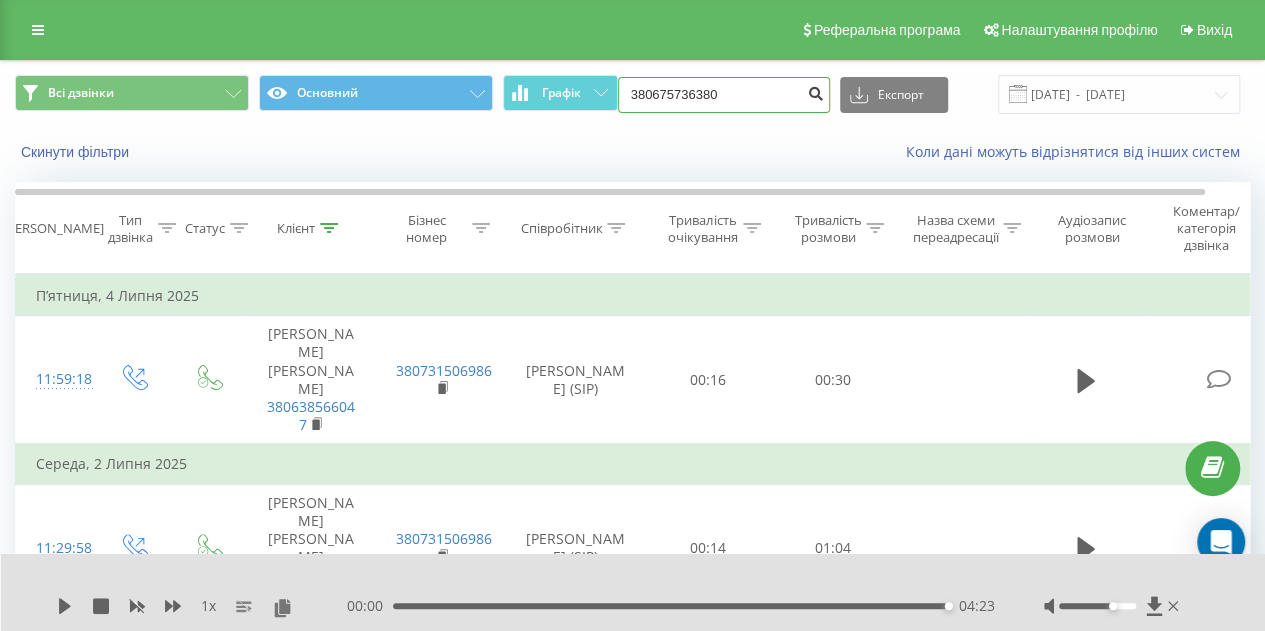 type on "380675736380" 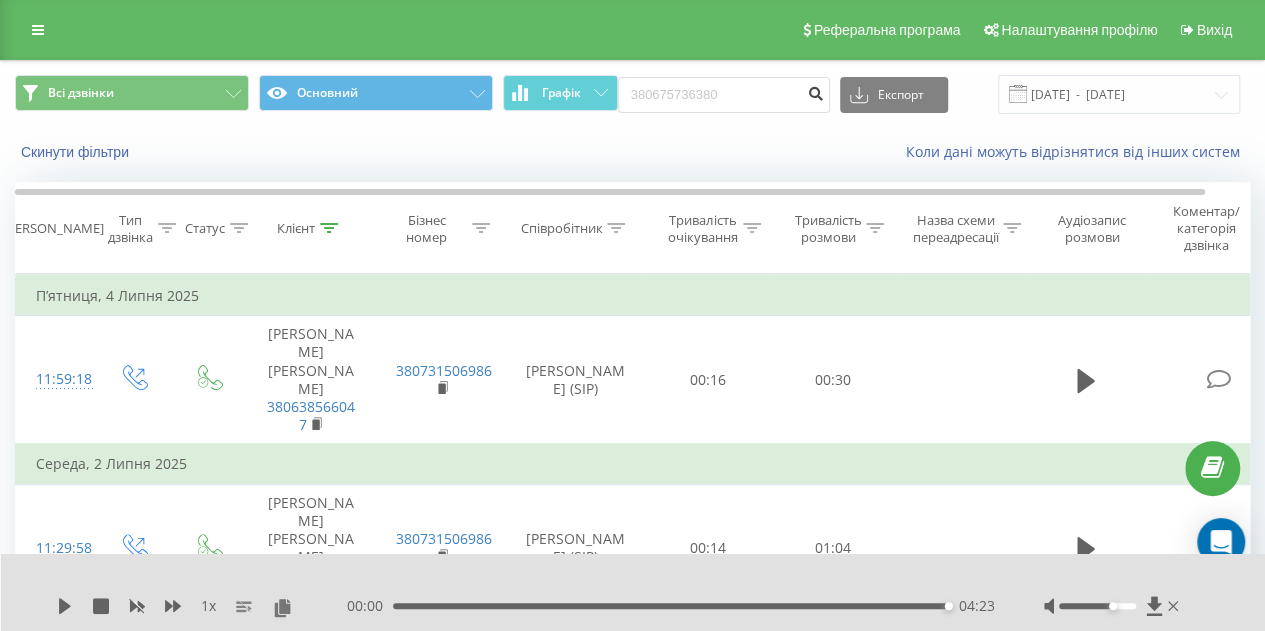 click at bounding box center (816, 91) 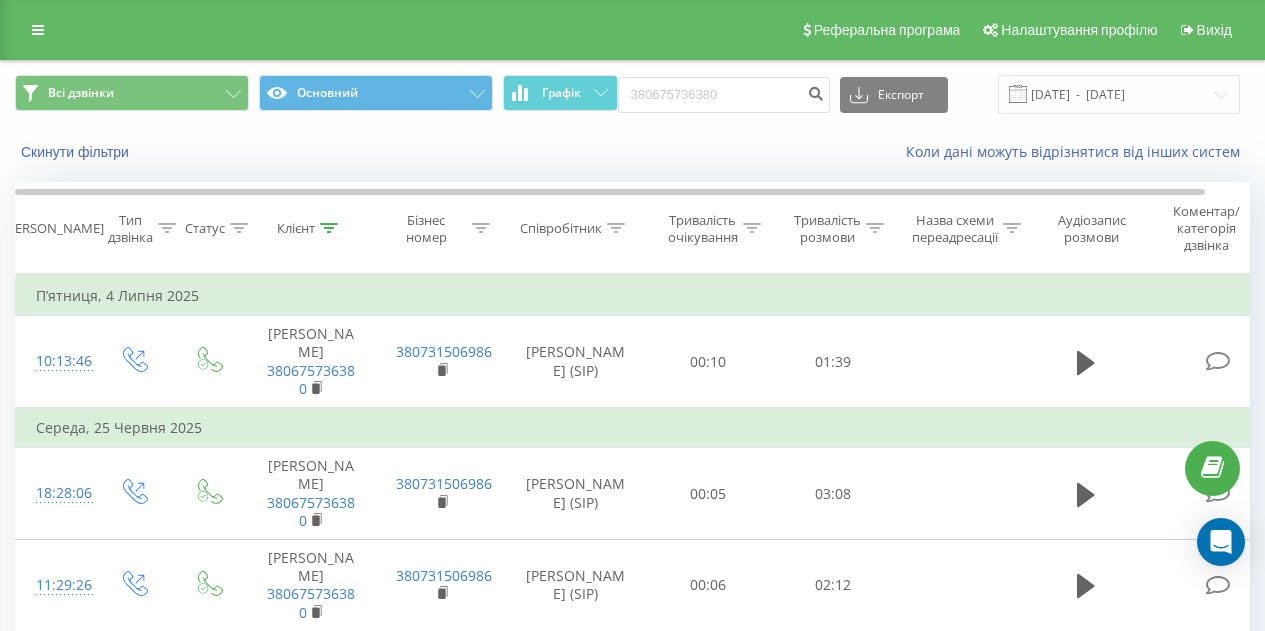 scroll, scrollTop: 610, scrollLeft: 0, axis: vertical 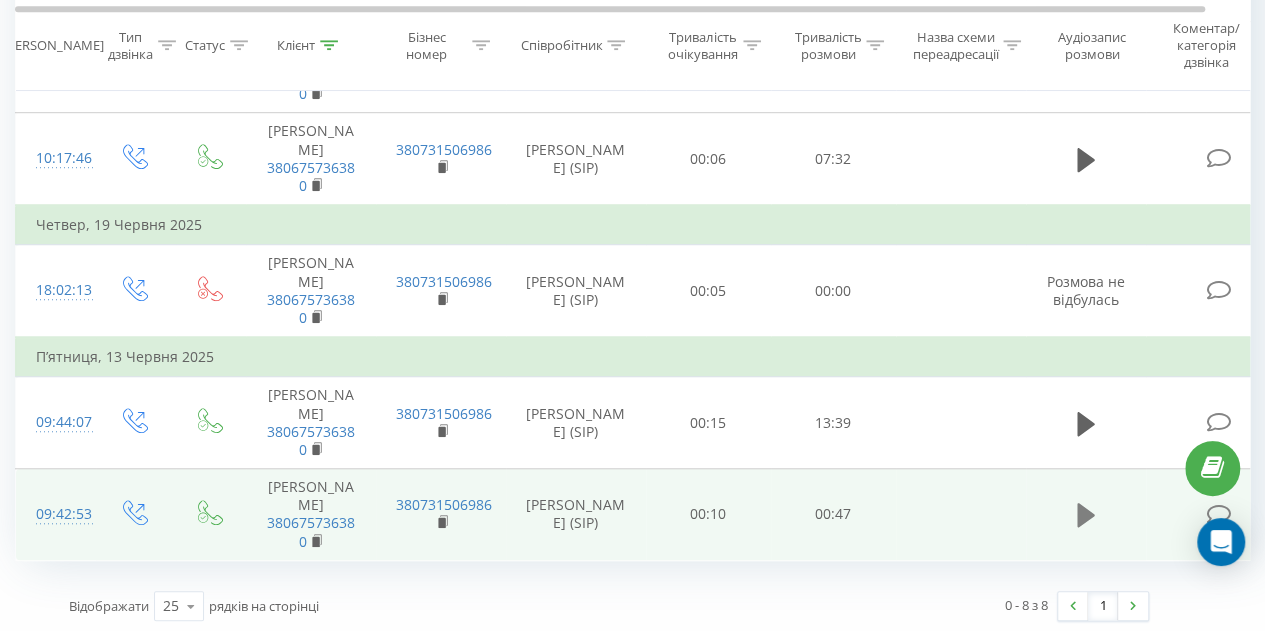 click 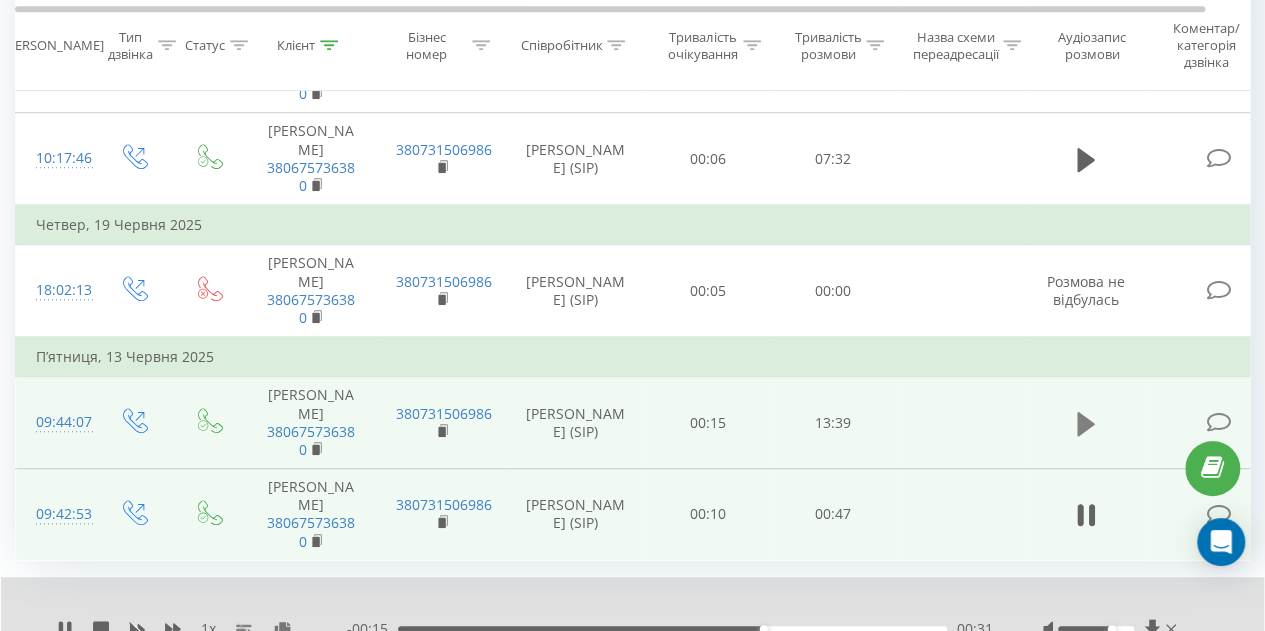 click at bounding box center [1086, 424] 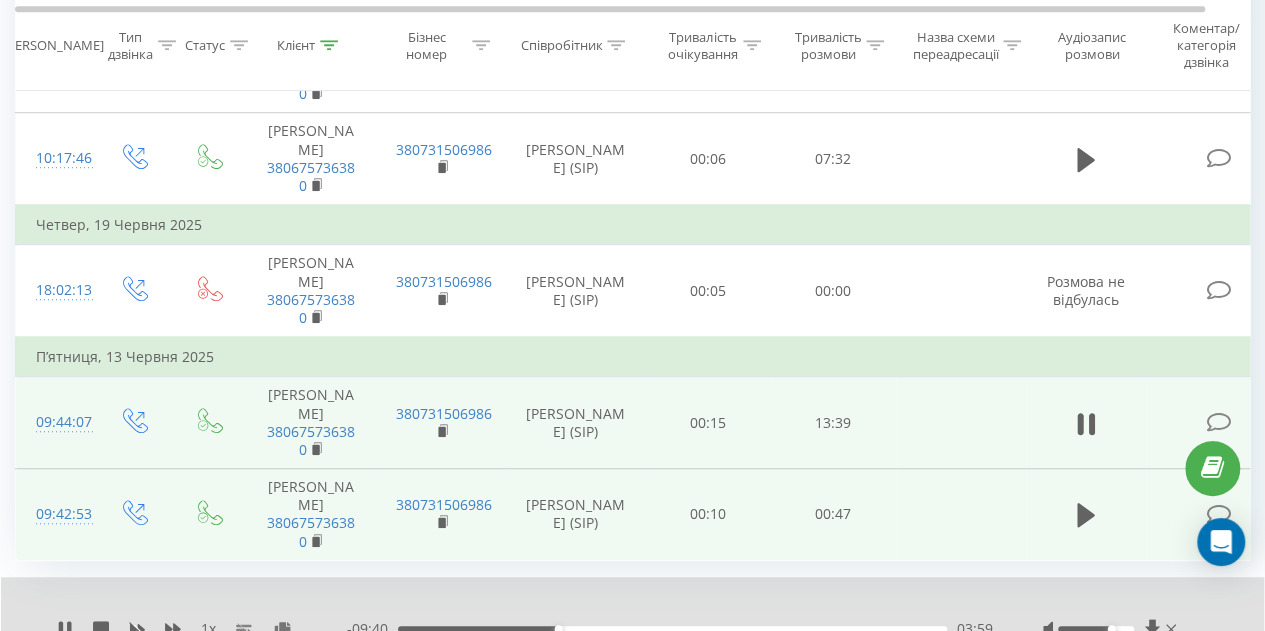 scroll, scrollTop: 687, scrollLeft: 0, axis: vertical 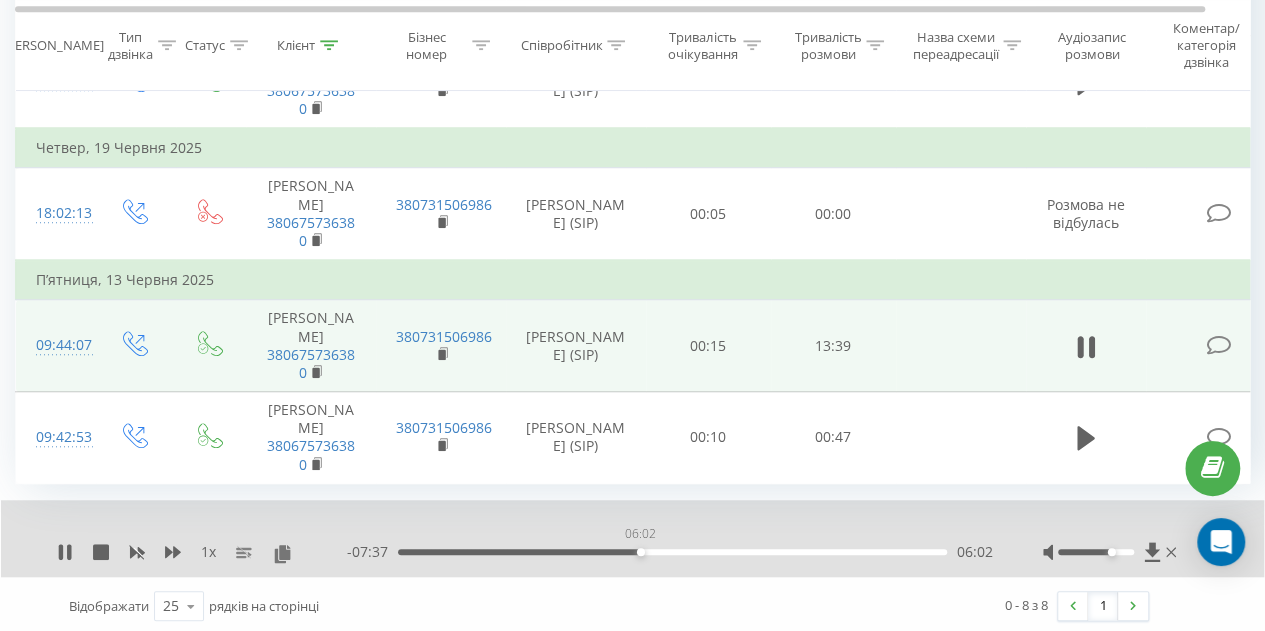 click on "06:02" at bounding box center (672, 552) 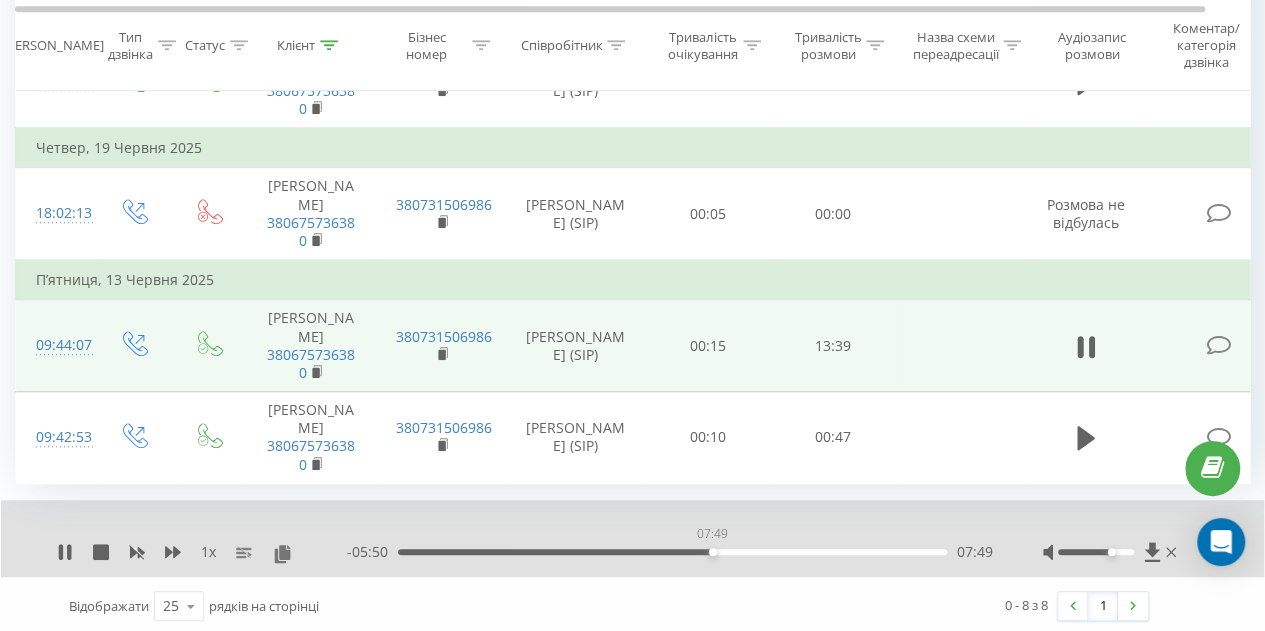 click on "07:49" at bounding box center [672, 552] 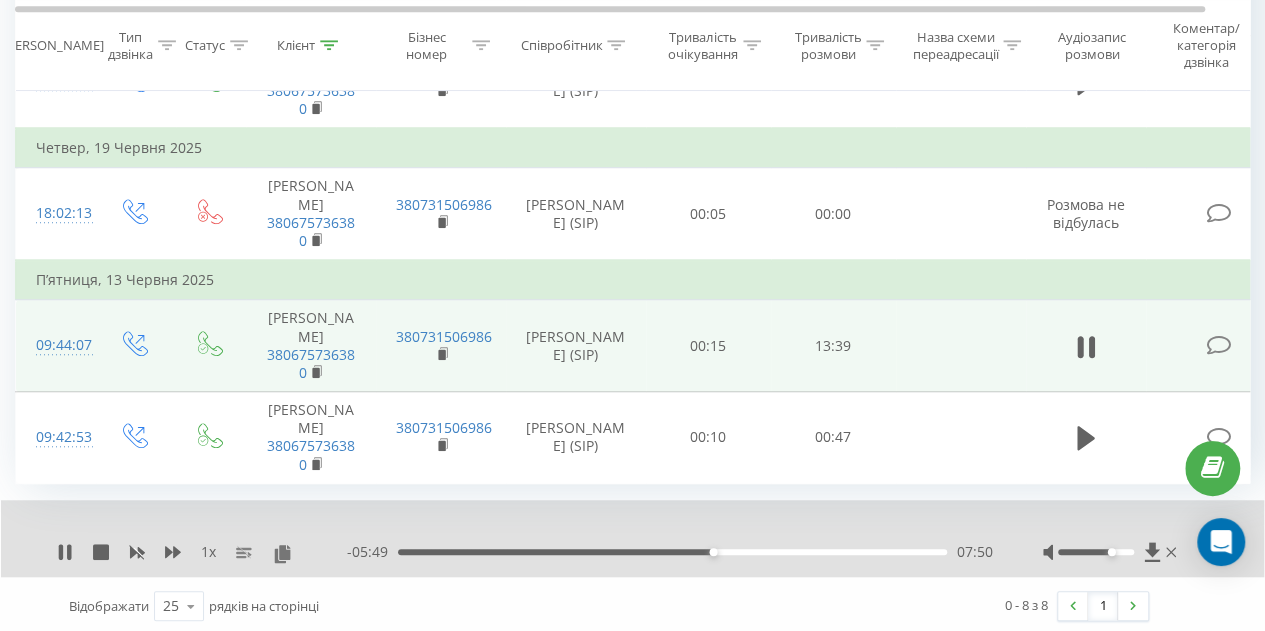 click on "07:50" at bounding box center [672, 552] 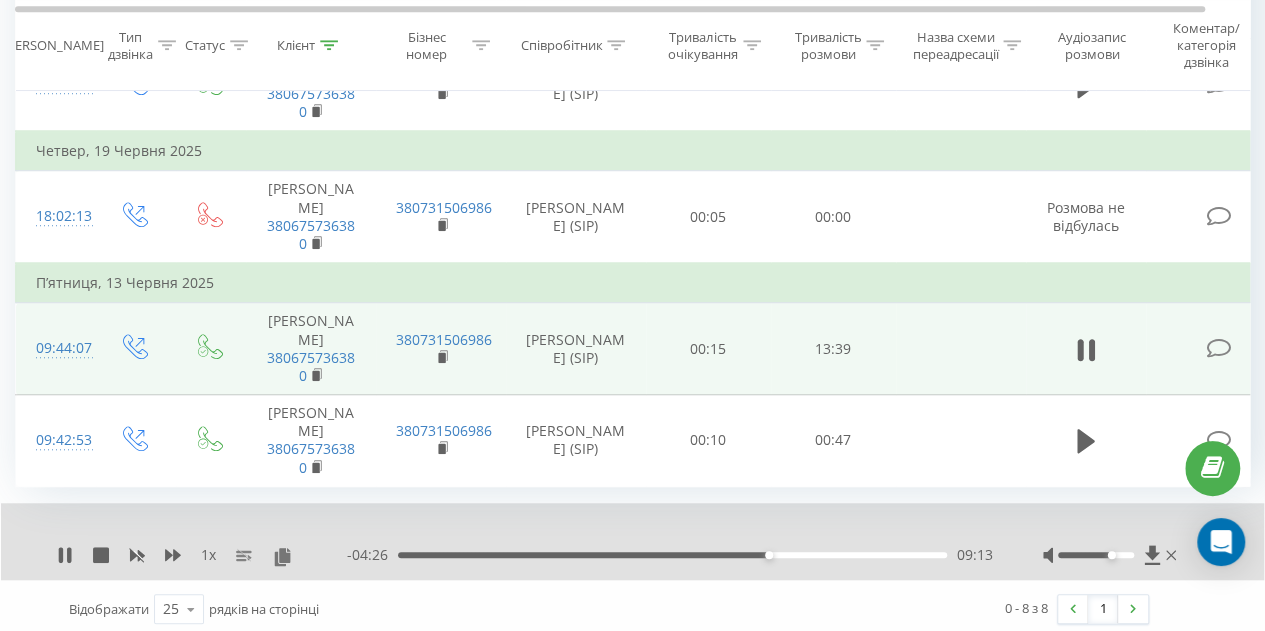 scroll, scrollTop: 682, scrollLeft: 0, axis: vertical 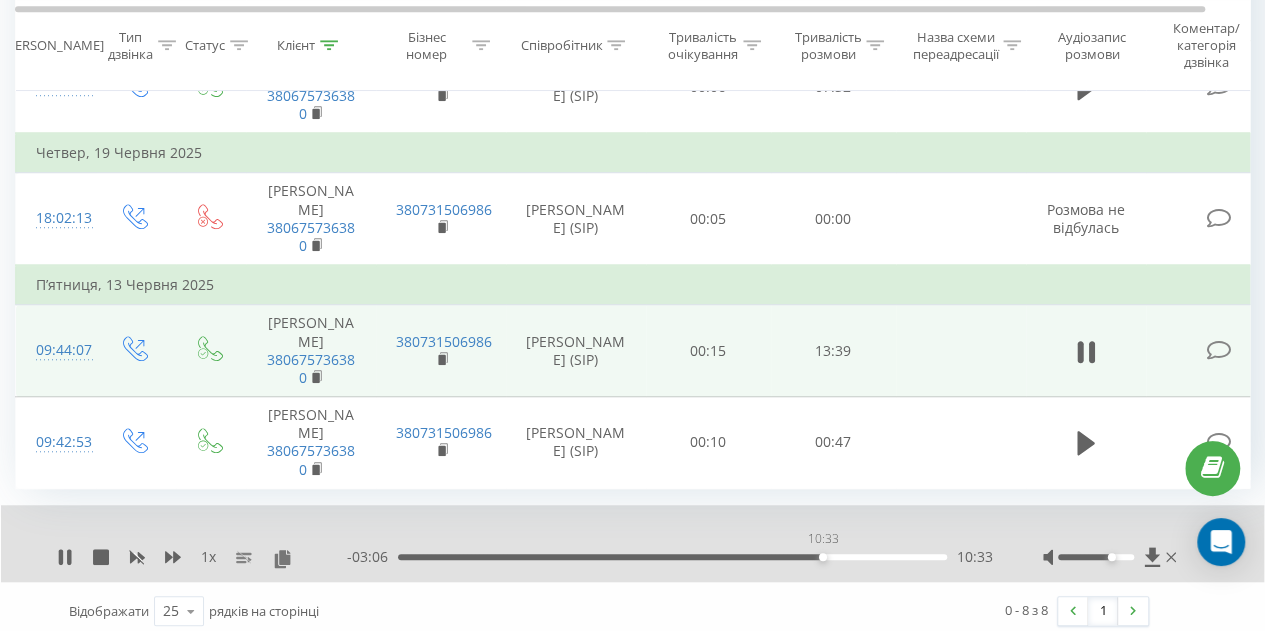 click on "10:33" at bounding box center (672, 557) 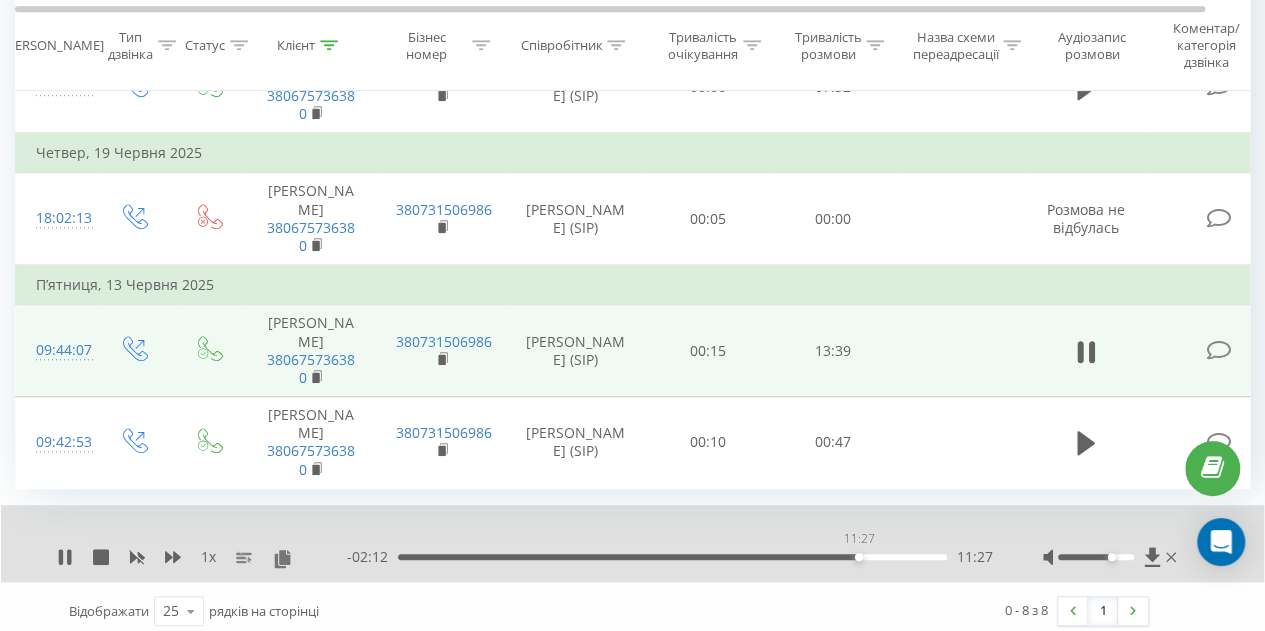 click on "11:27" at bounding box center (672, 557) 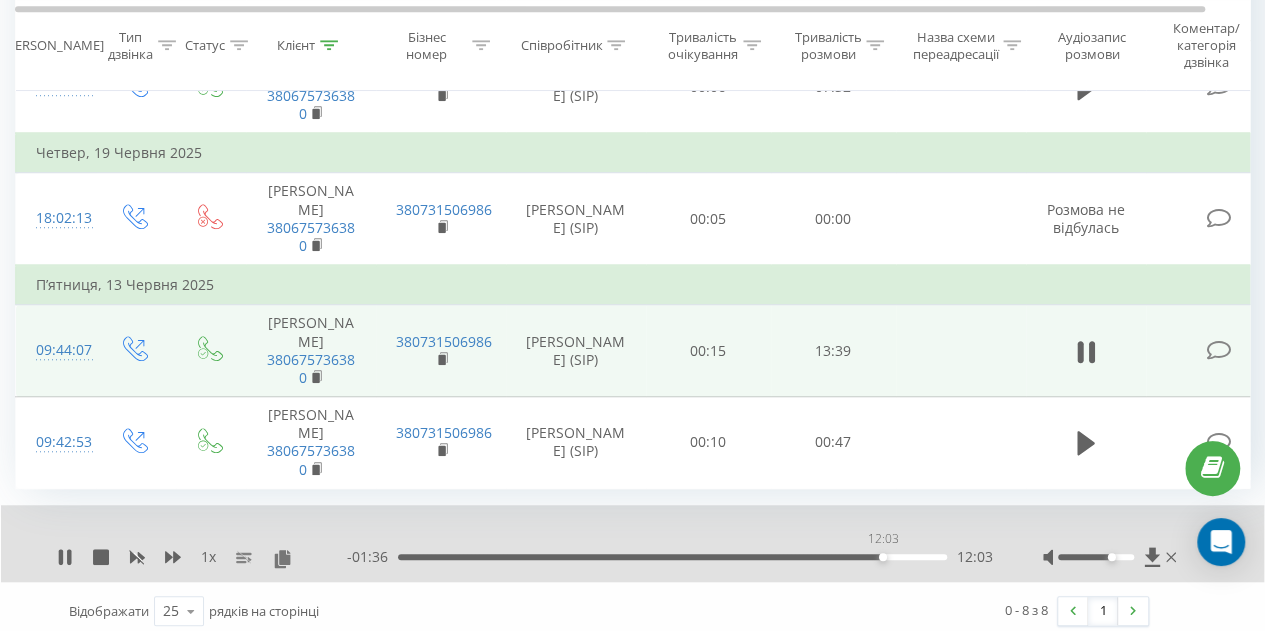 click on "12:03" at bounding box center [672, 557] 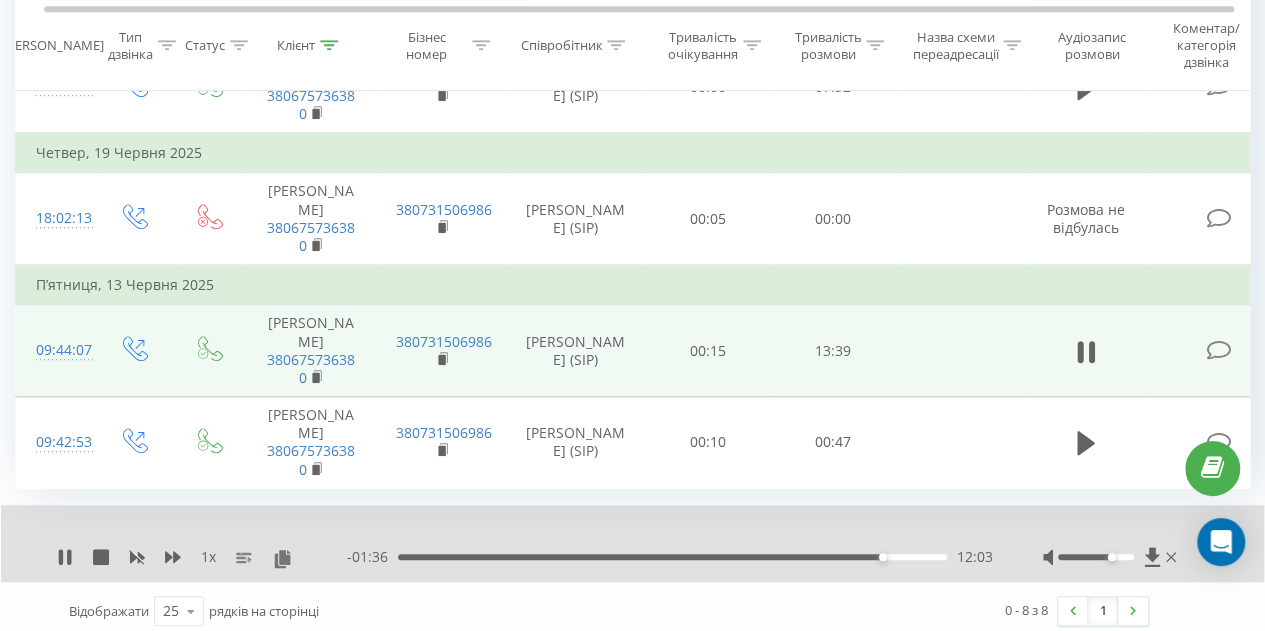 scroll, scrollTop: 0, scrollLeft: 17, axis: horizontal 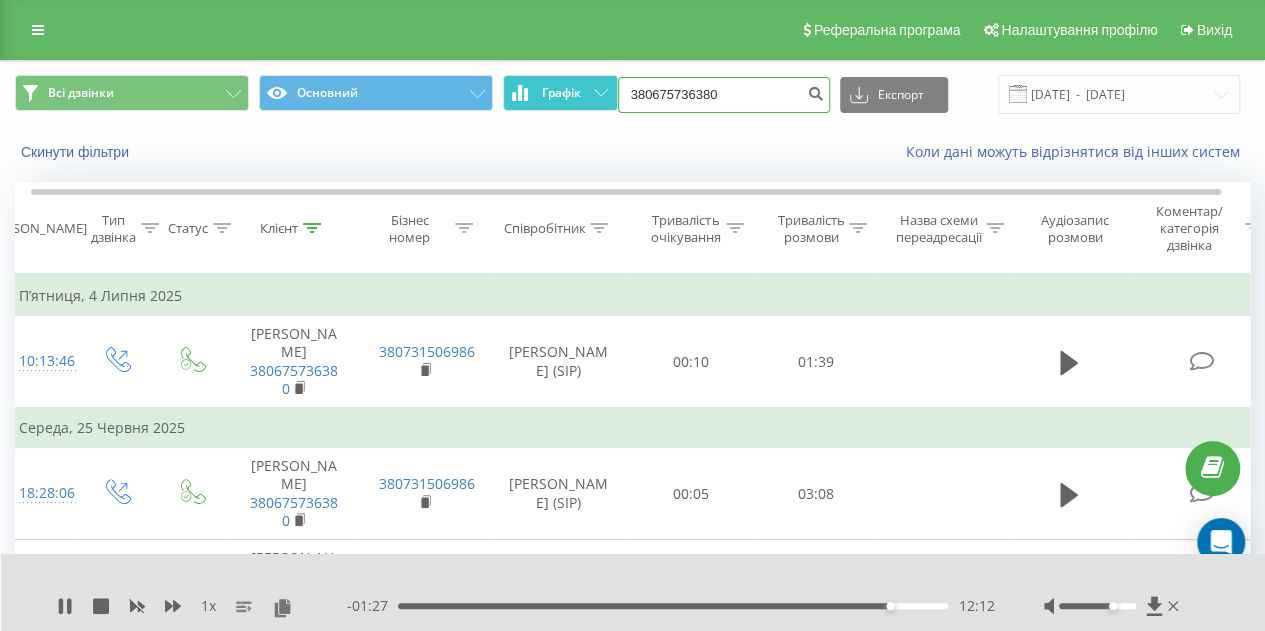 drag, startPoint x: 743, startPoint y: 93, endPoint x: 567, endPoint y: 82, distance: 176.34341 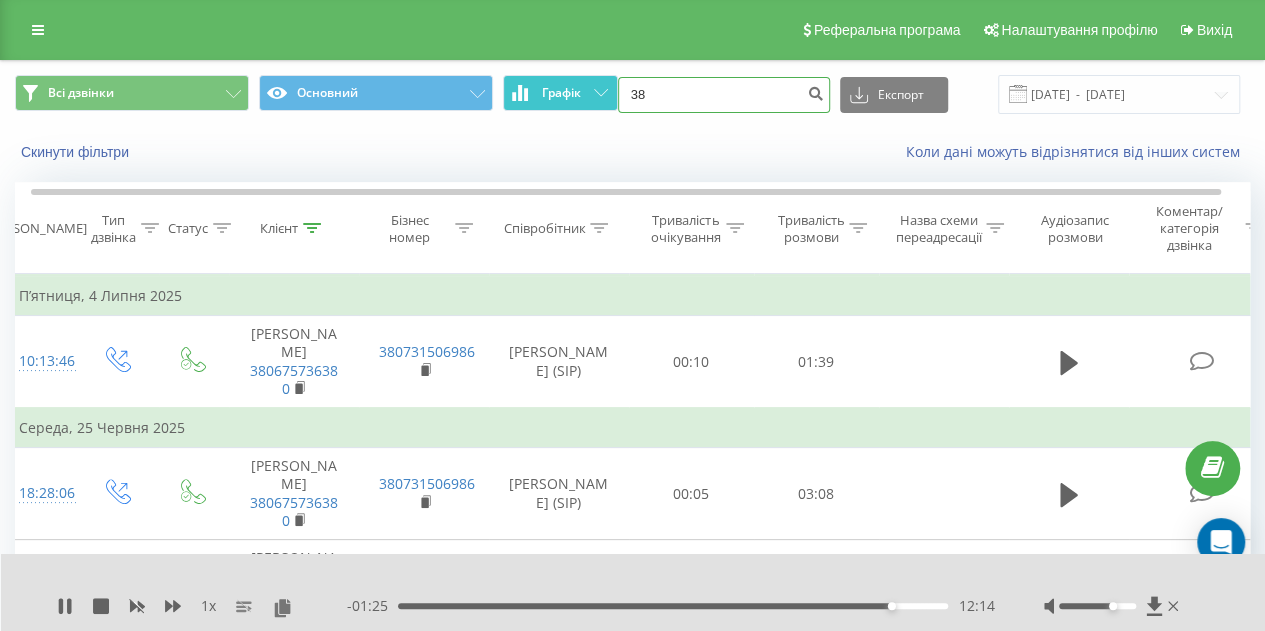 paste on "(095) 372-0709" 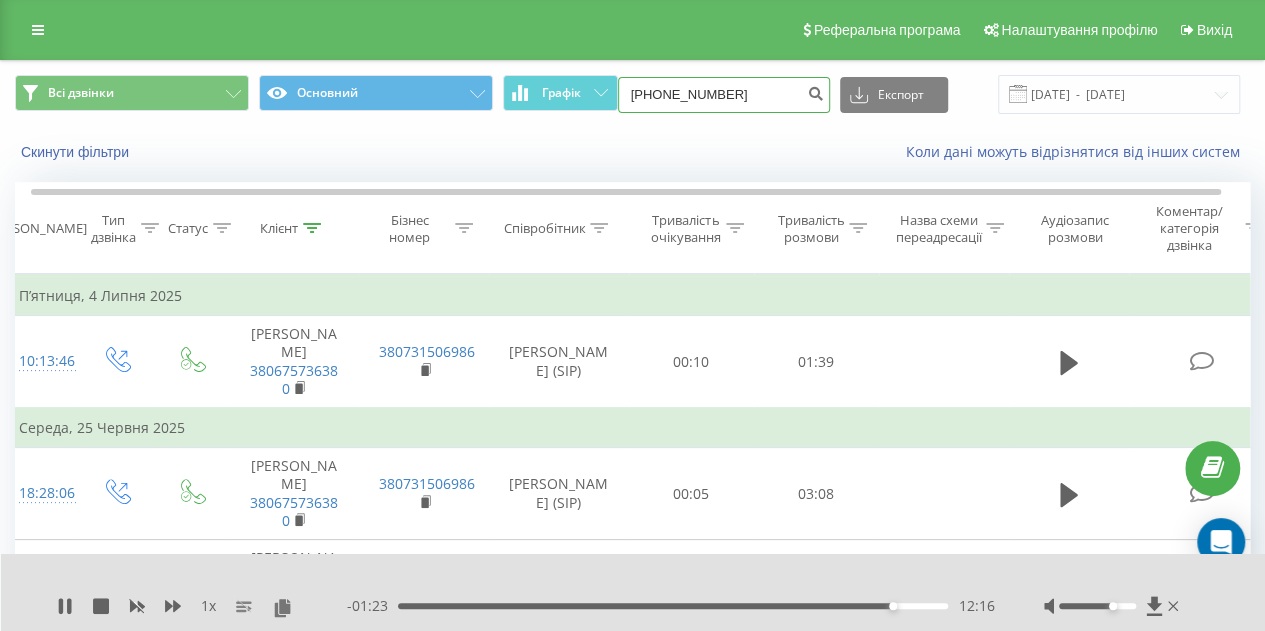 click on "38(095) 372-0709" at bounding box center (724, 95) 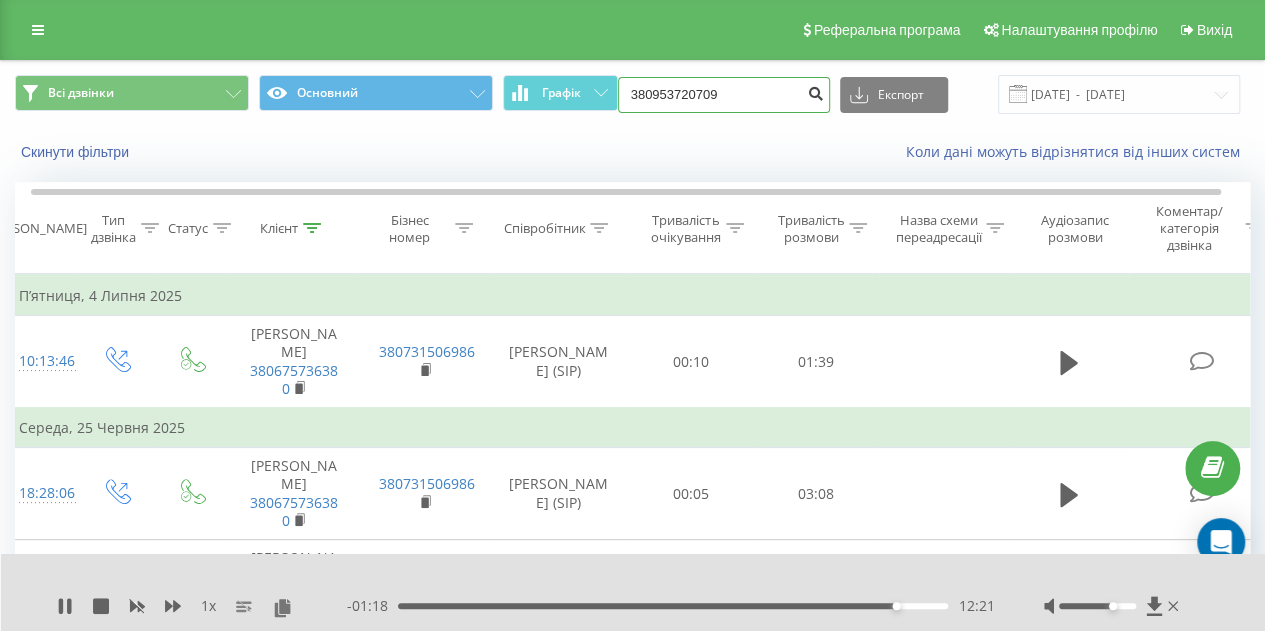 type on "380953720709" 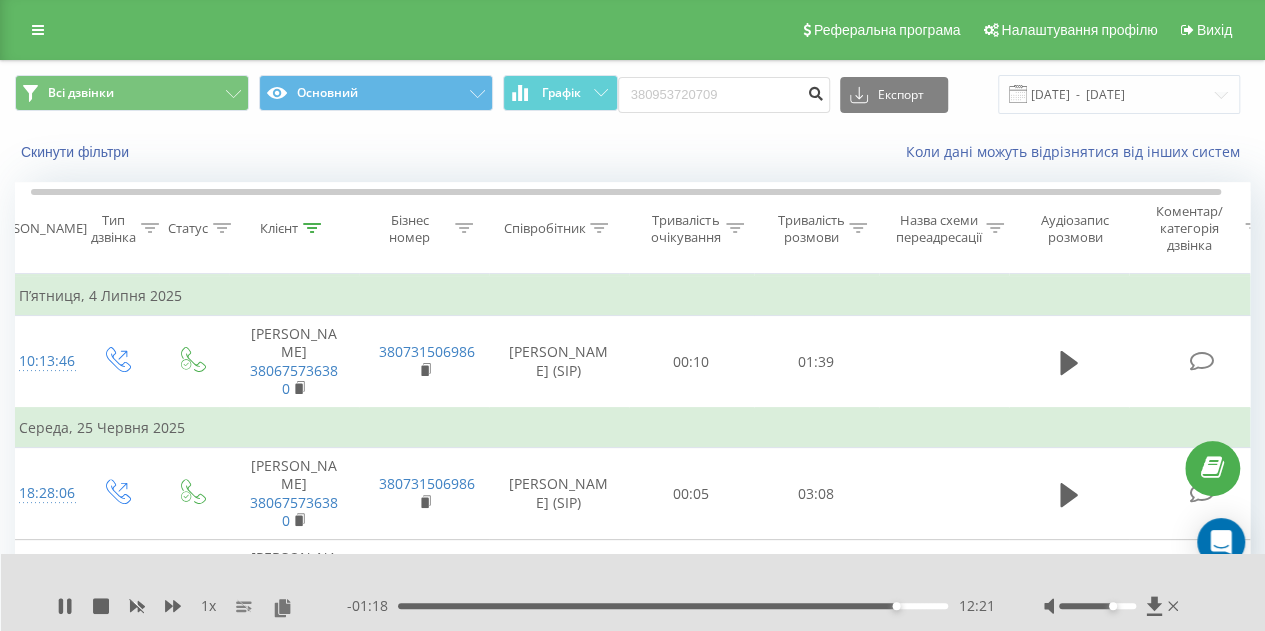 click at bounding box center (816, 91) 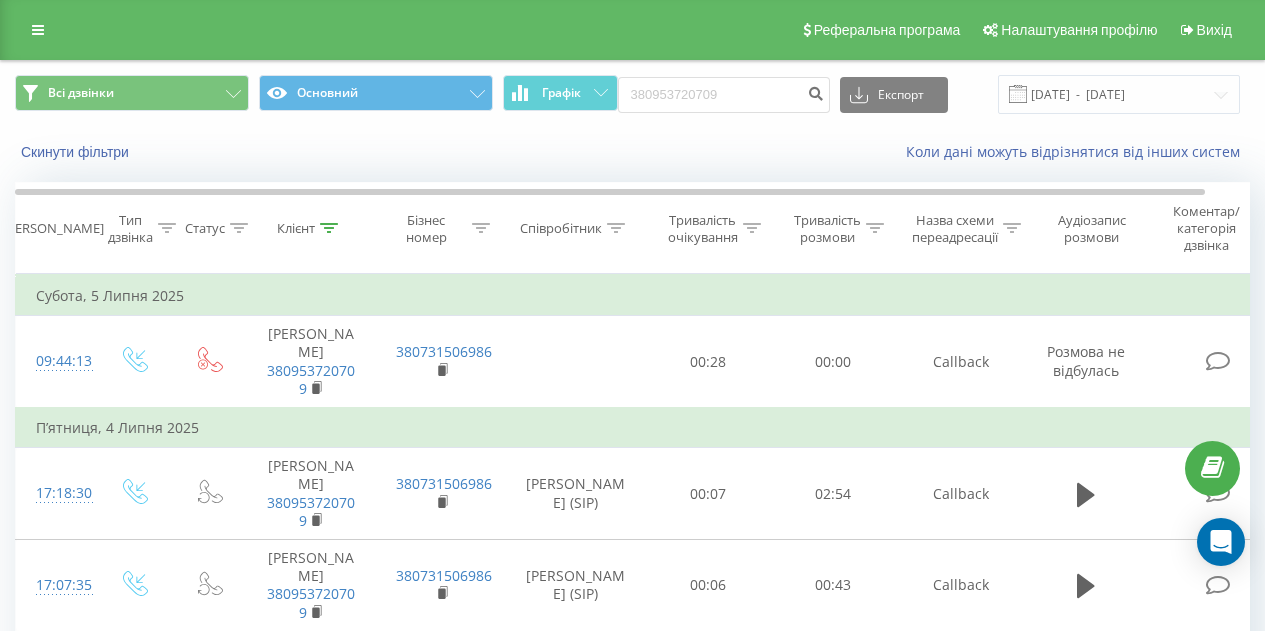 scroll, scrollTop: 1886, scrollLeft: 0, axis: vertical 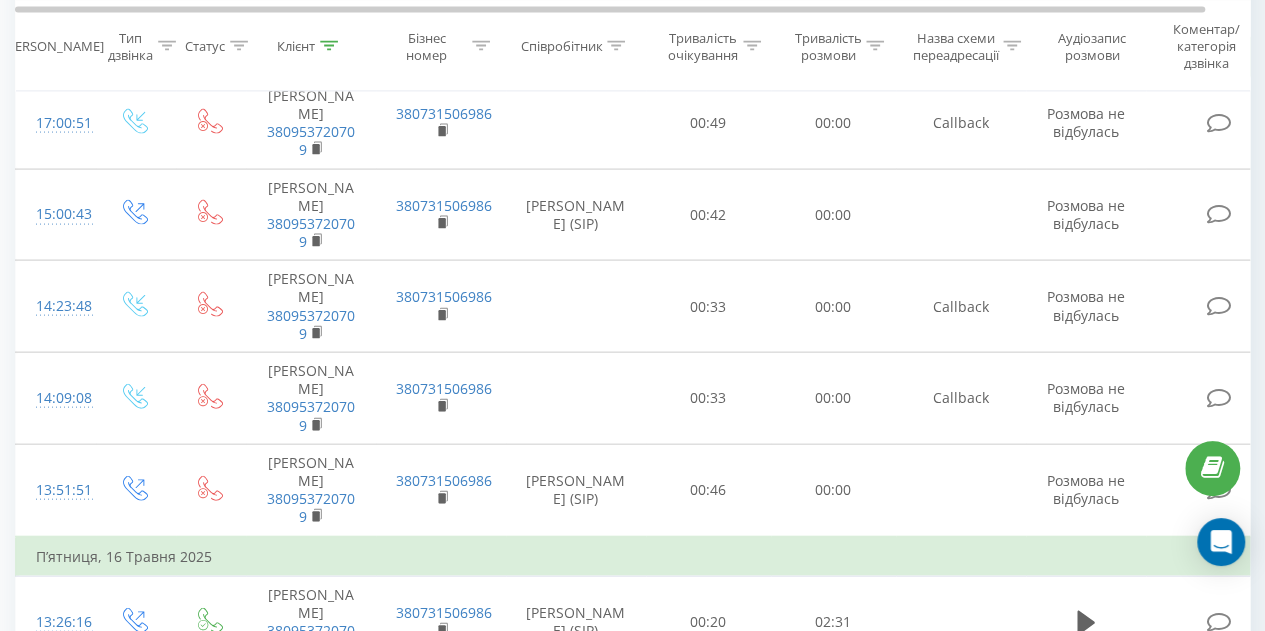 click 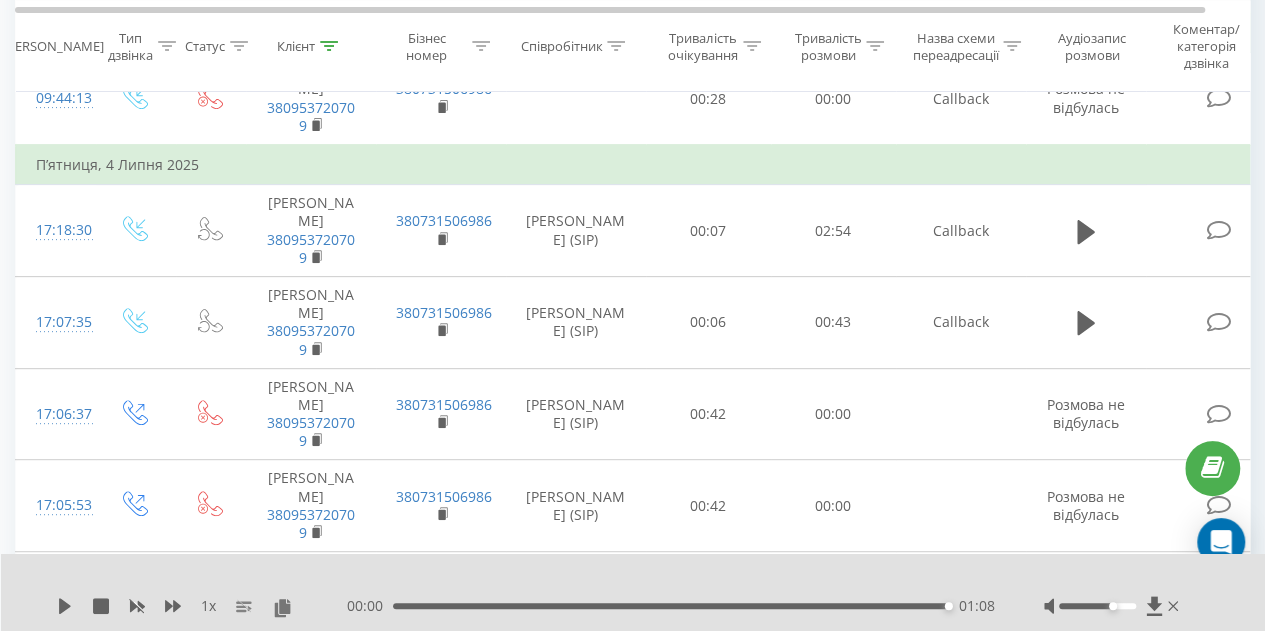 scroll, scrollTop: 0, scrollLeft: 0, axis: both 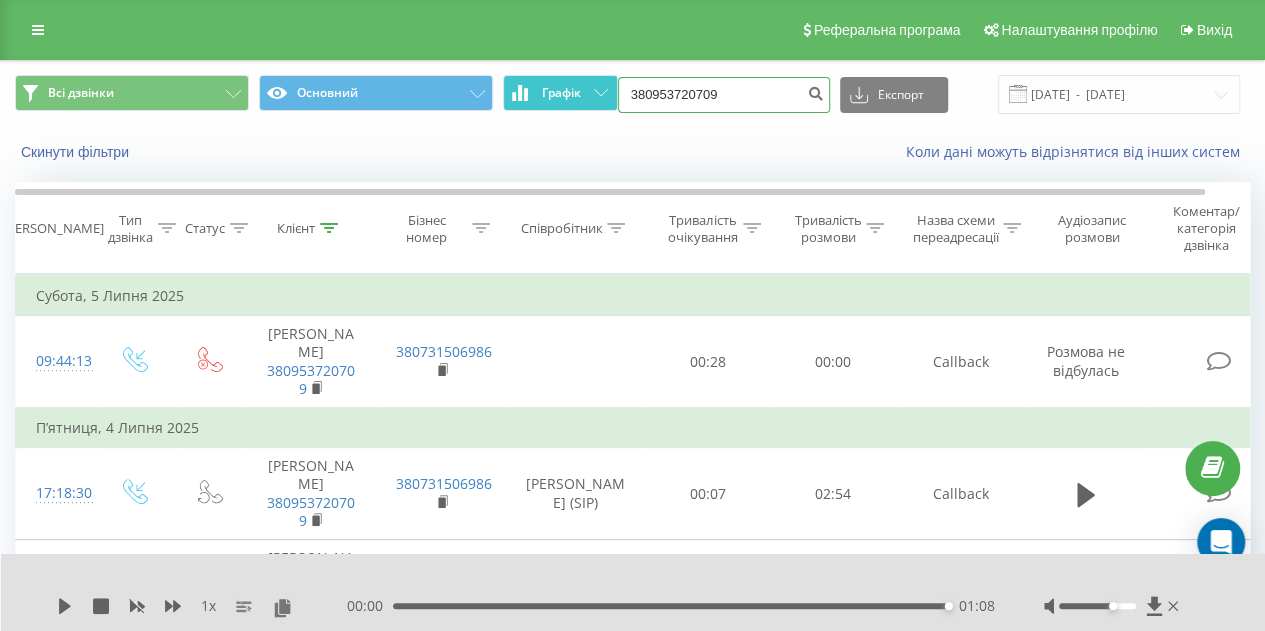 drag, startPoint x: 764, startPoint y: 98, endPoint x: 610, endPoint y: 89, distance: 154.26276 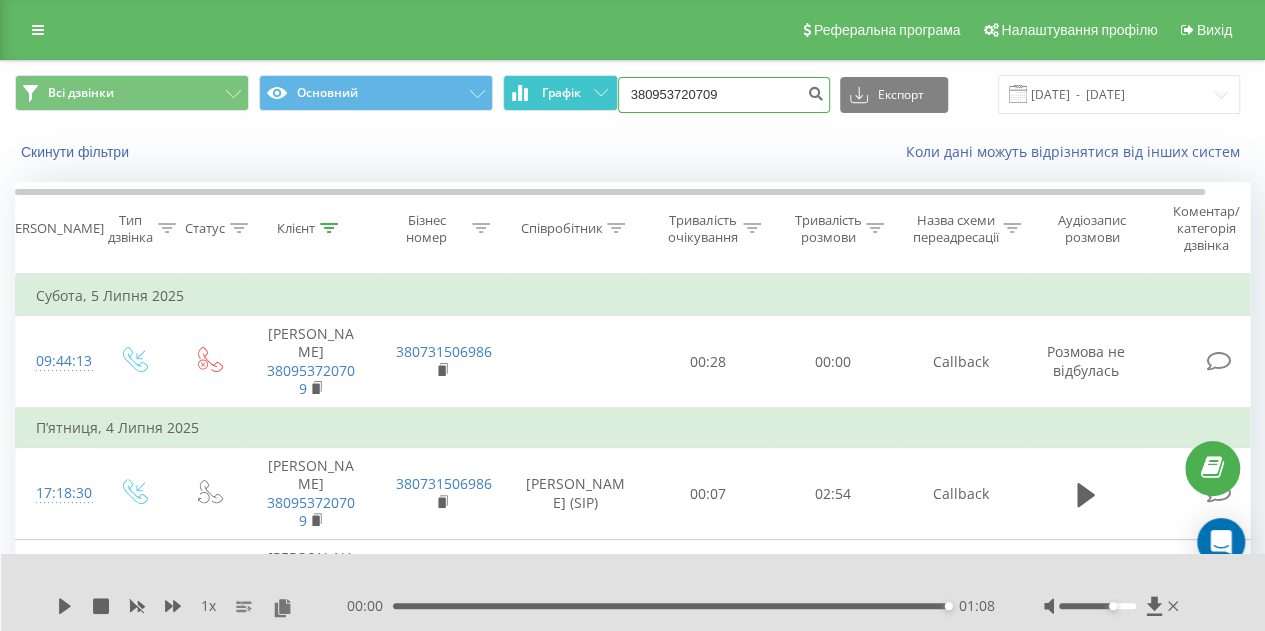paste on "672529702" 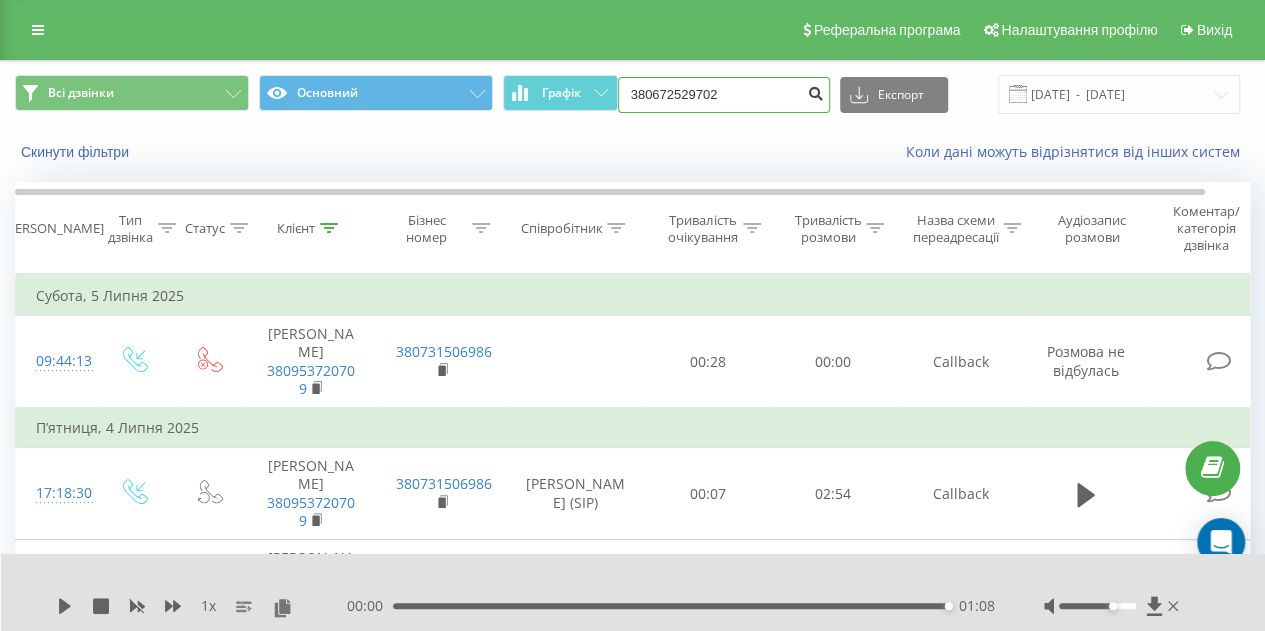 type on "380672529702" 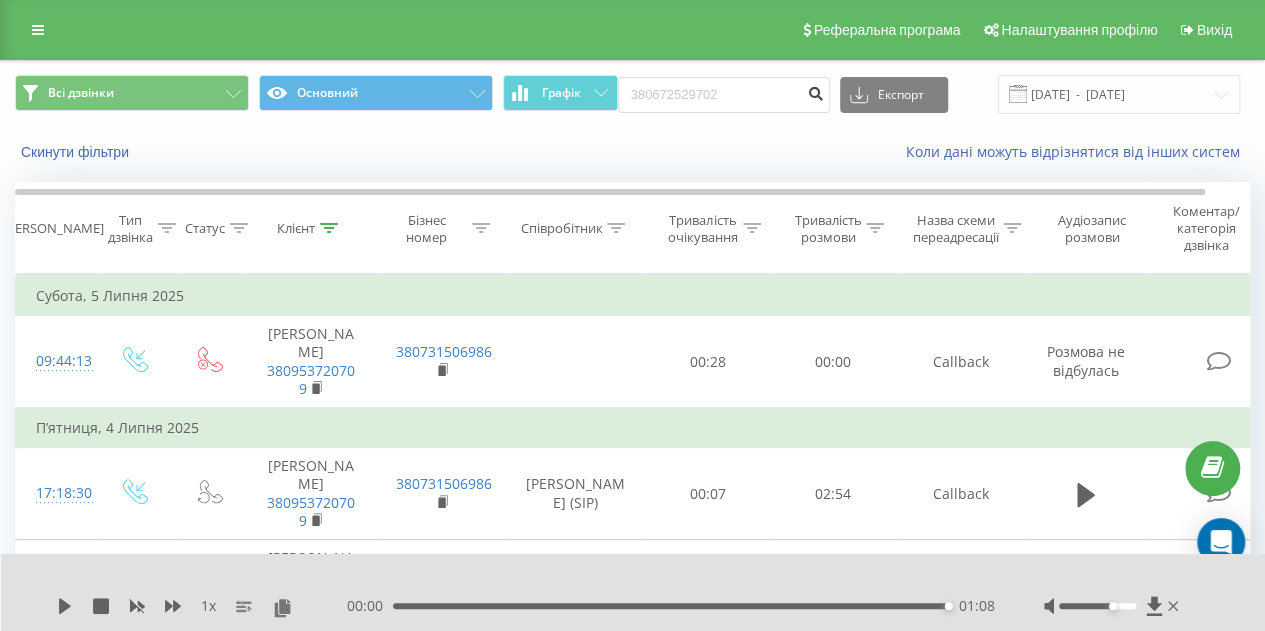 click at bounding box center [816, 91] 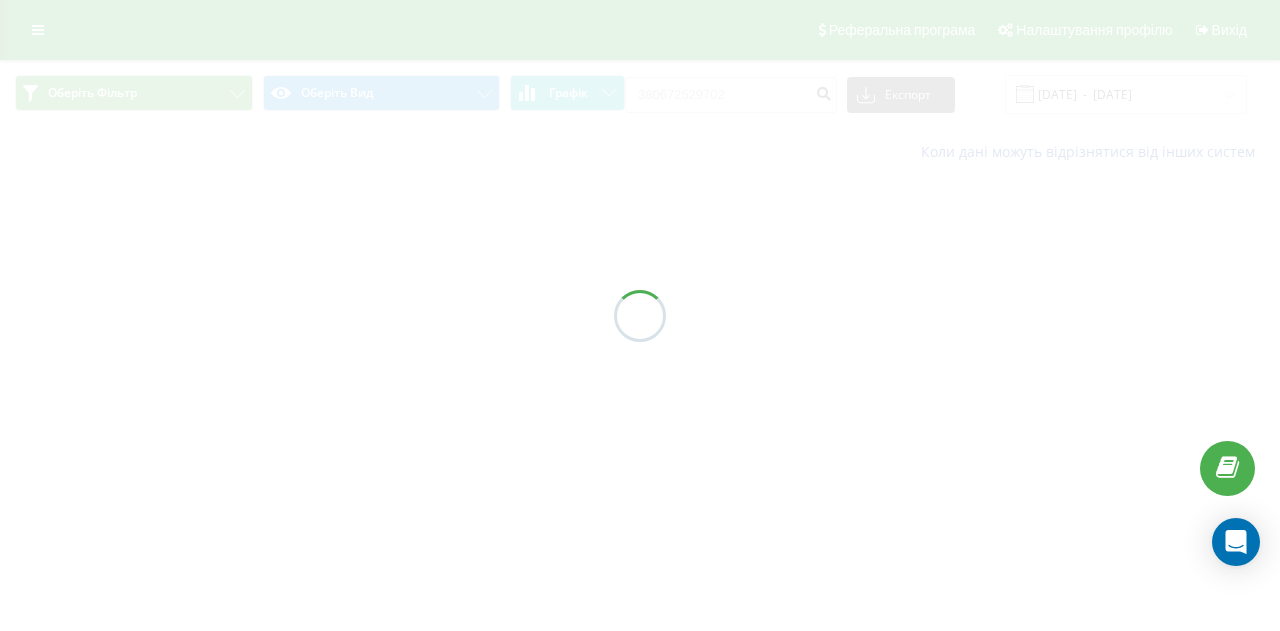 scroll, scrollTop: 0, scrollLeft: 0, axis: both 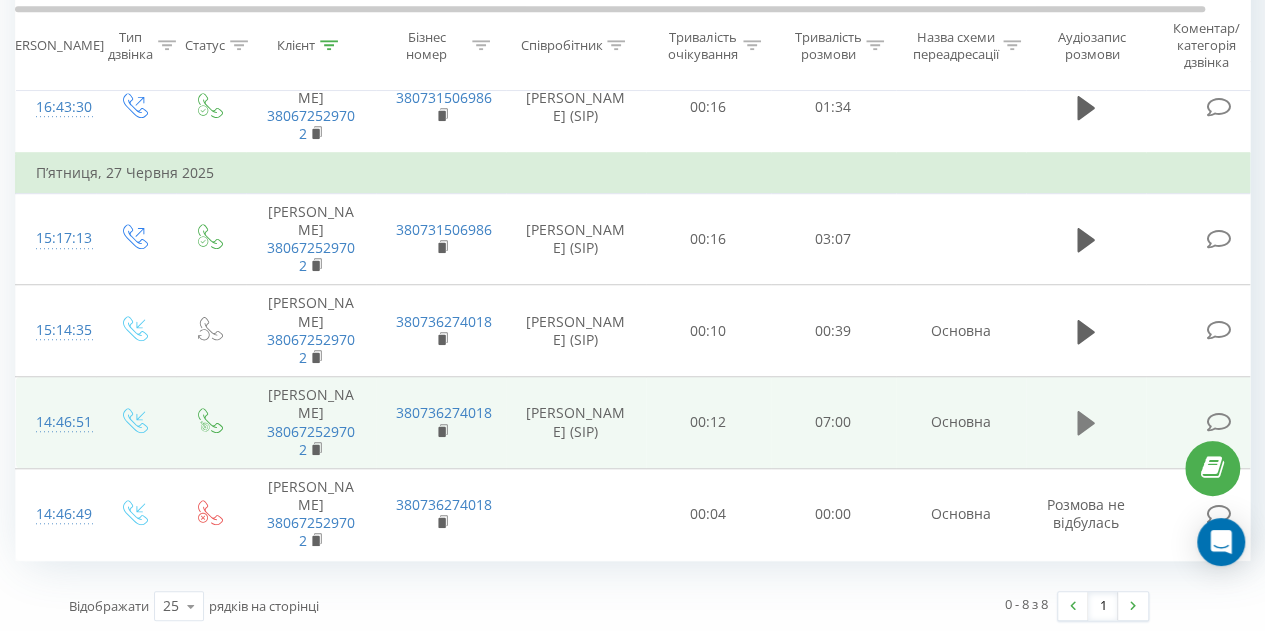 click at bounding box center [1086, 423] 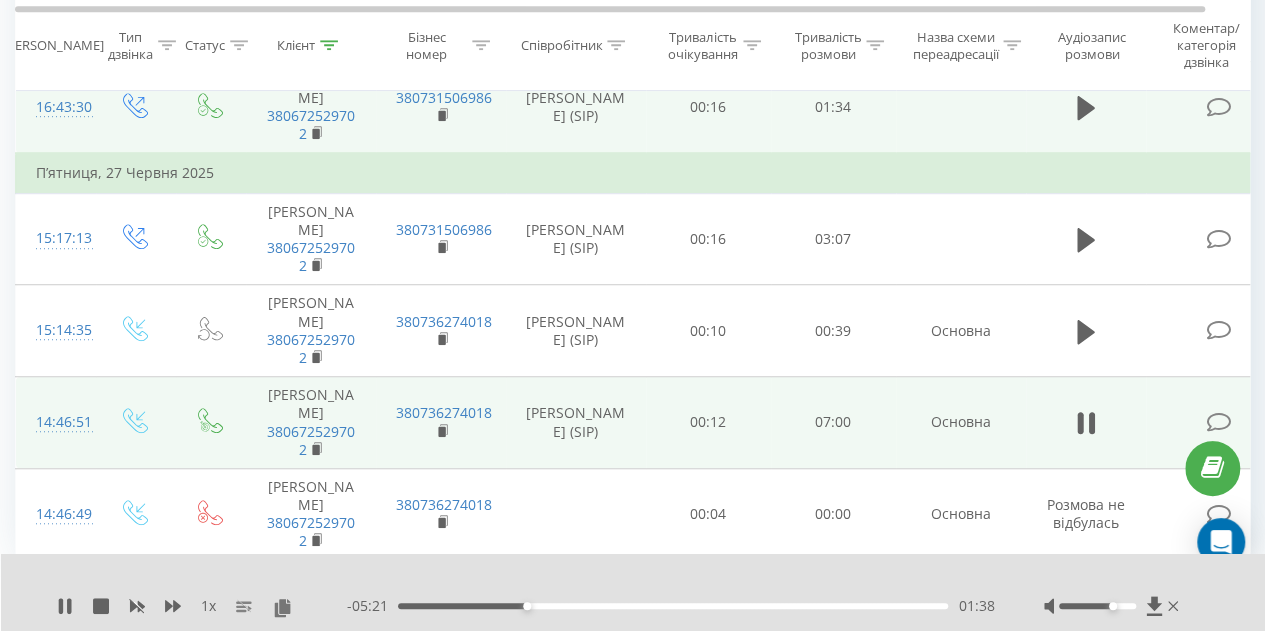 scroll, scrollTop: 0, scrollLeft: 0, axis: both 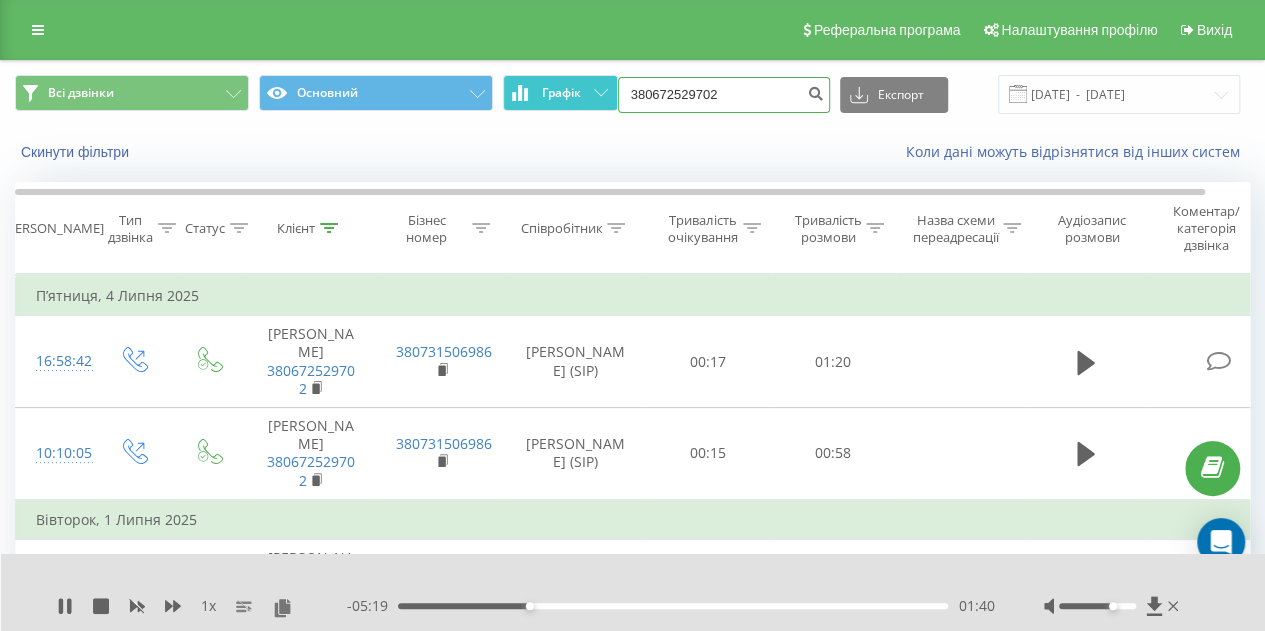 drag, startPoint x: 740, startPoint y: 95, endPoint x: 607, endPoint y: 82, distance: 133.63383 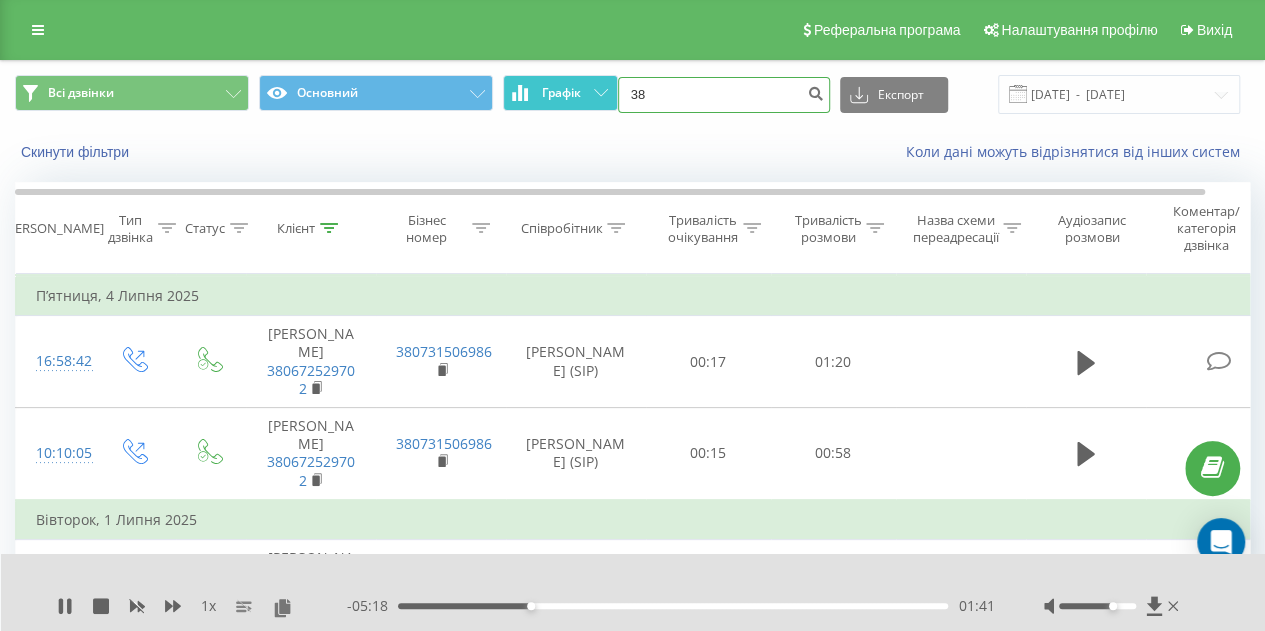 paste on "097-966-01-66" 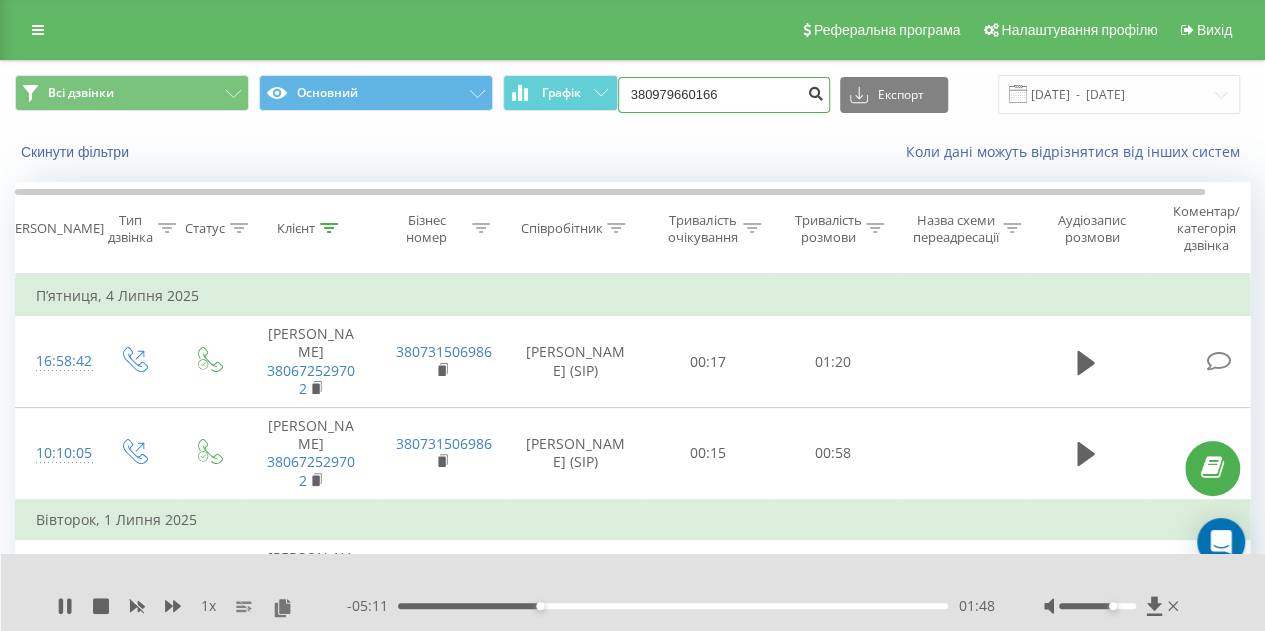 type on "380979660166" 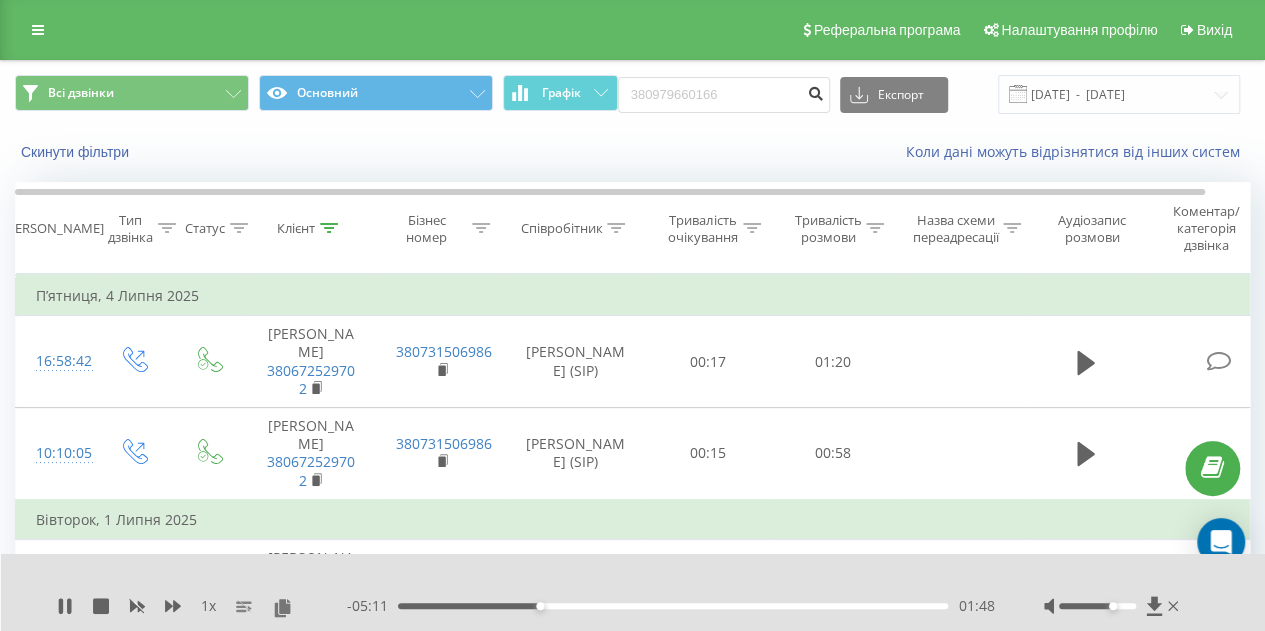 click at bounding box center [816, 91] 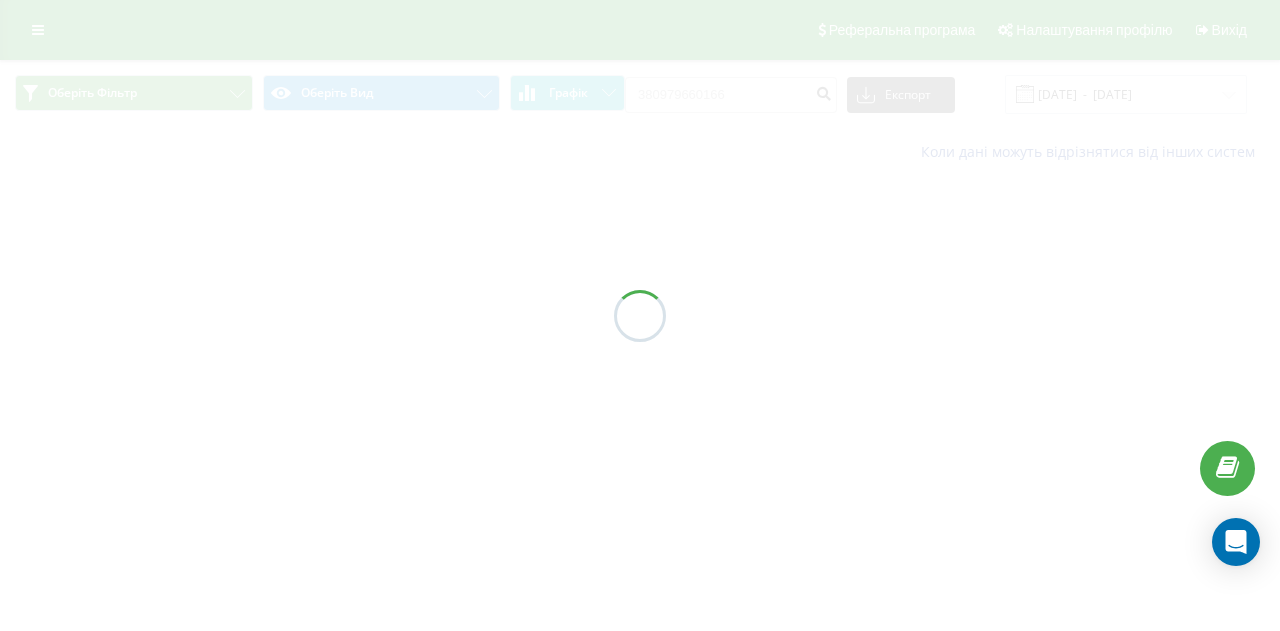 scroll, scrollTop: 0, scrollLeft: 0, axis: both 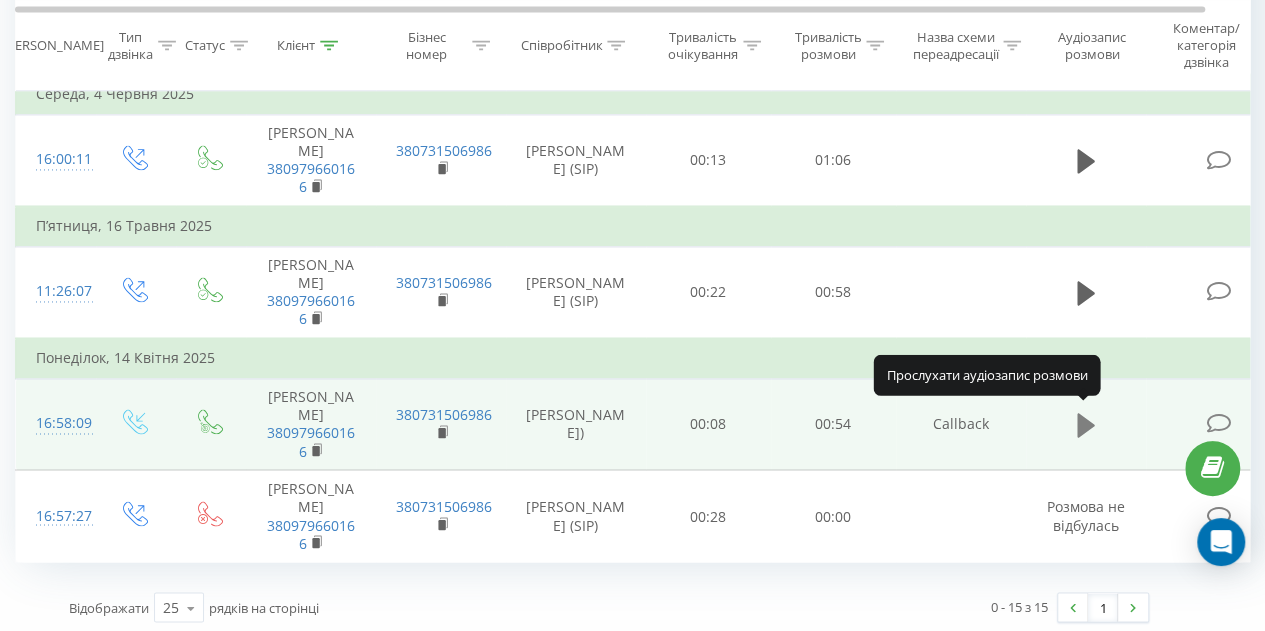 click 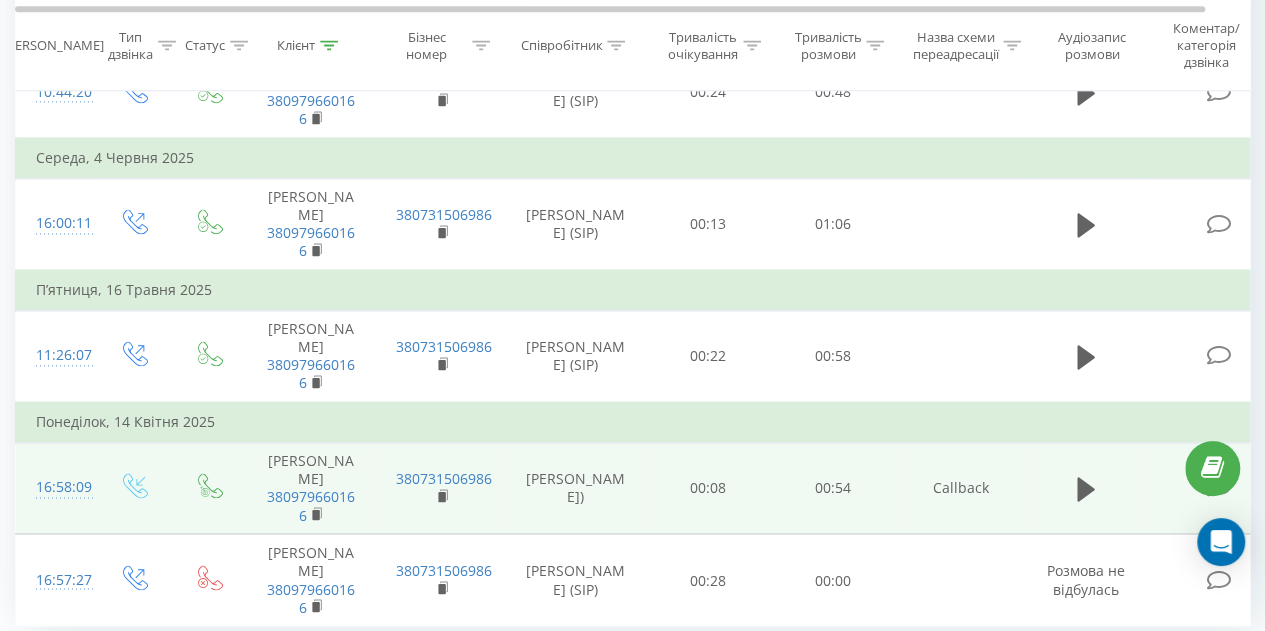 scroll, scrollTop: 1384, scrollLeft: 0, axis: vertical 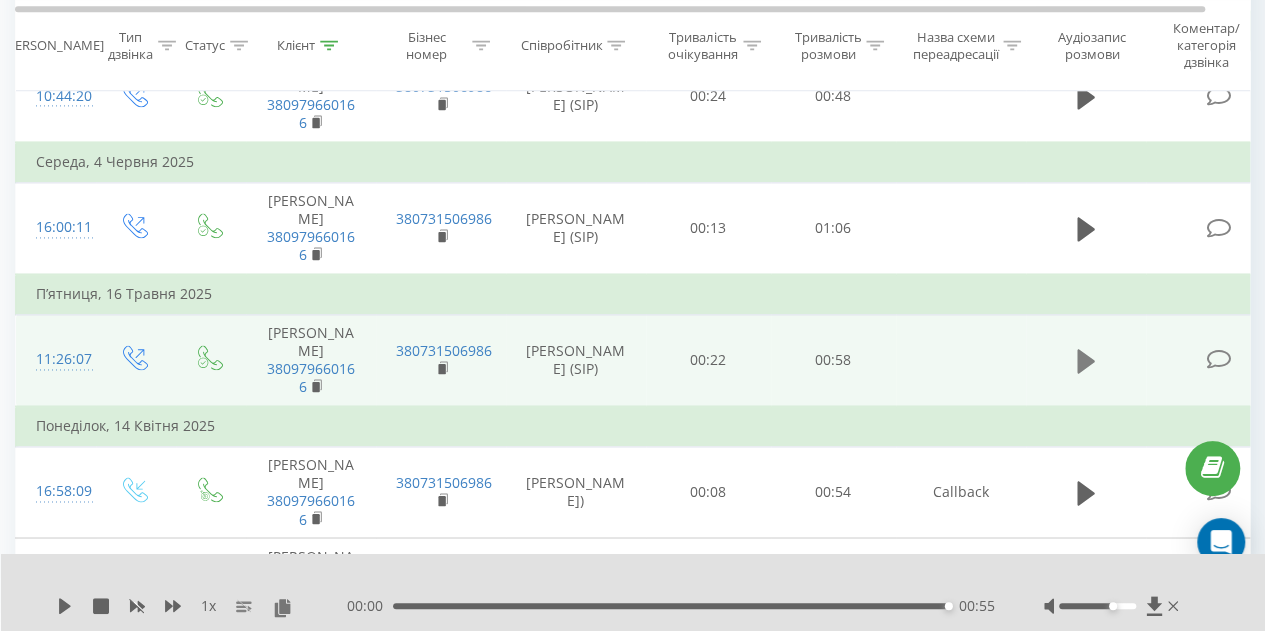 click 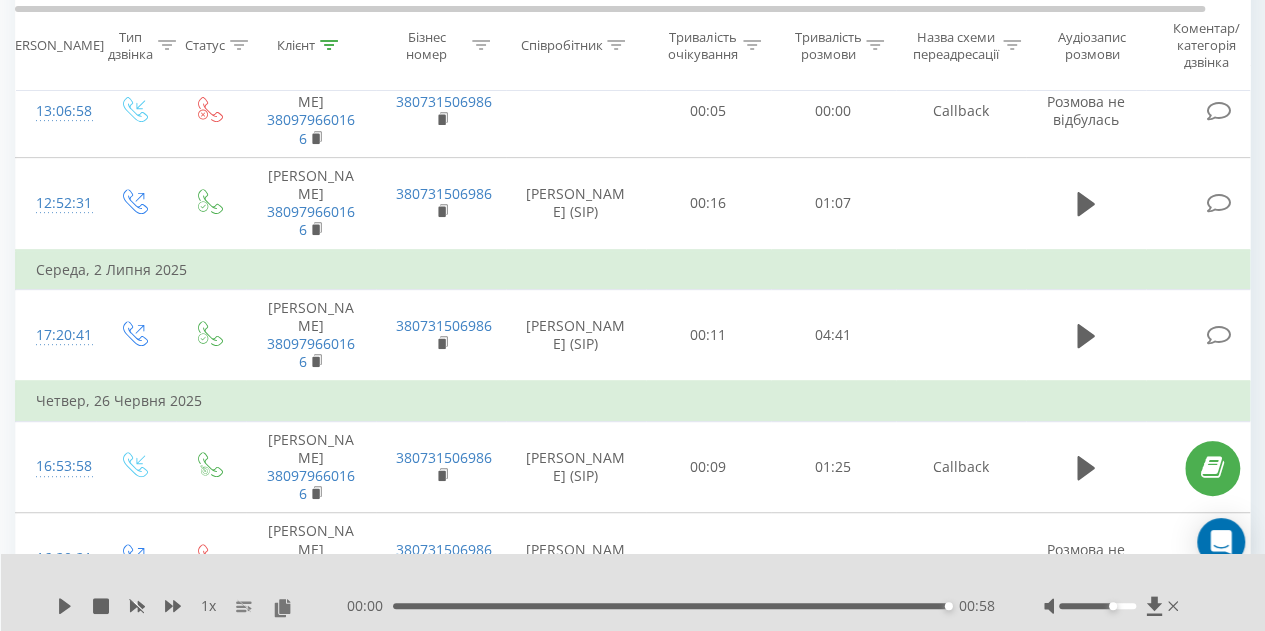 scroll, scrollTop: 0, scrollLeft: 0, axis: both 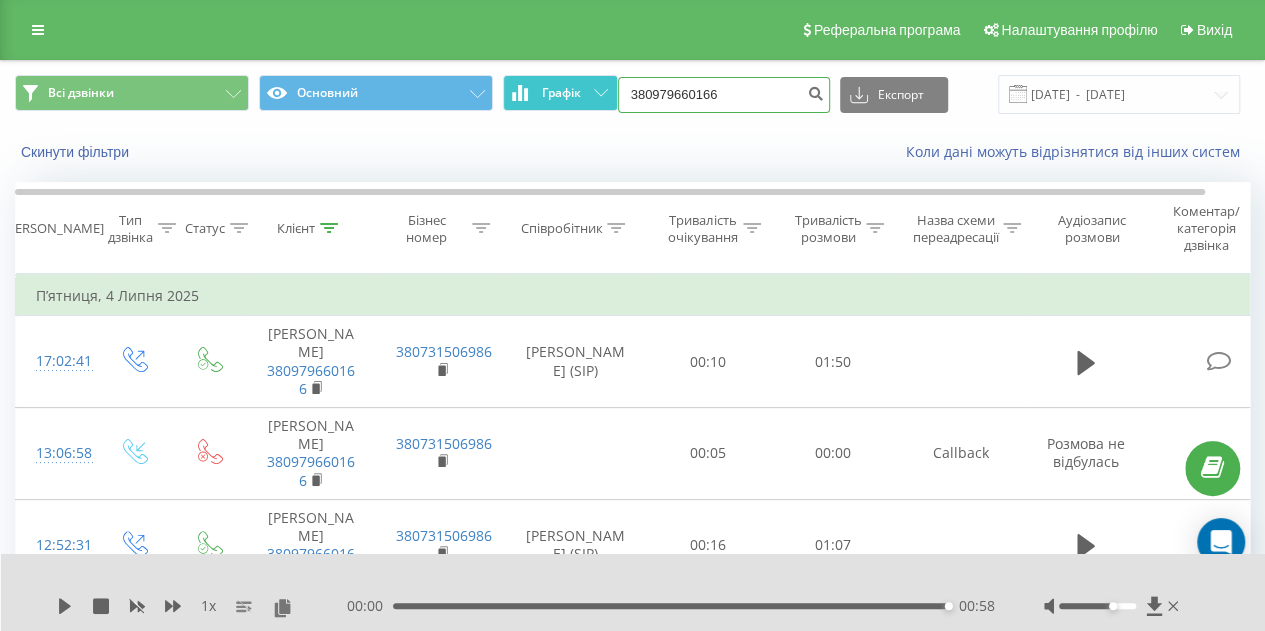 drag, startPoint x: 734, startPoint y: 91, endPoint x: 600, endPoint y: 101, distance: 134.37262 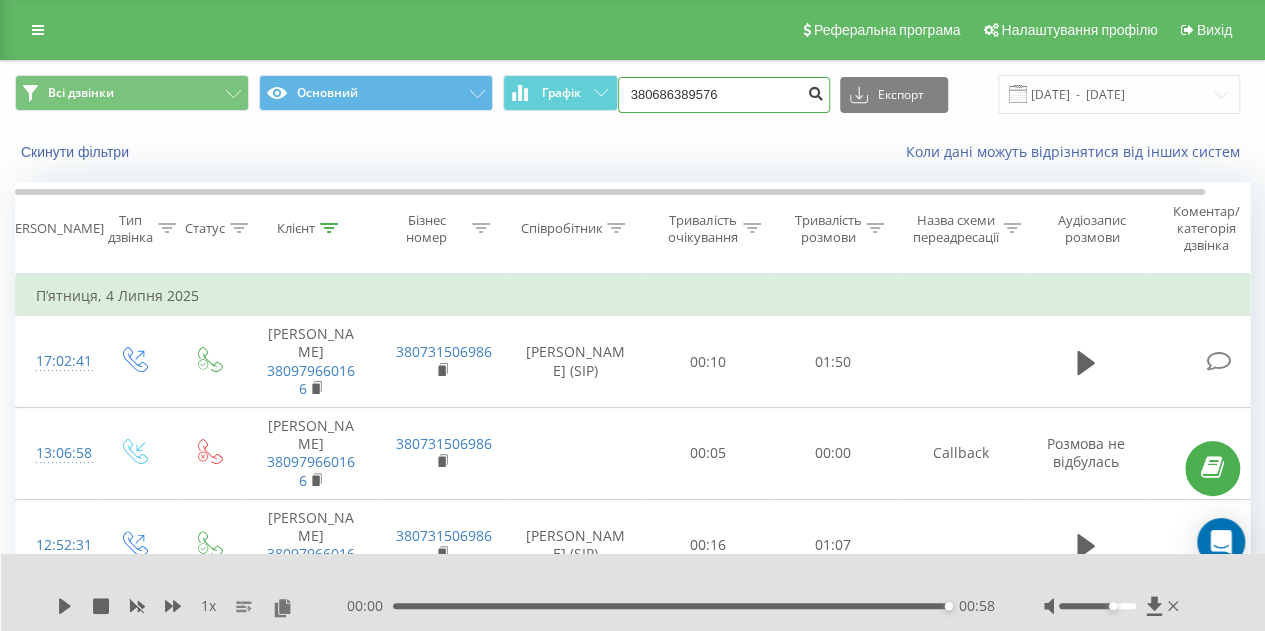 type on "380686389576" 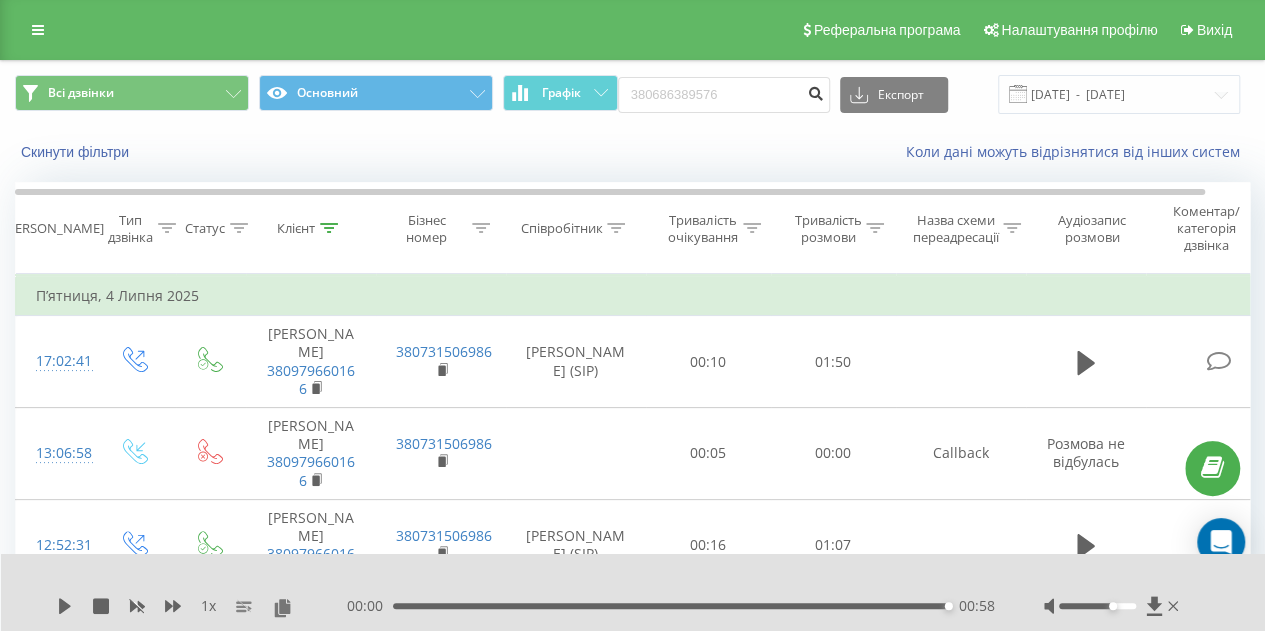 click at bounding box center [816, 91] 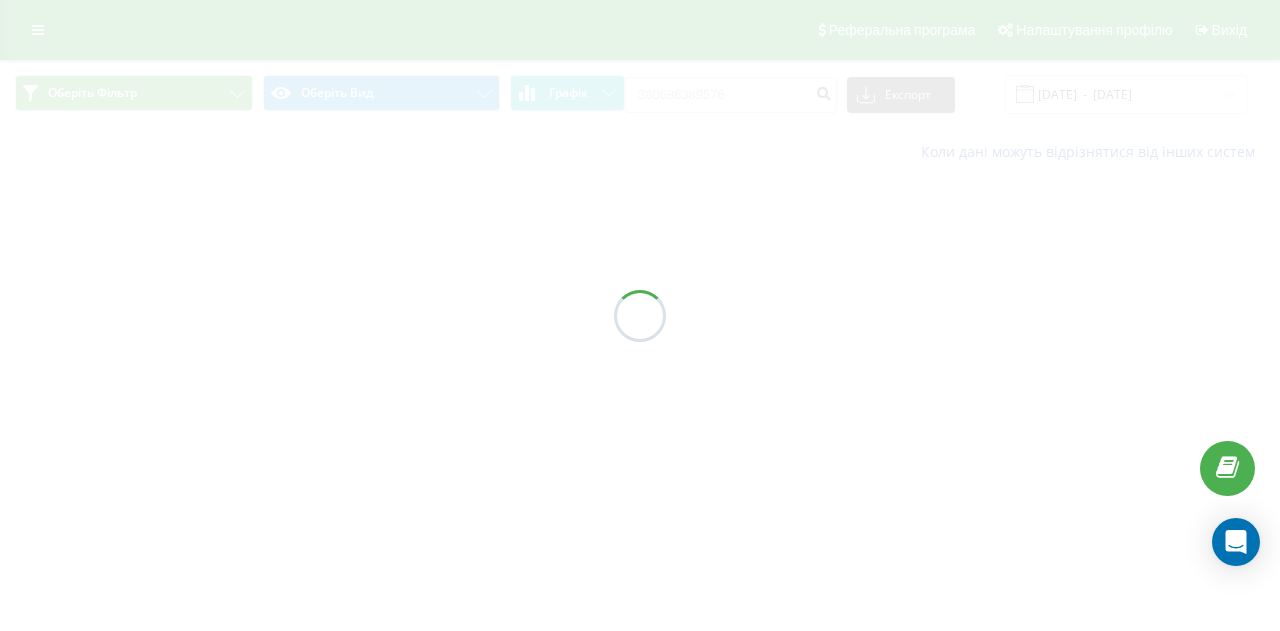 scroll, scrollTop: 0, scrollLeft: 0, axis: both 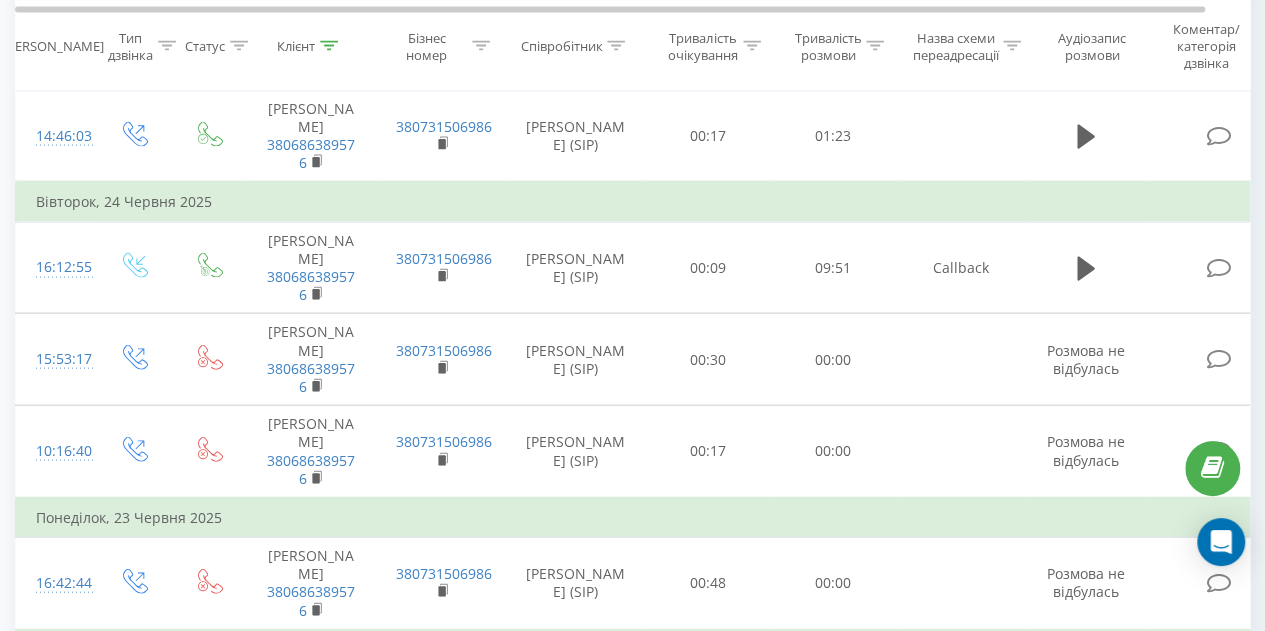 click at bounding box center [1086, 848] 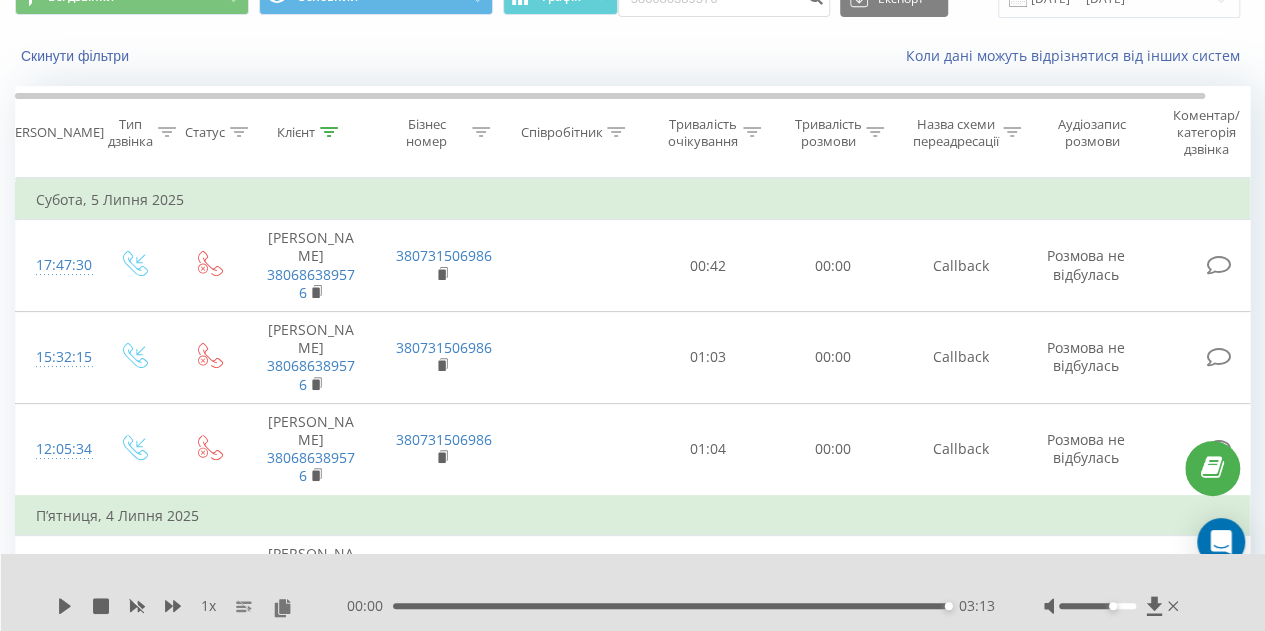 scroll, scrollTop: 0, scrollLeft: 0, axis: both 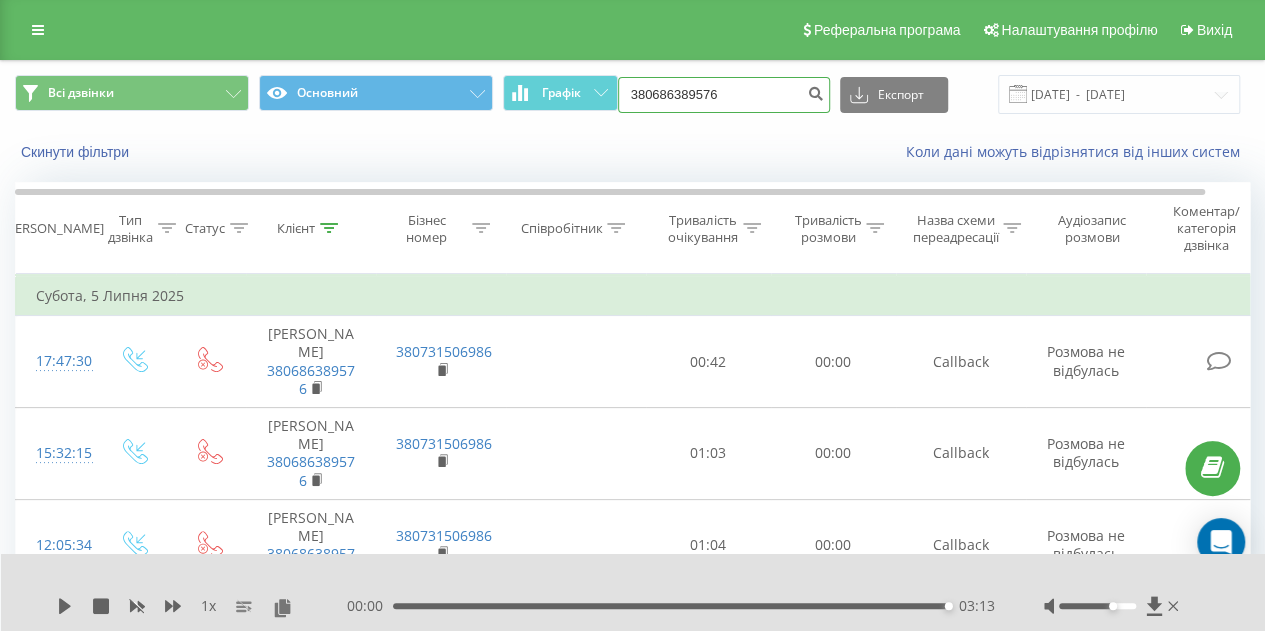 click on "380686389576" at bounding box center (724, 95) 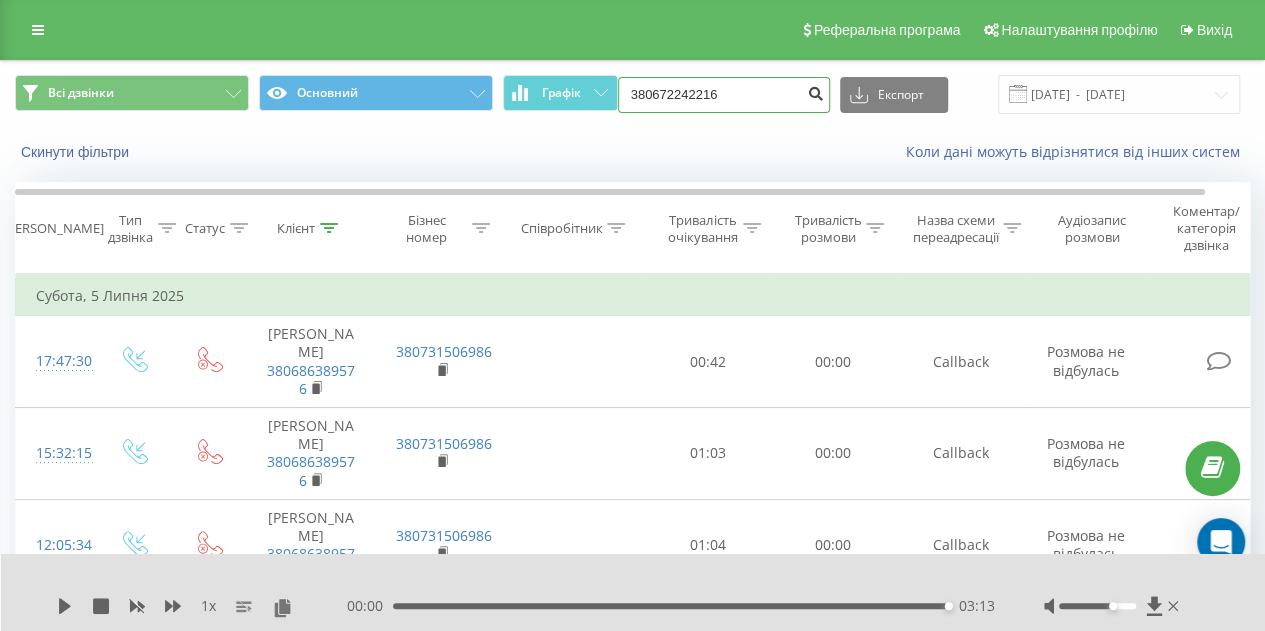 type on "380672242216" 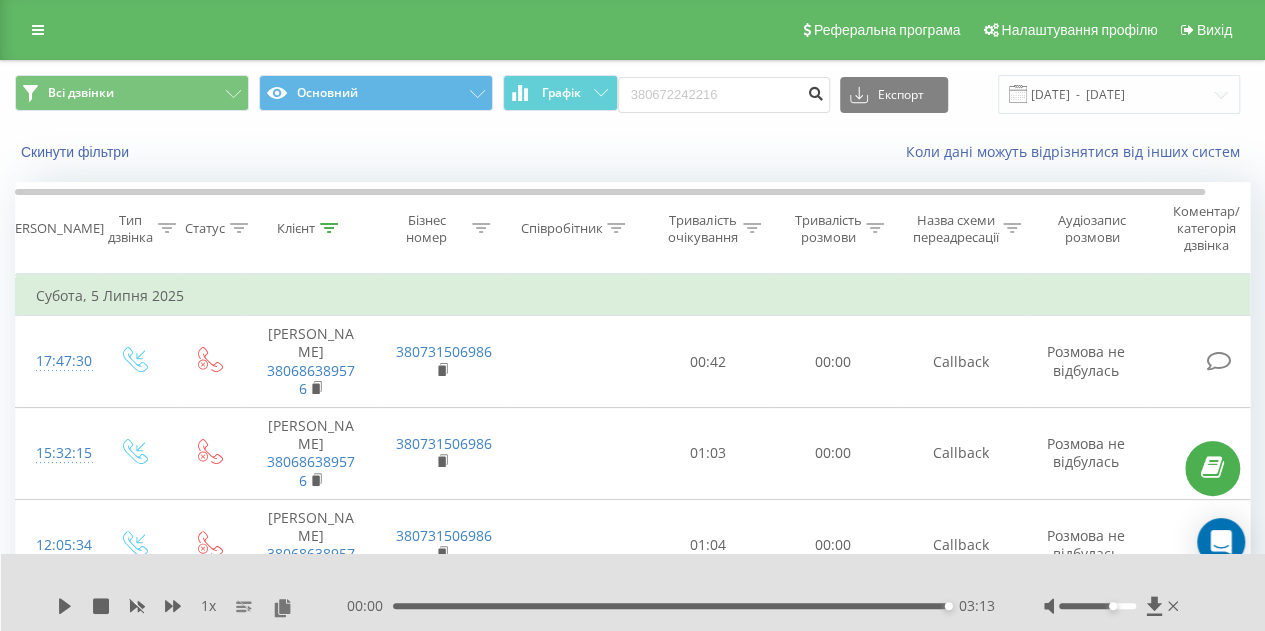 click at bounding box center (816, 95) 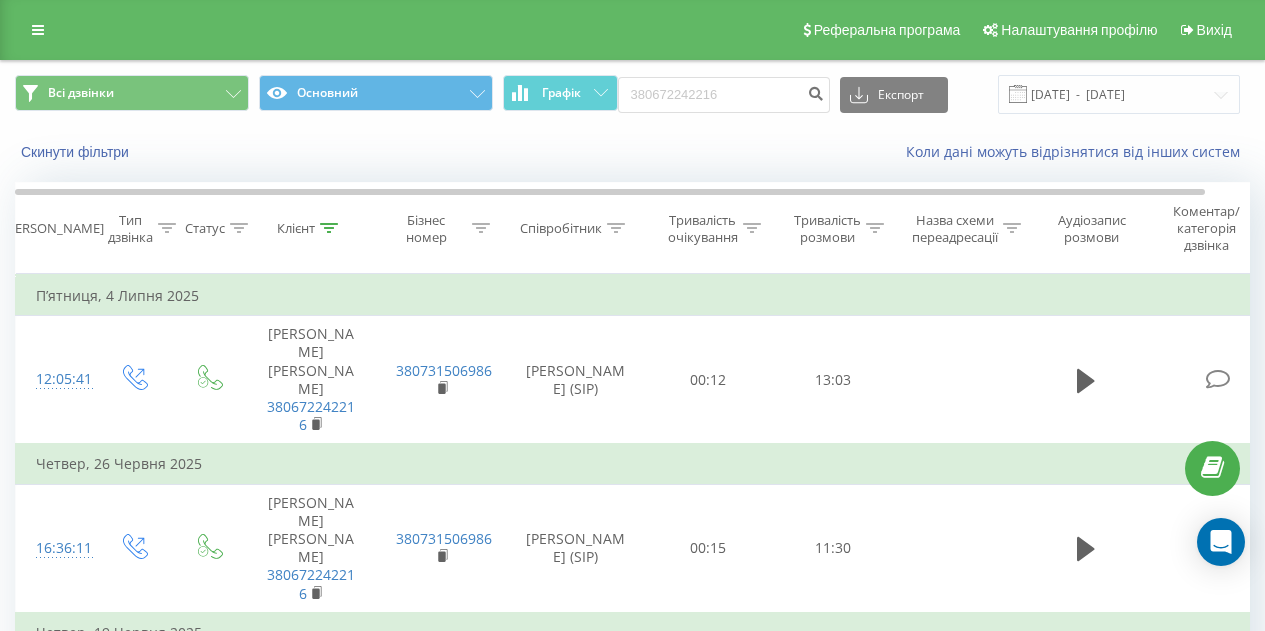 scroll, scrollTop: 296, scrollLeft: 0, axis: vertical 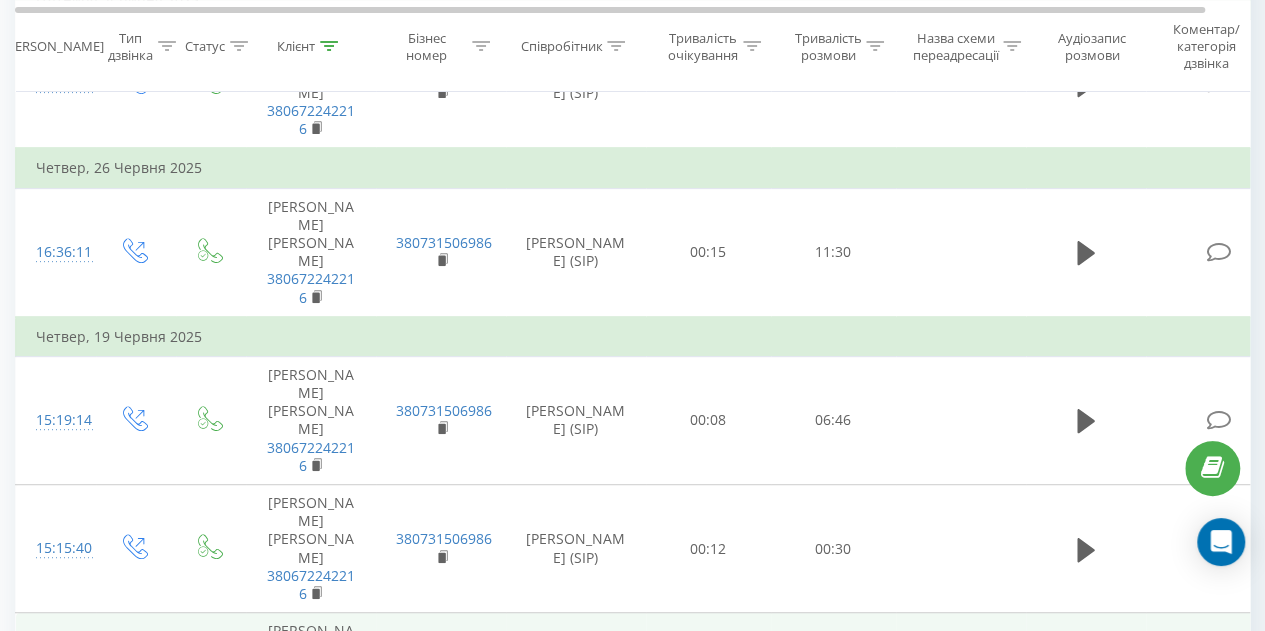 click 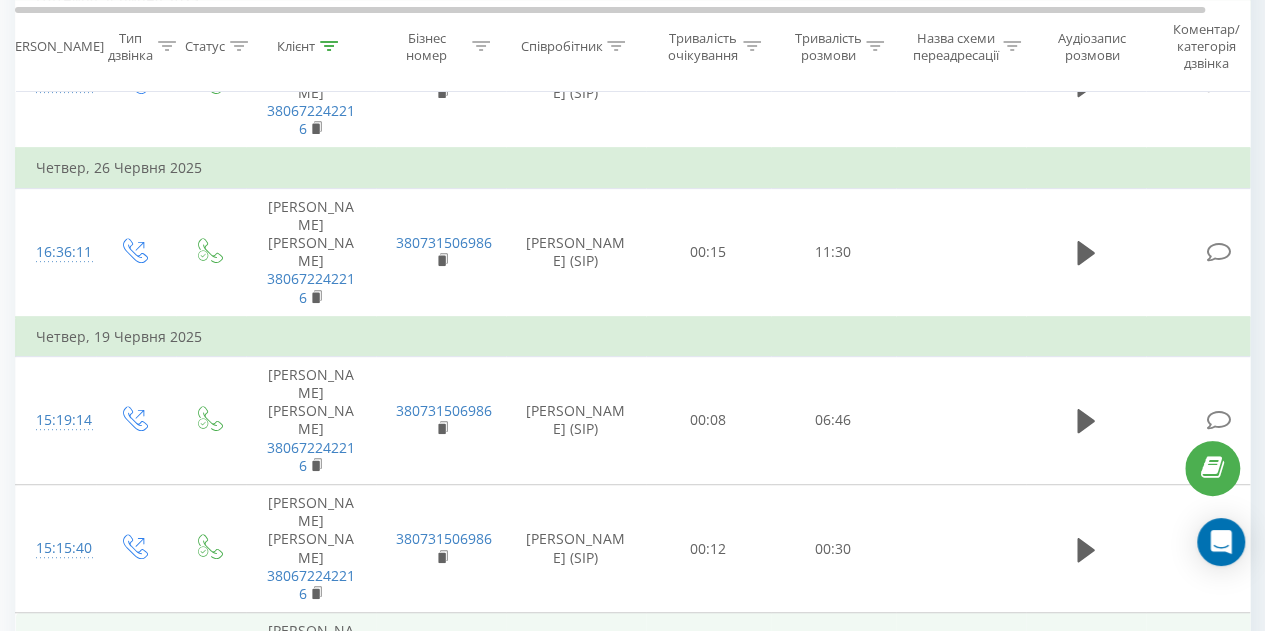 scroll, scrollTop: 373, scrollLeft: 0, axis: vertical 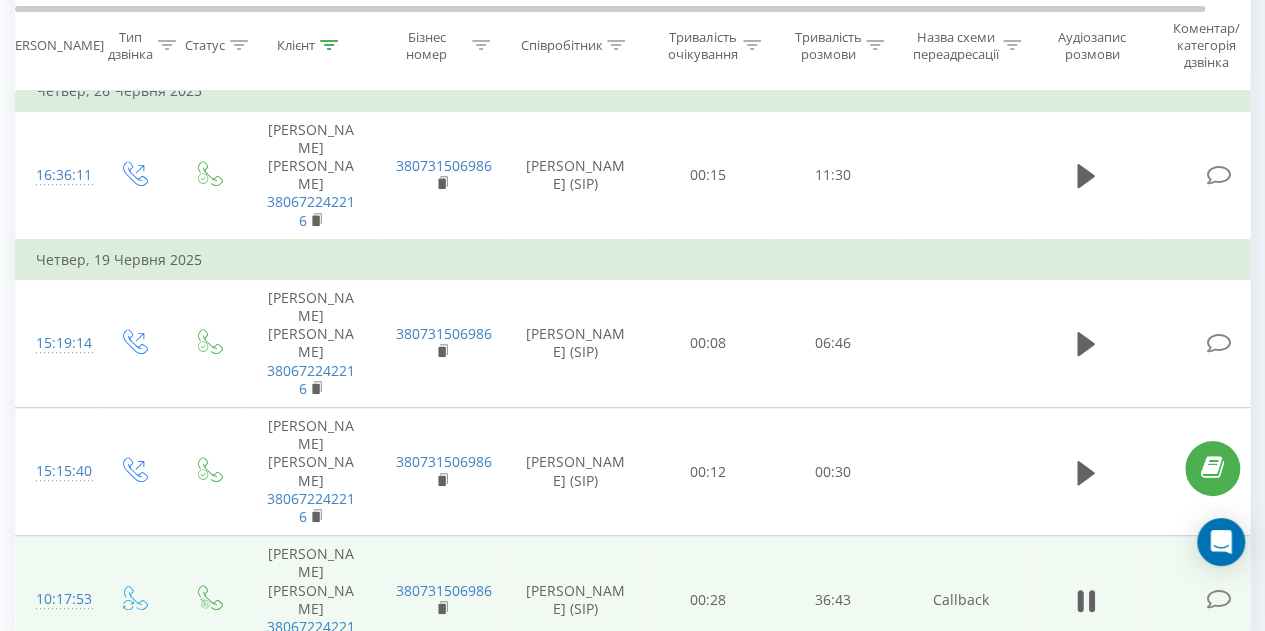 drag, startPoint x: 400, startPoint y: 547, endPoint x: 388, endPoint y: 547, distance: 12 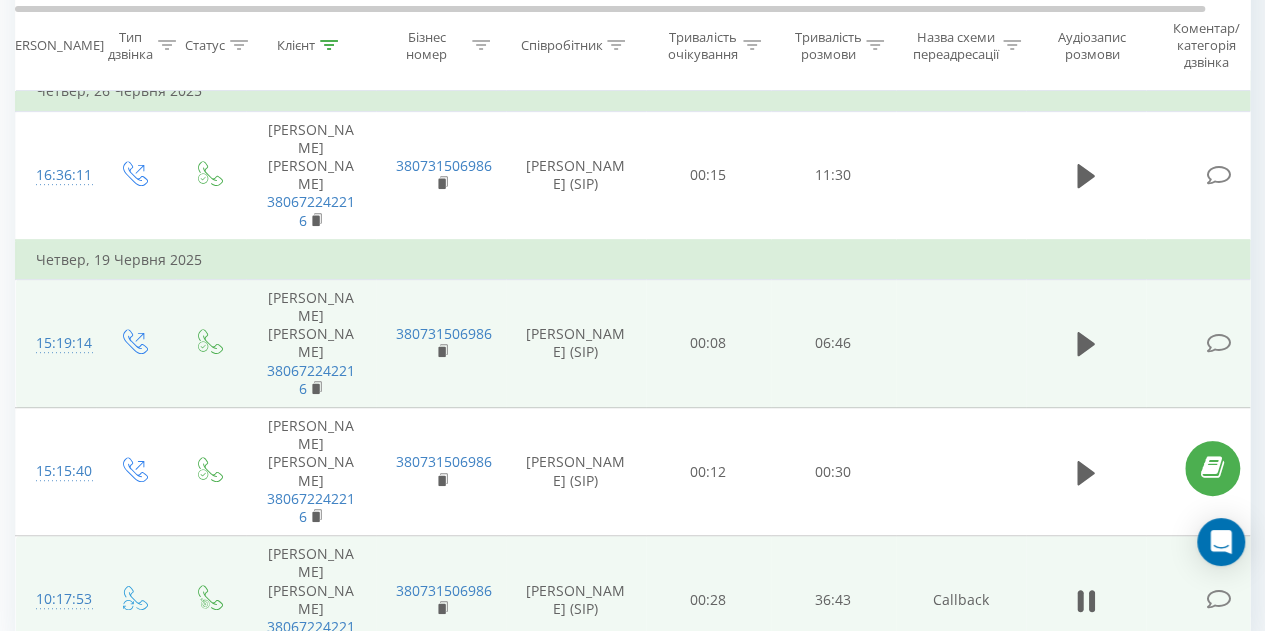 scroll, scrollTop: 0, scrollLeft: 0, axis: both 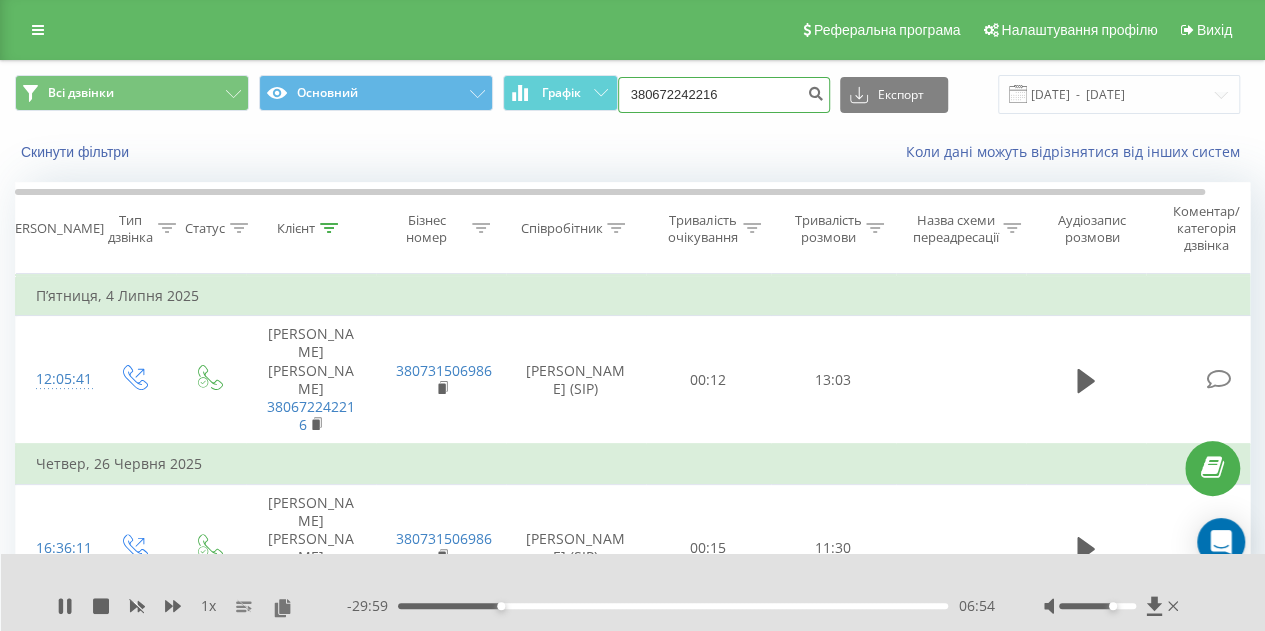 drag, startPoint x: 737, startPoint y: 97, endPoint x: 624, endPoint y: 89, distance: 113.28283 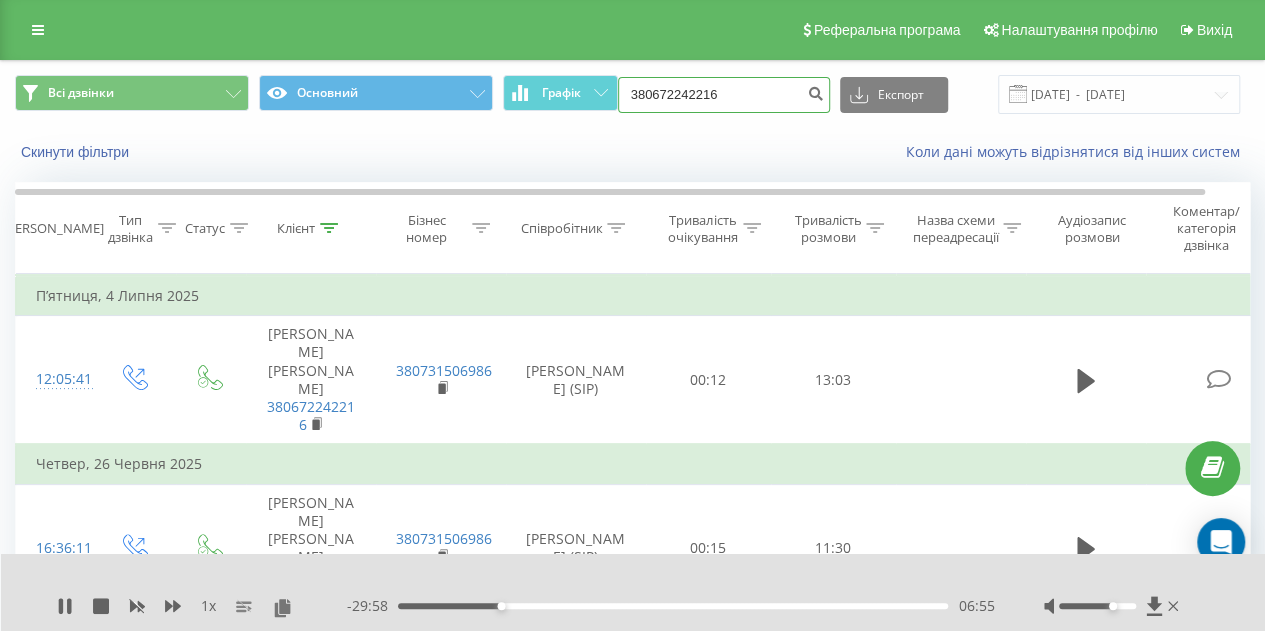 paste on "(063) 129-3767" 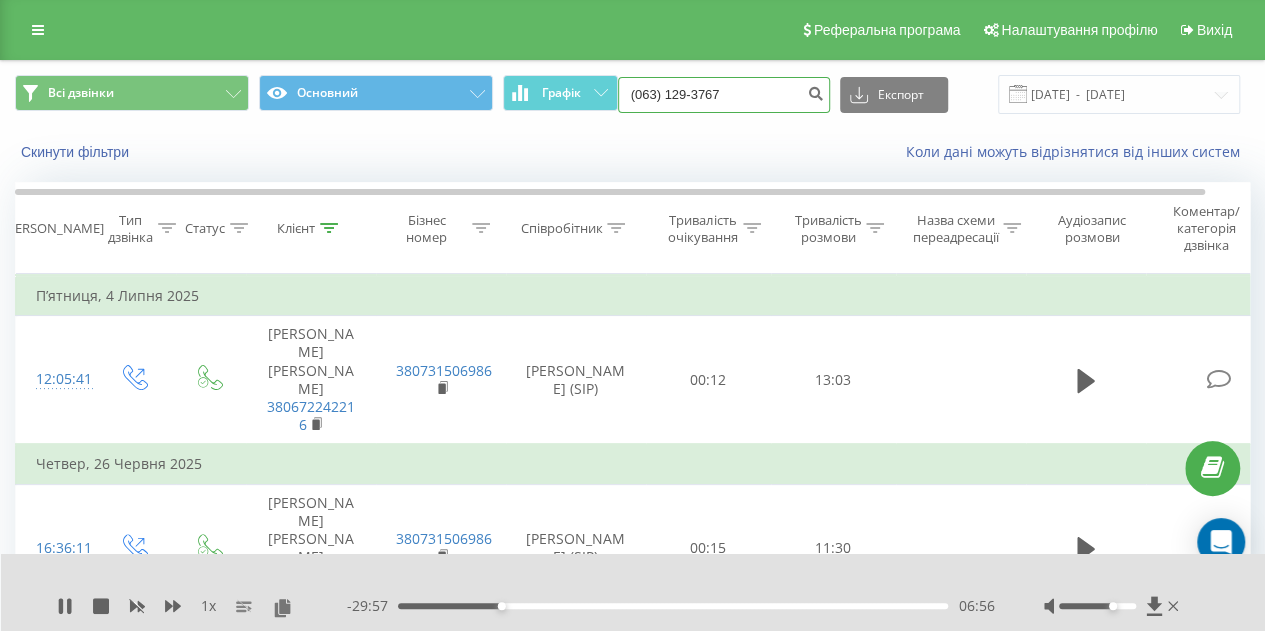 click on "(063) 129-3767" at bounding box center [724, 95] 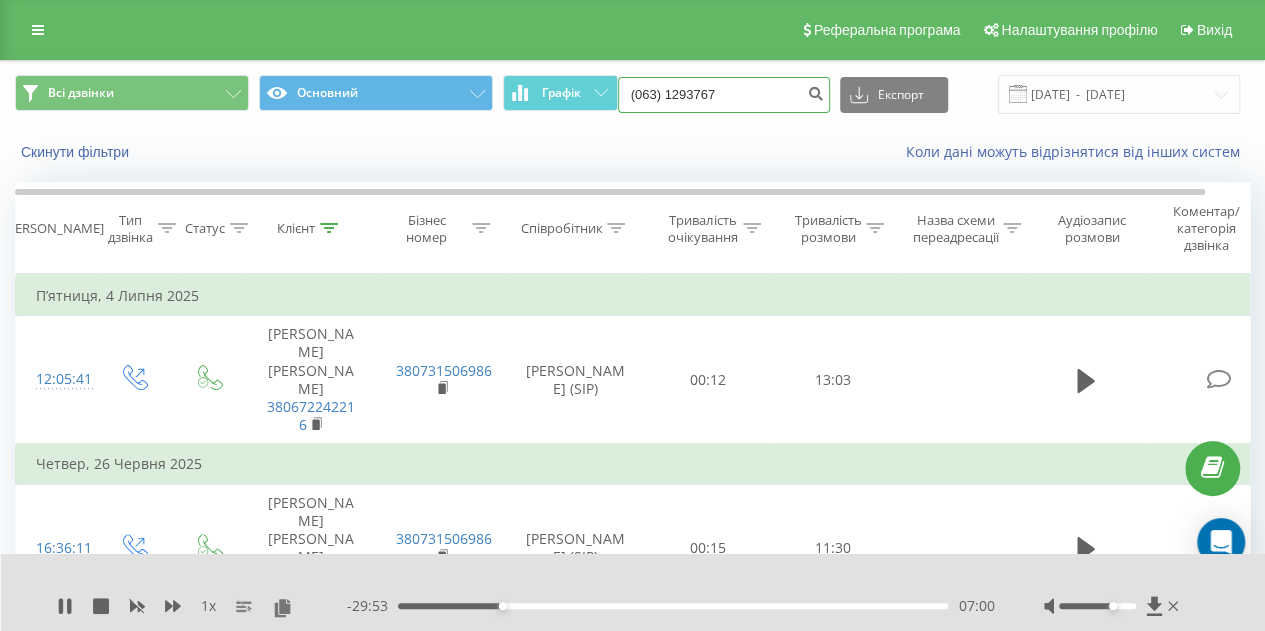 click on "(063) 1293767" at bounding box center (724, 95) 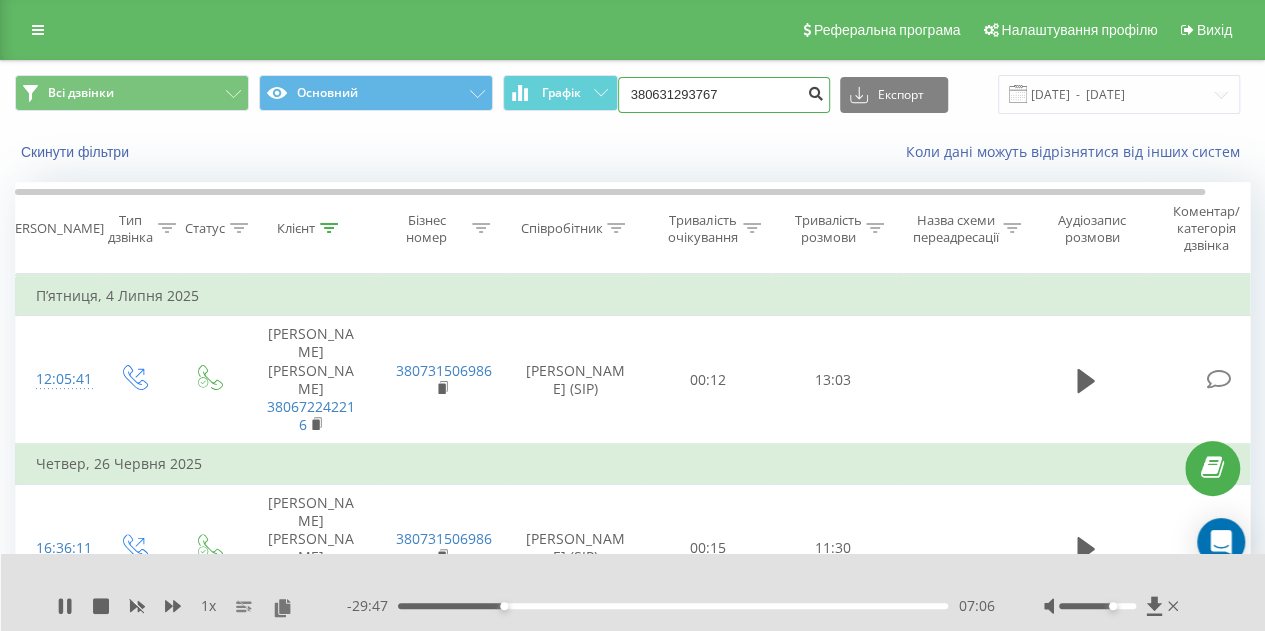 type on "380631293767" 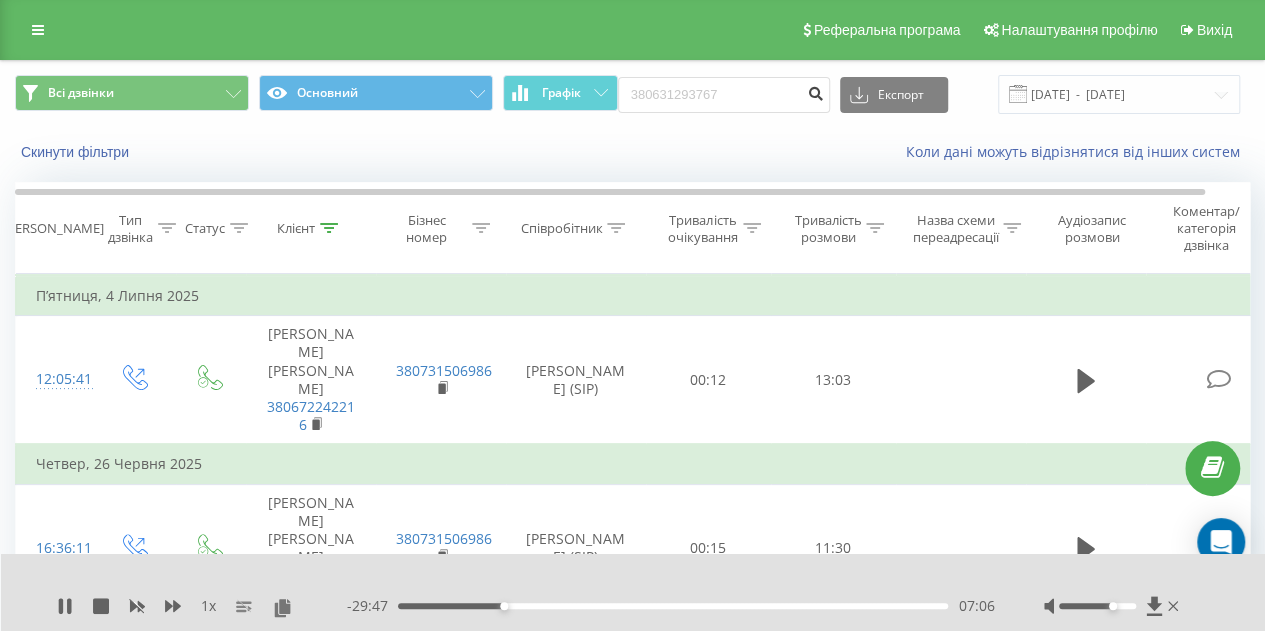 click at bounding box center (816, 91) 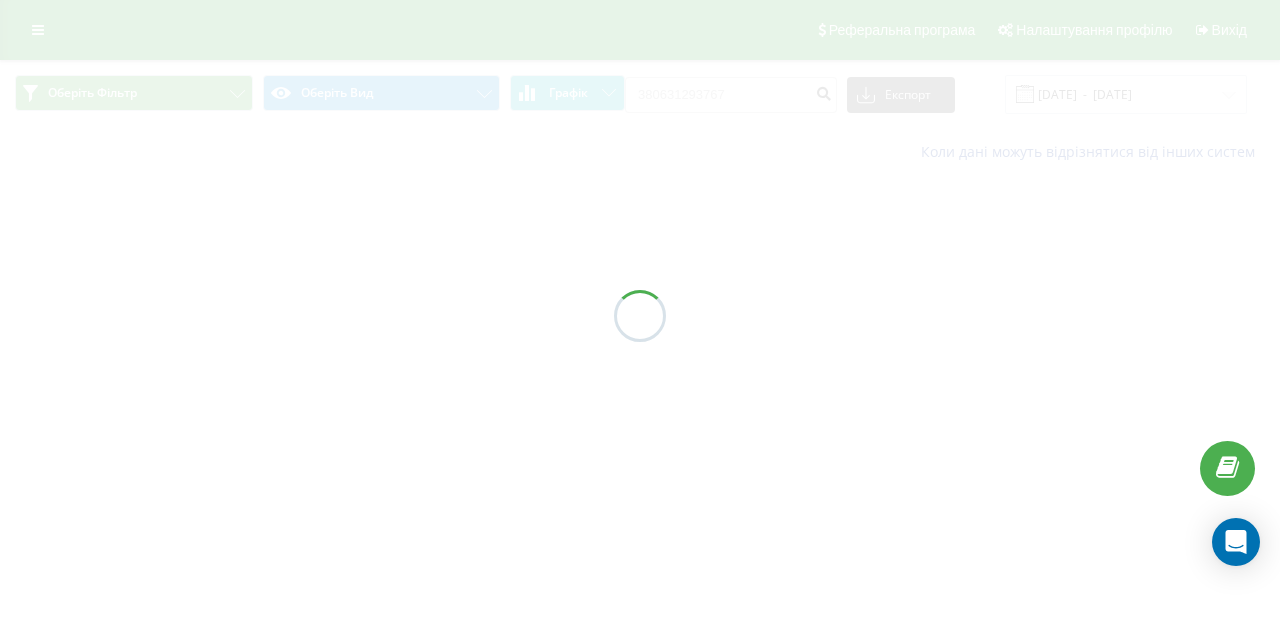 scroll, scrollTop: 0, scrollLeft: 0, axis: both 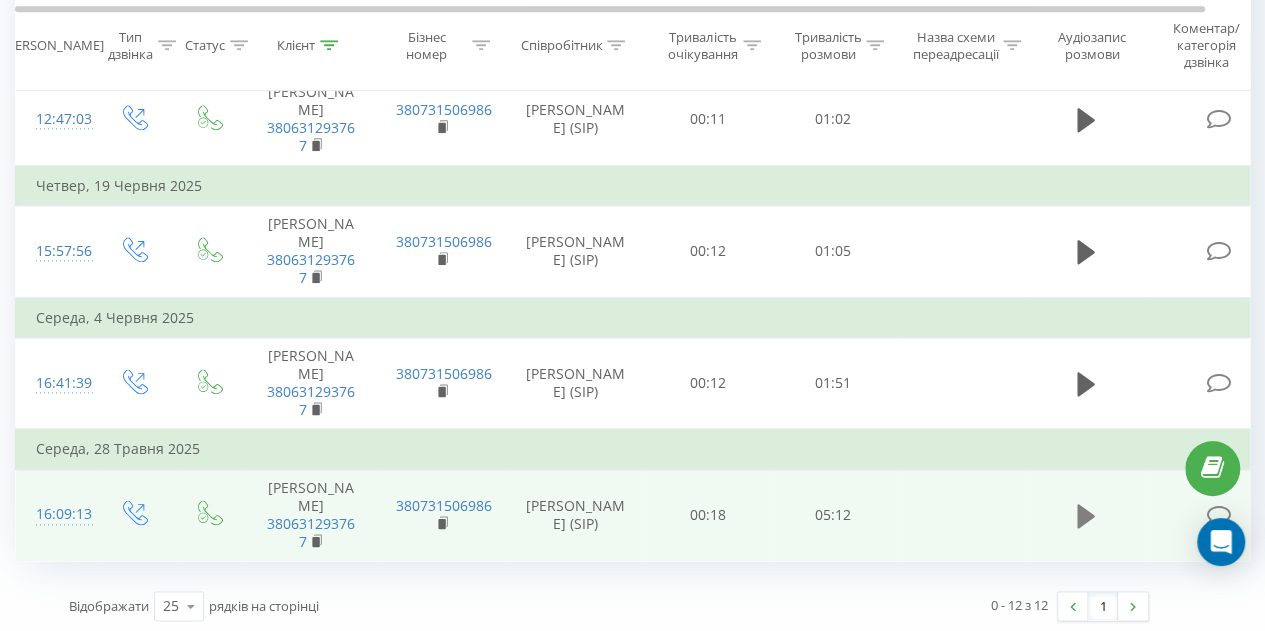 click 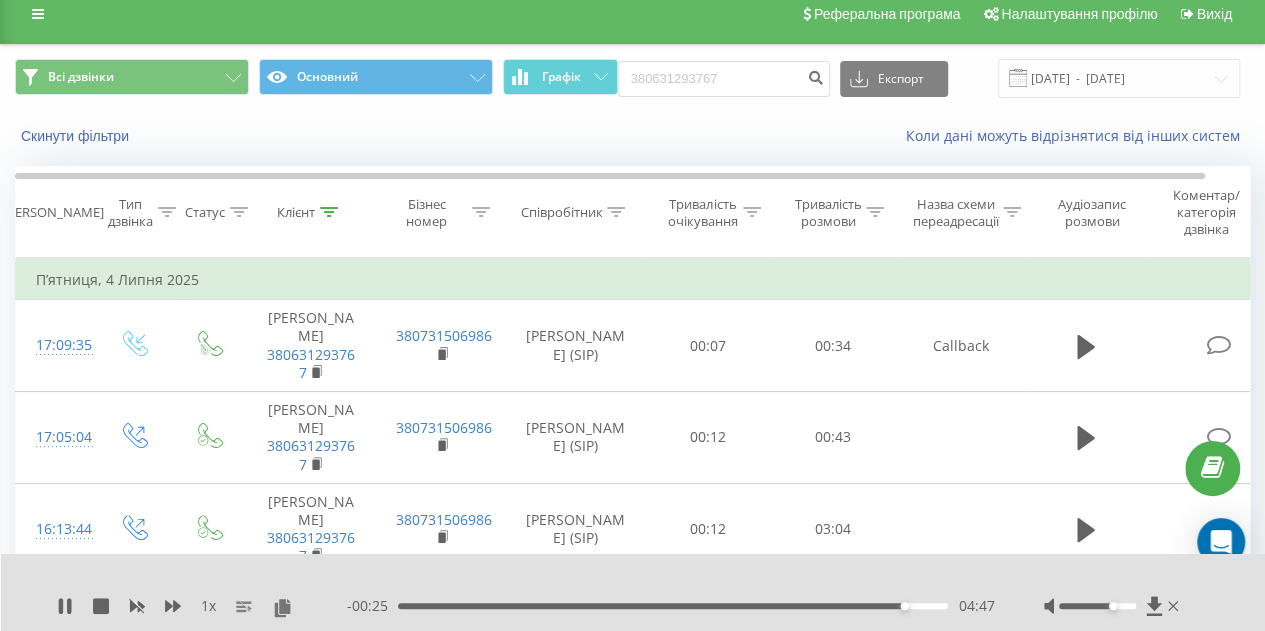 scroll, scrollTop: 0, scrollLeft: 0, axis: both 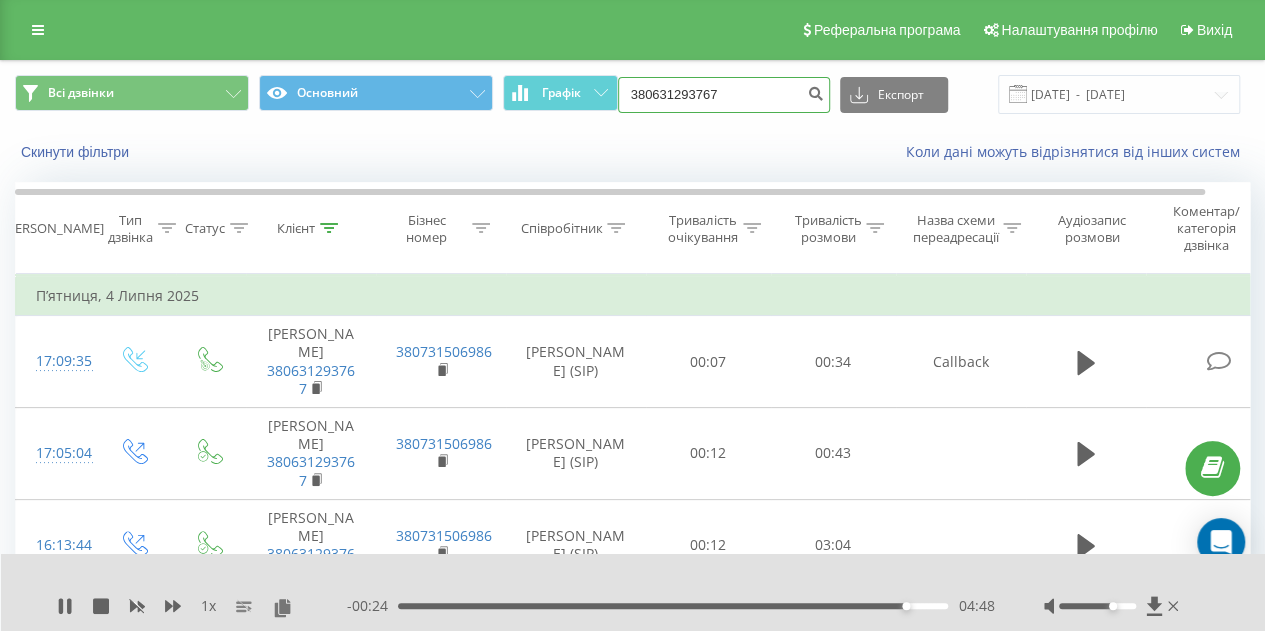 click on "380631293767" at bounding box center [724, 95] 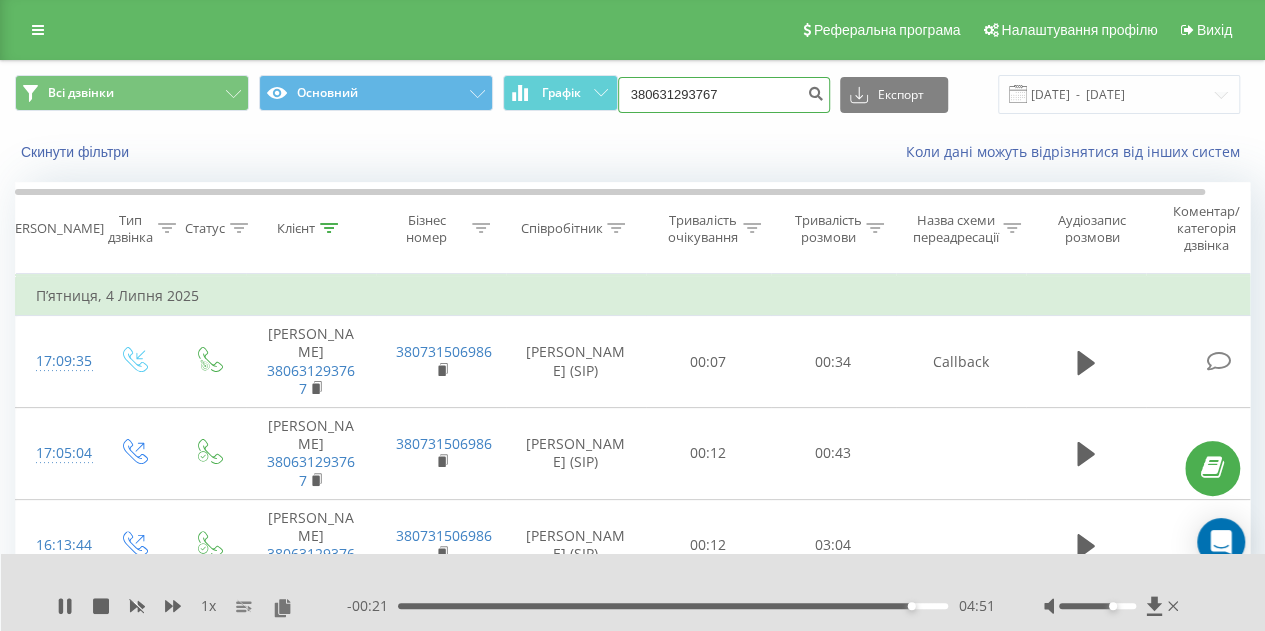 drag, startPoint x: 749, startPoint y: 86, endPoint x: 624, endPoint y: 85, distance: 125.004 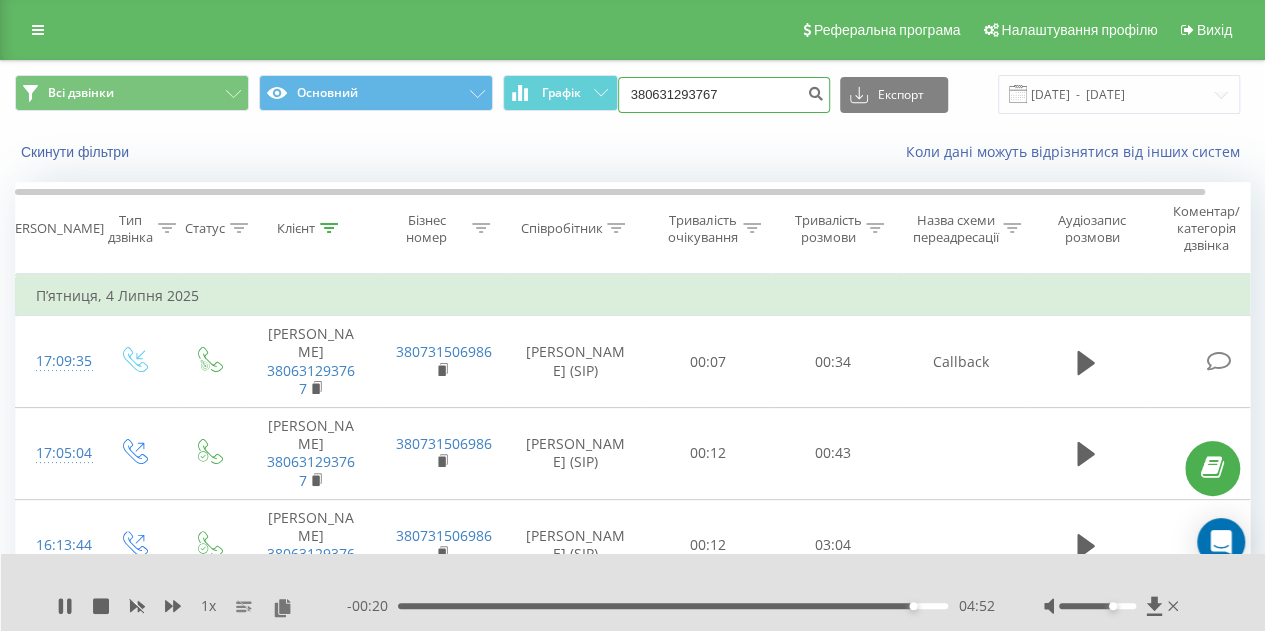 paste on "(093) 815-0845" 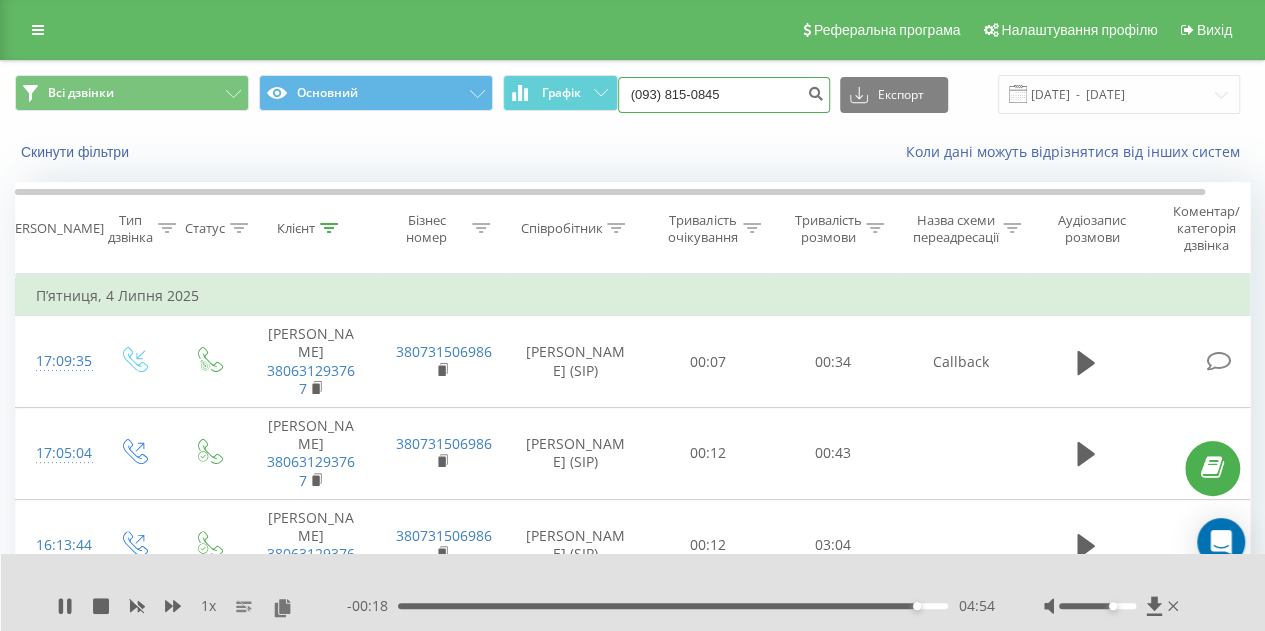 click on "(093) 815-0845" at bounding box center (724, 95) 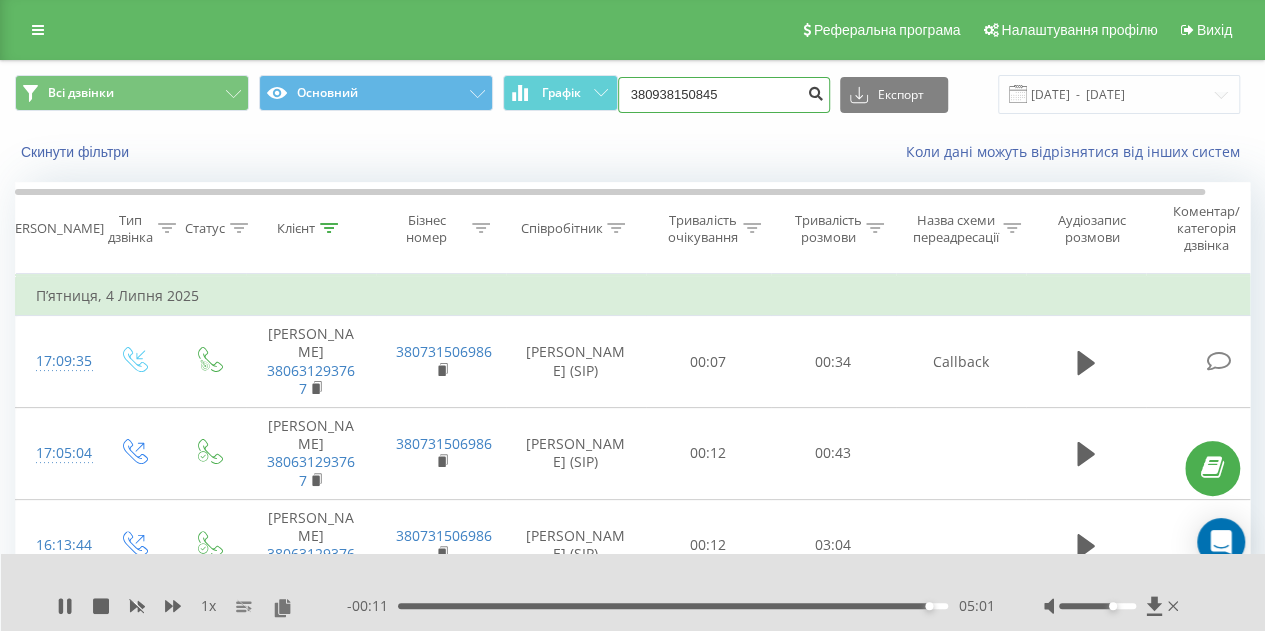 type on "380938150845" 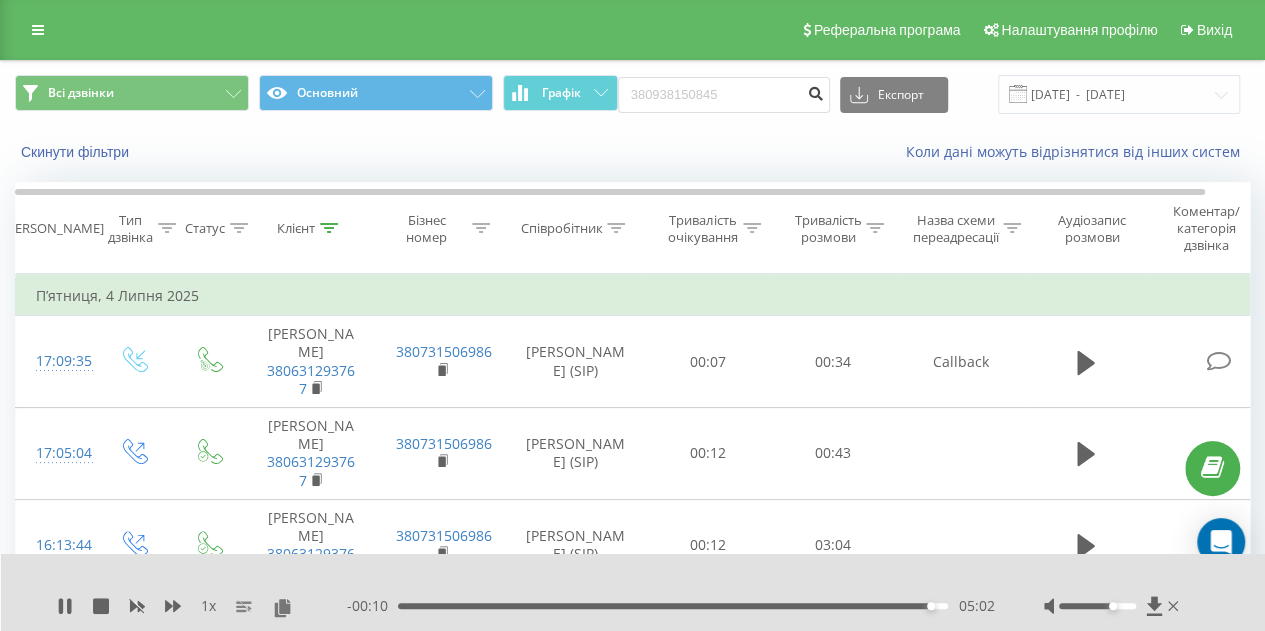 click at bounding box center (816, 91) 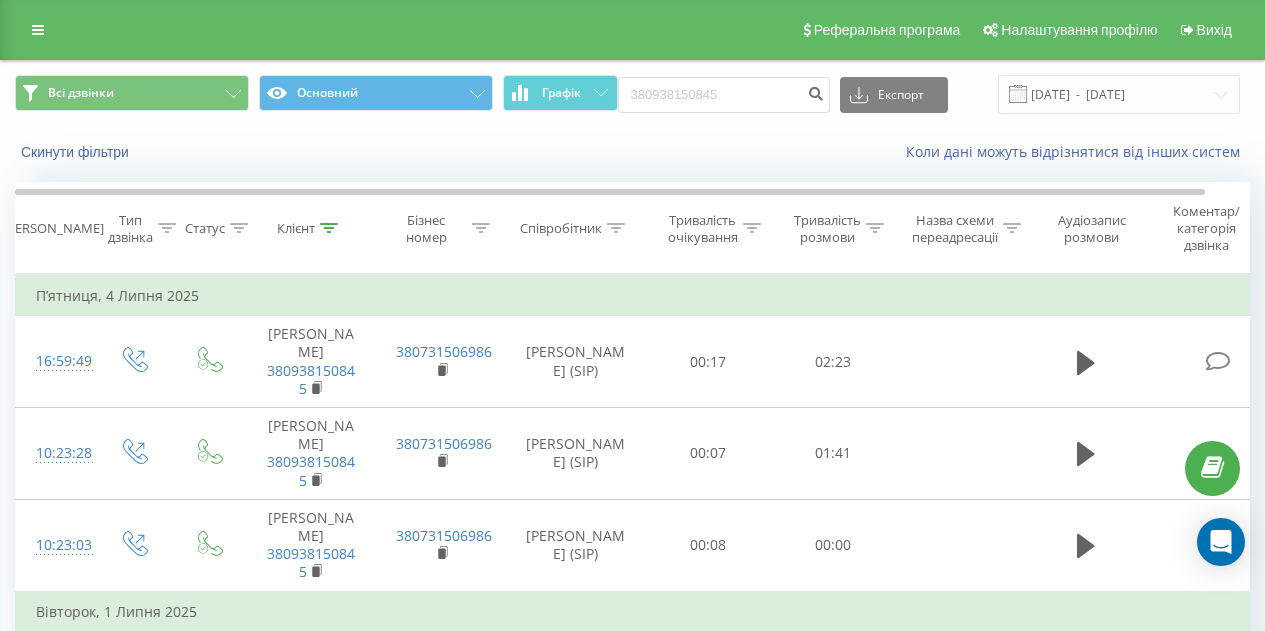 scroll, scrollTop: 0, scrollLeft: 0, axis: both 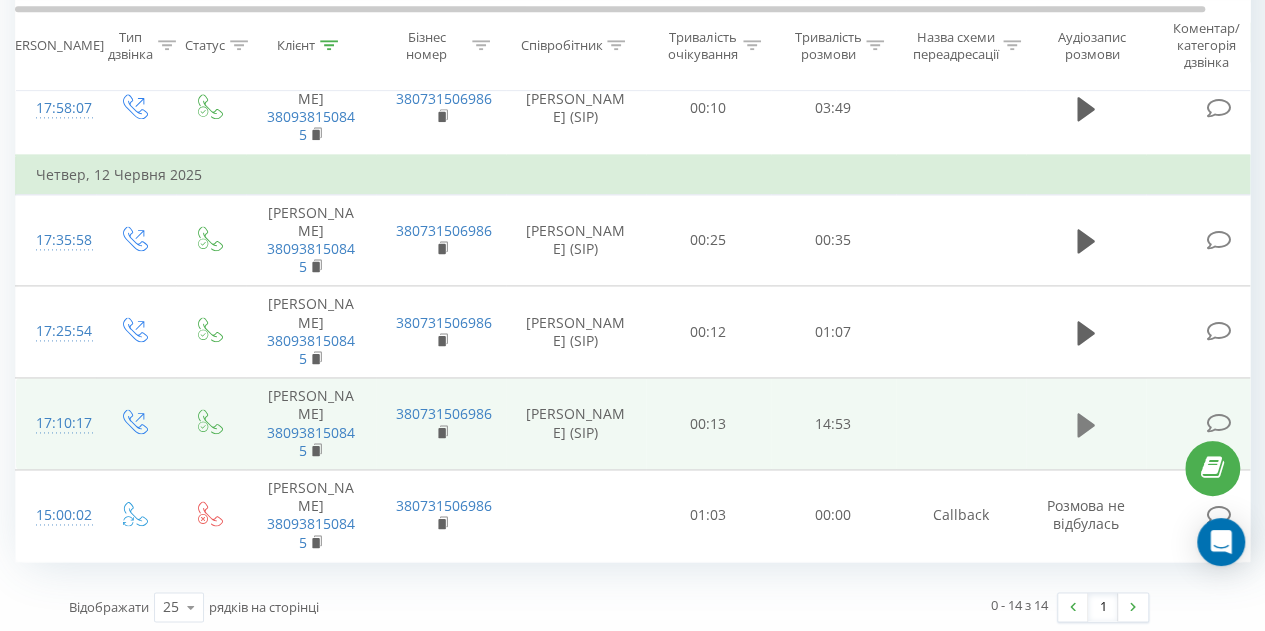 click 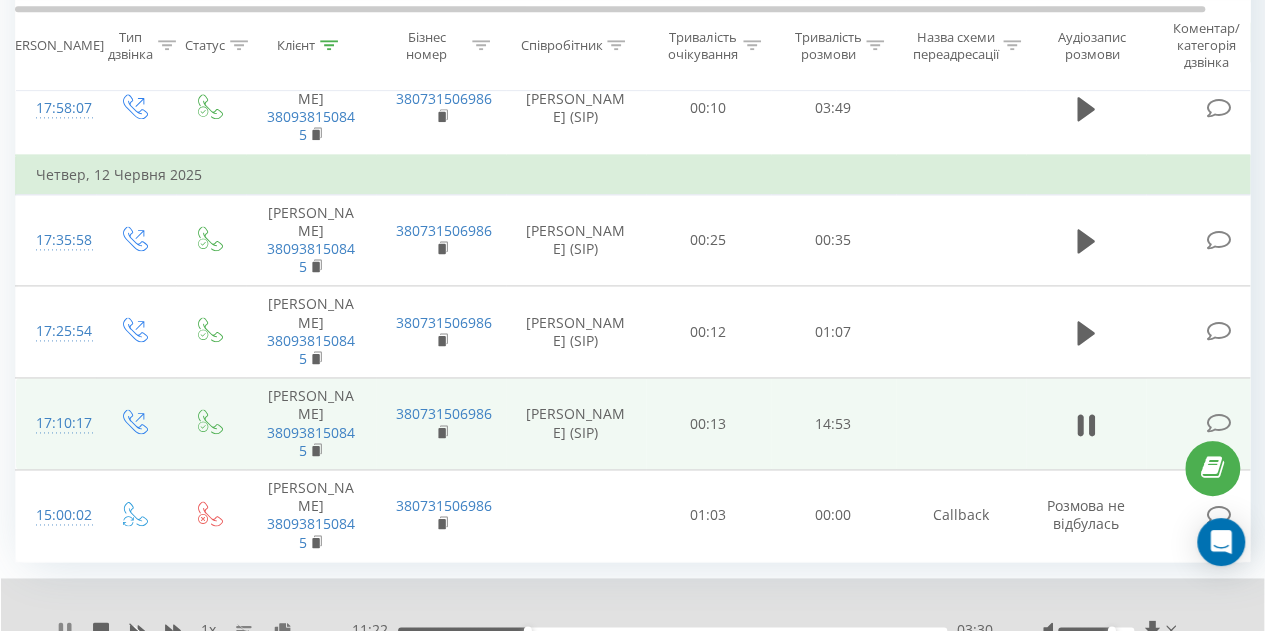 click 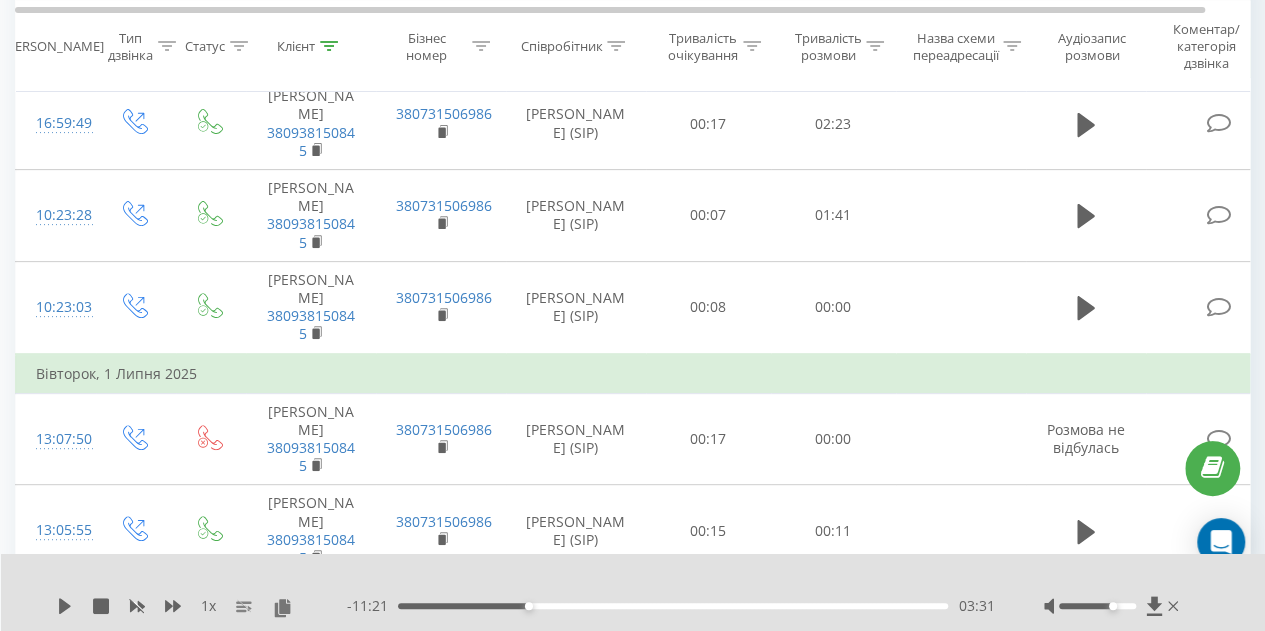 scroll, scrollTop: 0, scrollLeft: 0, axis: both 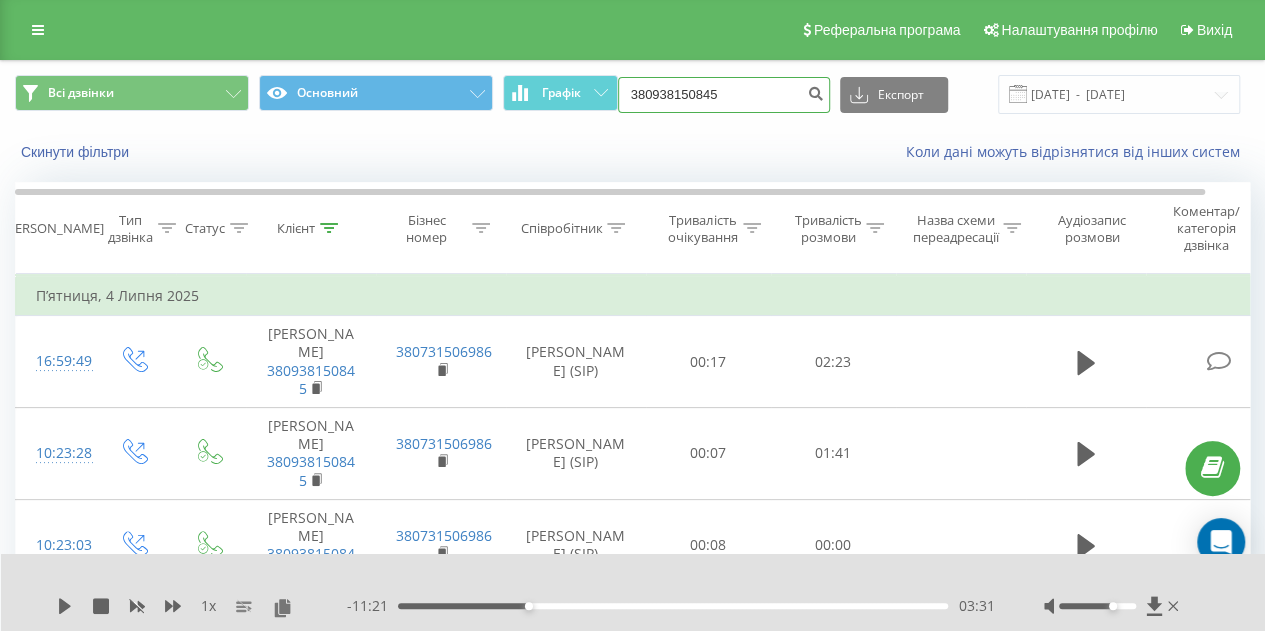 drag, startPoint x: 756, startPoint y: 102, endPoint x: 630, endPoint y: 96, distance: 126.14278 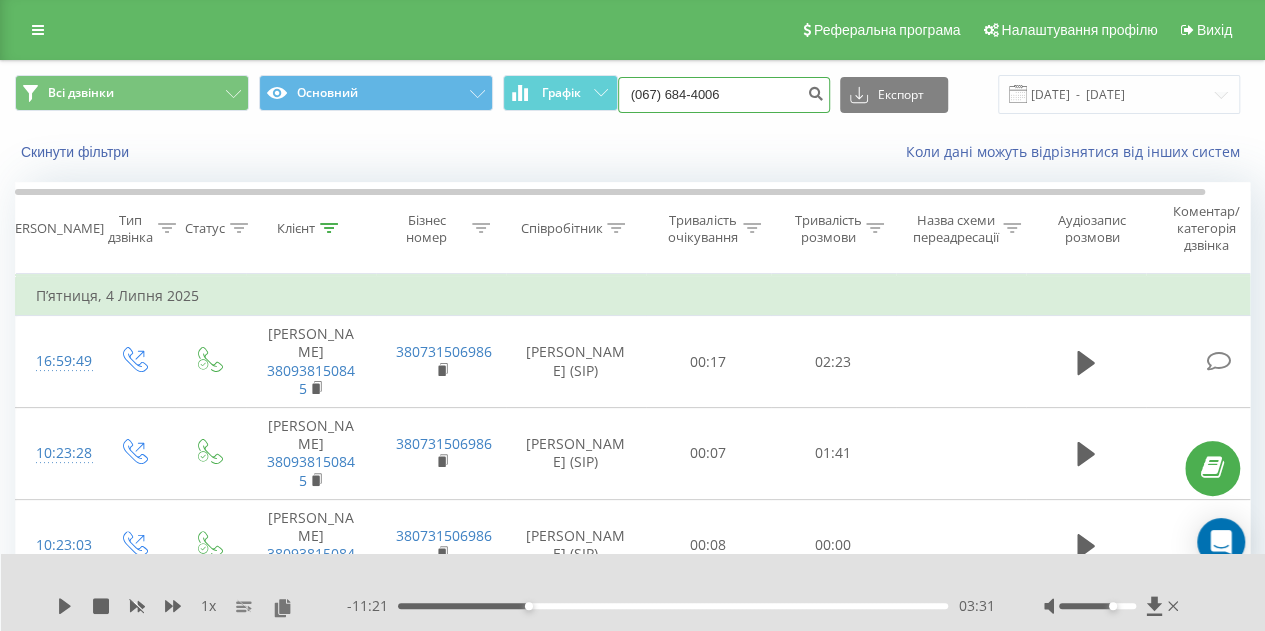 click on "(067) 684-4006" at bounding box center (724, 95) 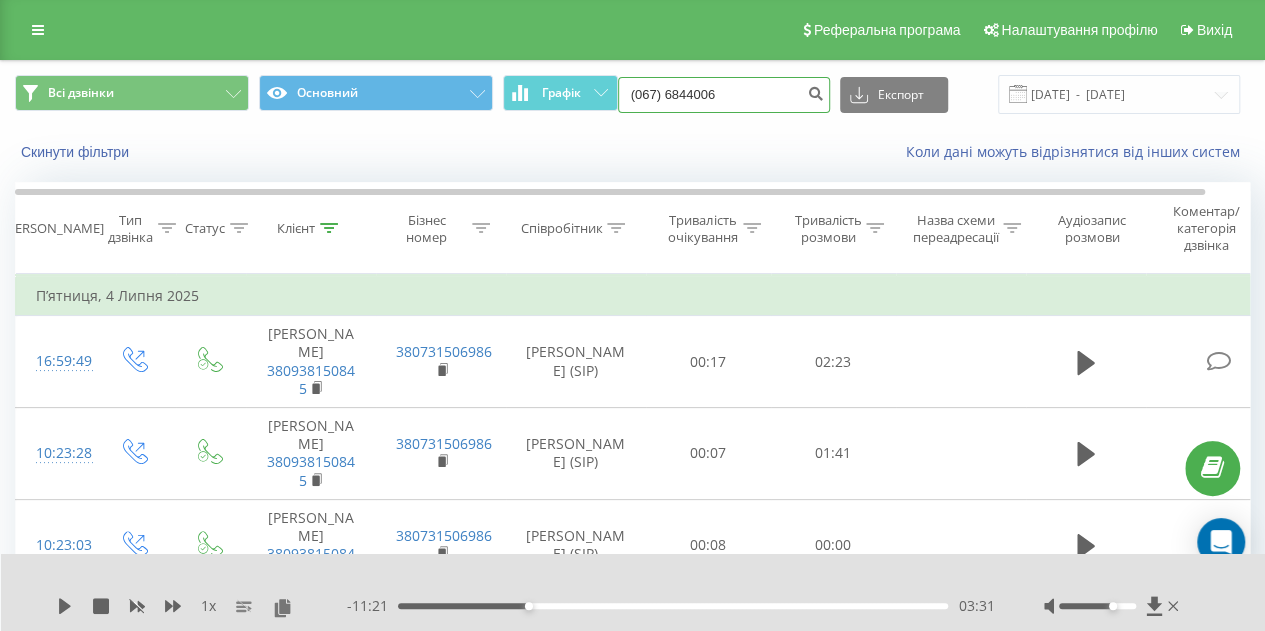 click on "(067) 6844006" at bounding box center [724, 95] 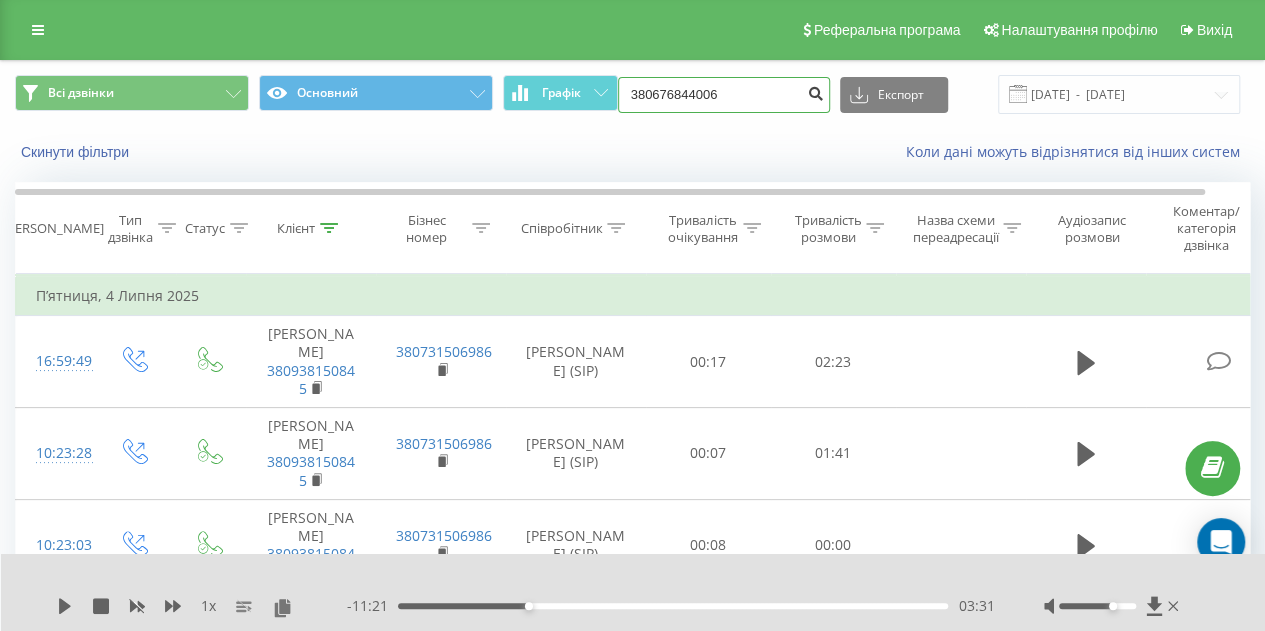 type on "380676844006" 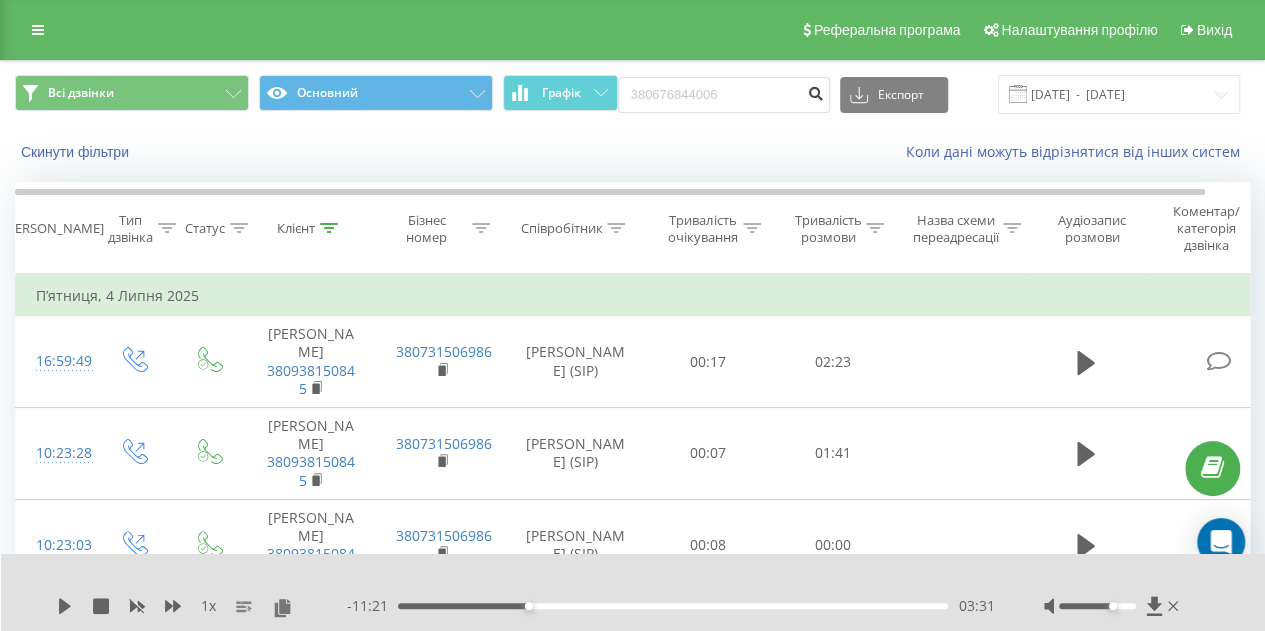click at bounding box center [816, 95] 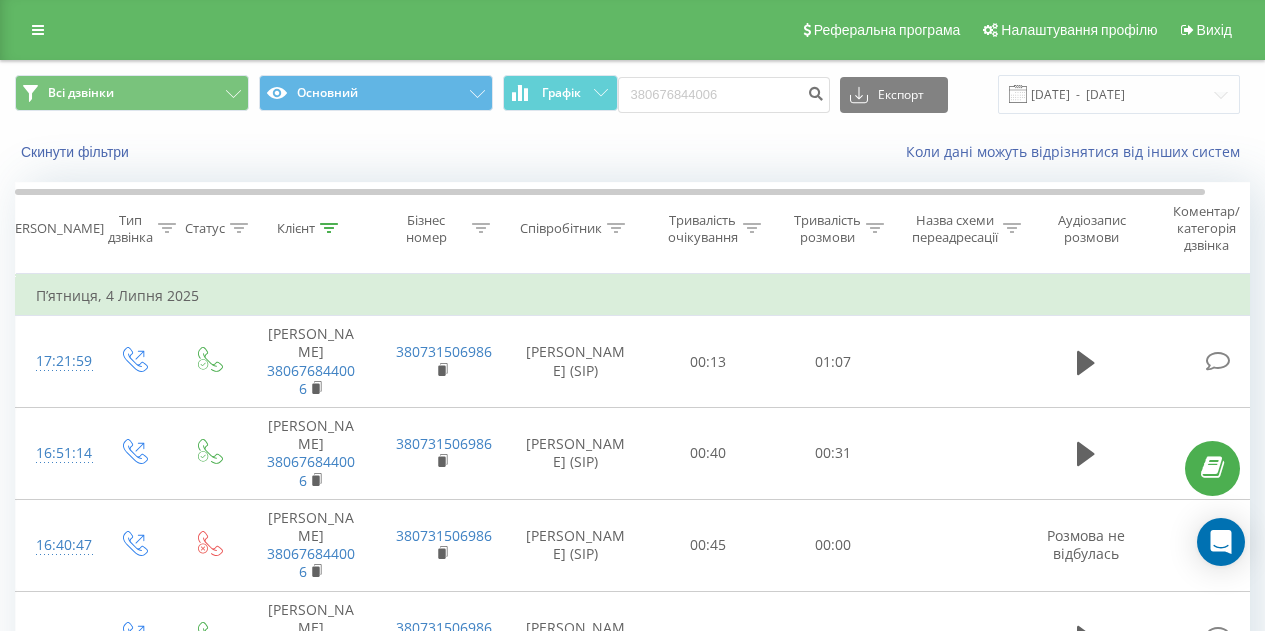 scroll, scrollTop: 856, scrollLeft: 0, axis: vertical 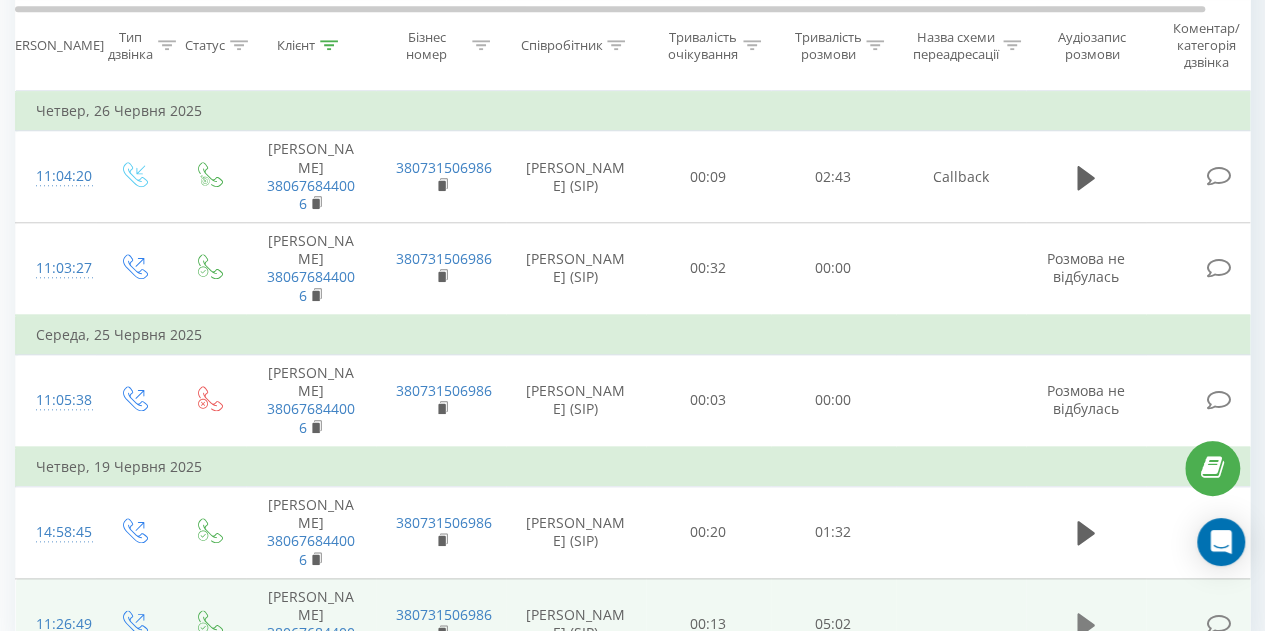 click at bounding box center [1086, 625] 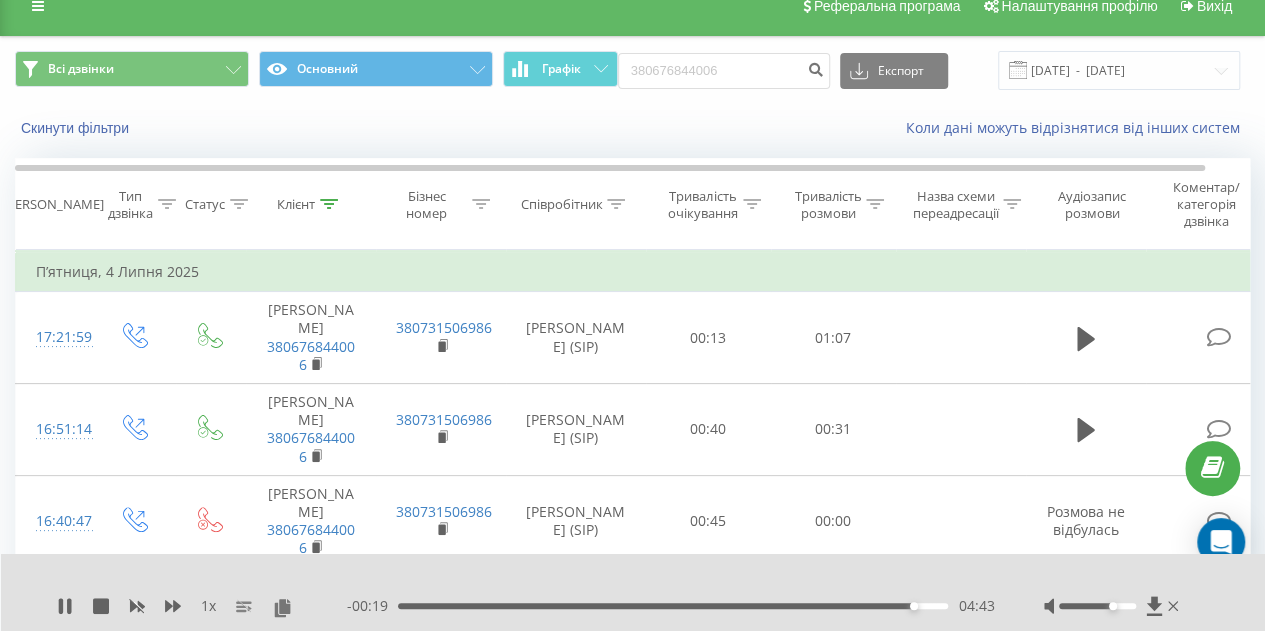 scroll, scrollTop: 0, scrollLeft: 0, axis: both 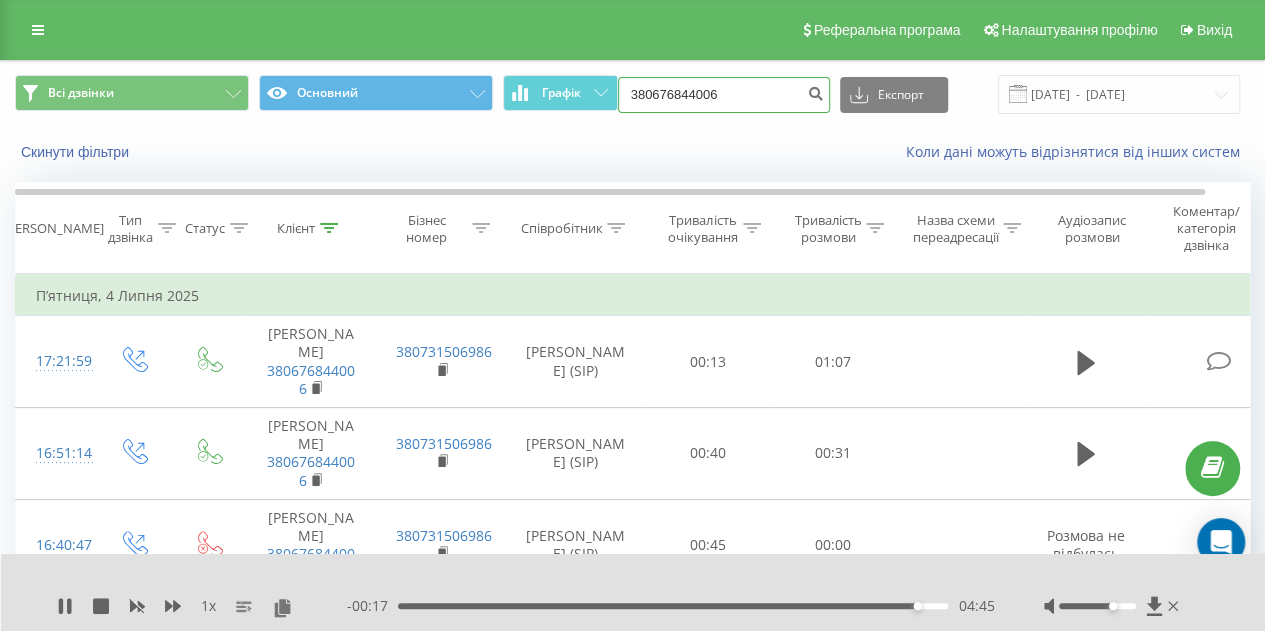 drag, startPoint x: 748, startPoint y: 89, endPoint x: 470, endPoint y: 67, distance: 278.86914 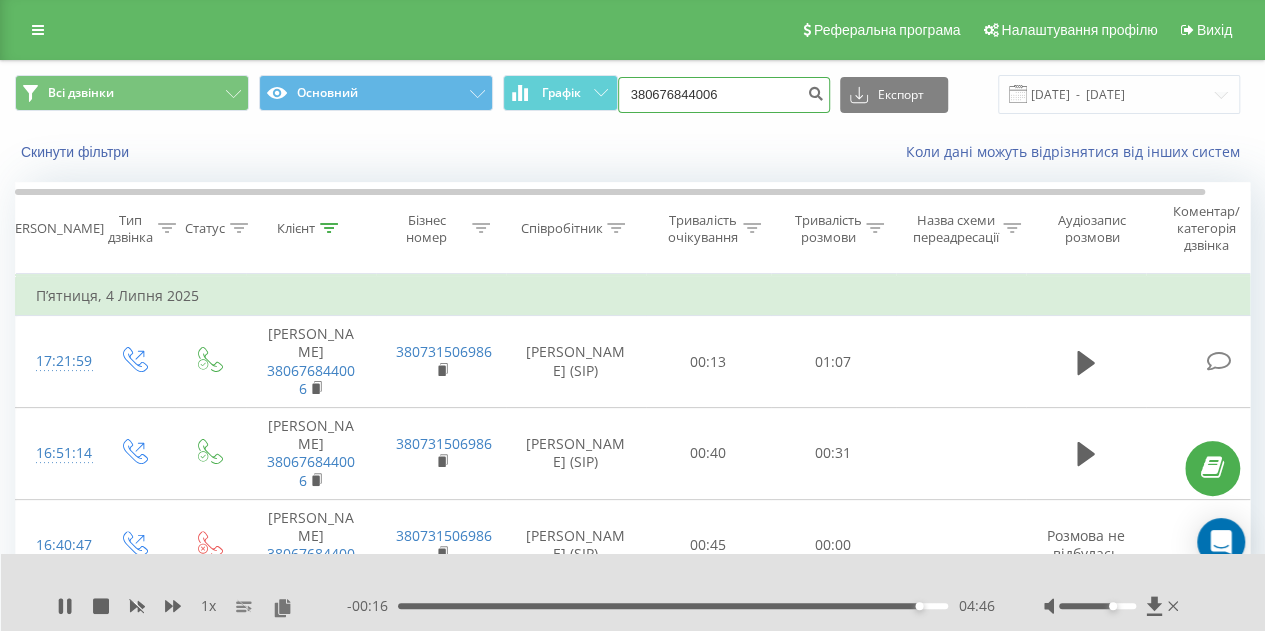 paste on "965375253" 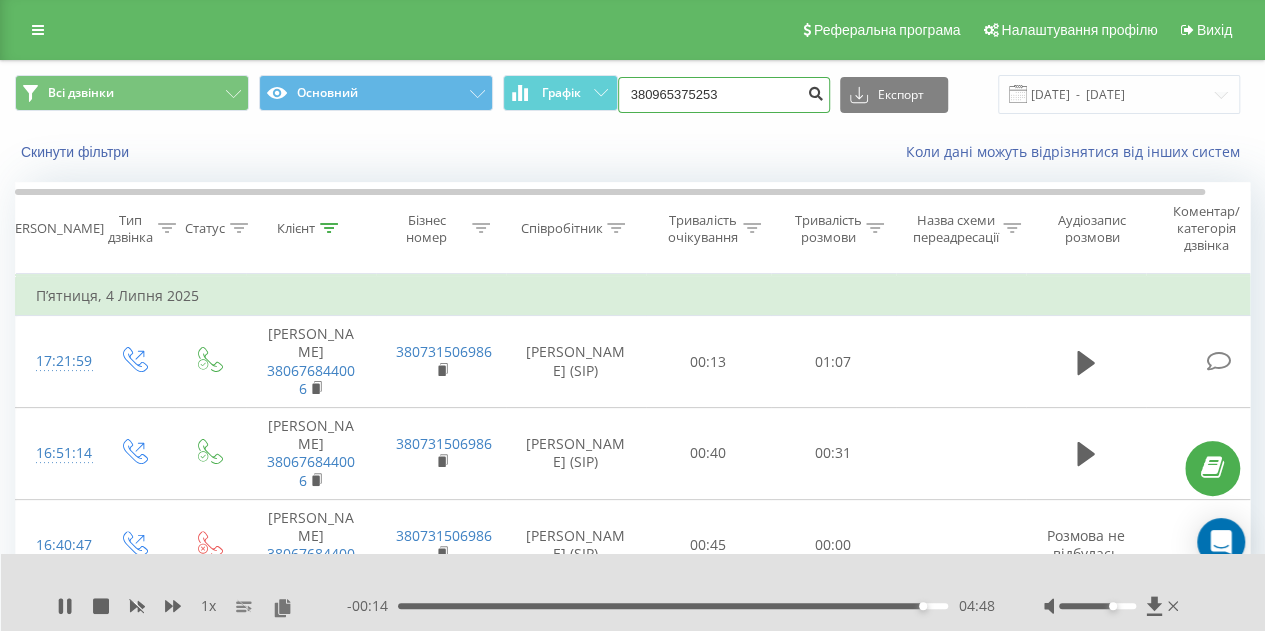 type on "380965375253" 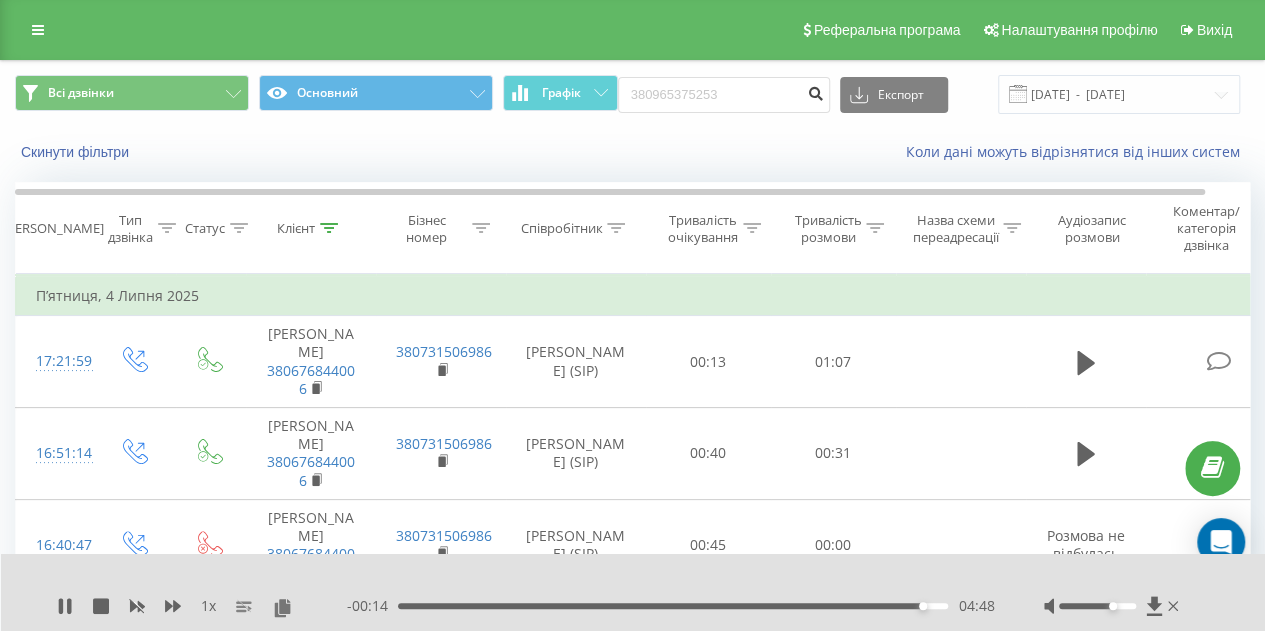 click at bounding box center [816, 91] 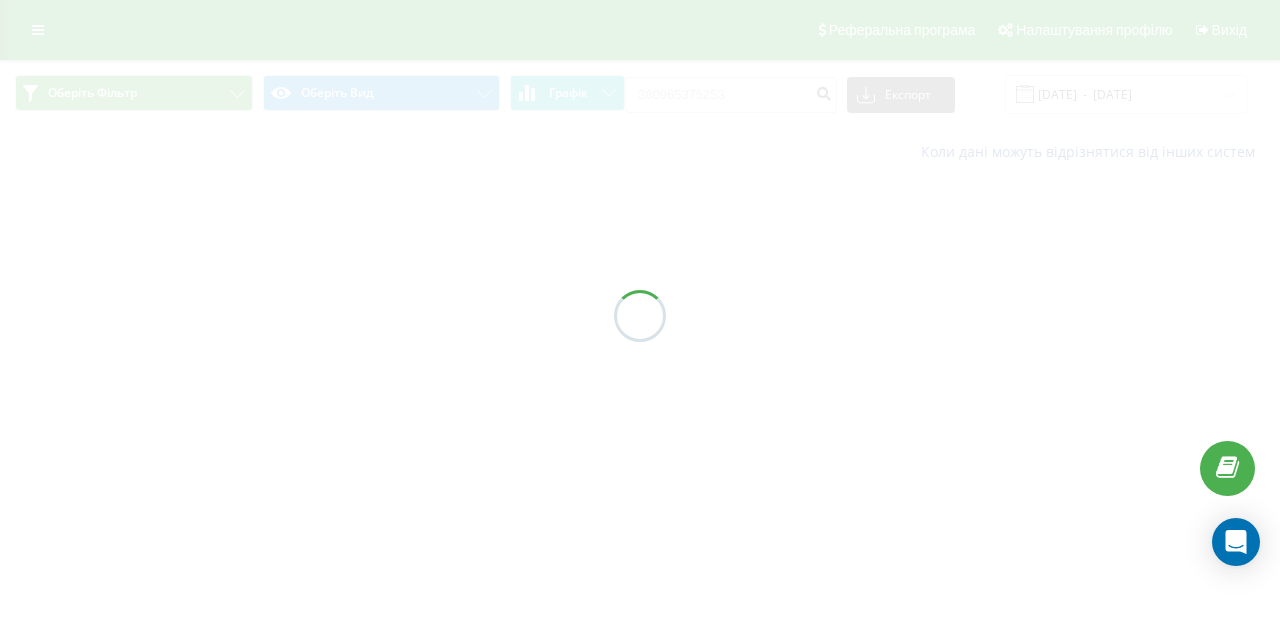 scroll, scrollTop: 0, scrollLeft: 0, axis: both 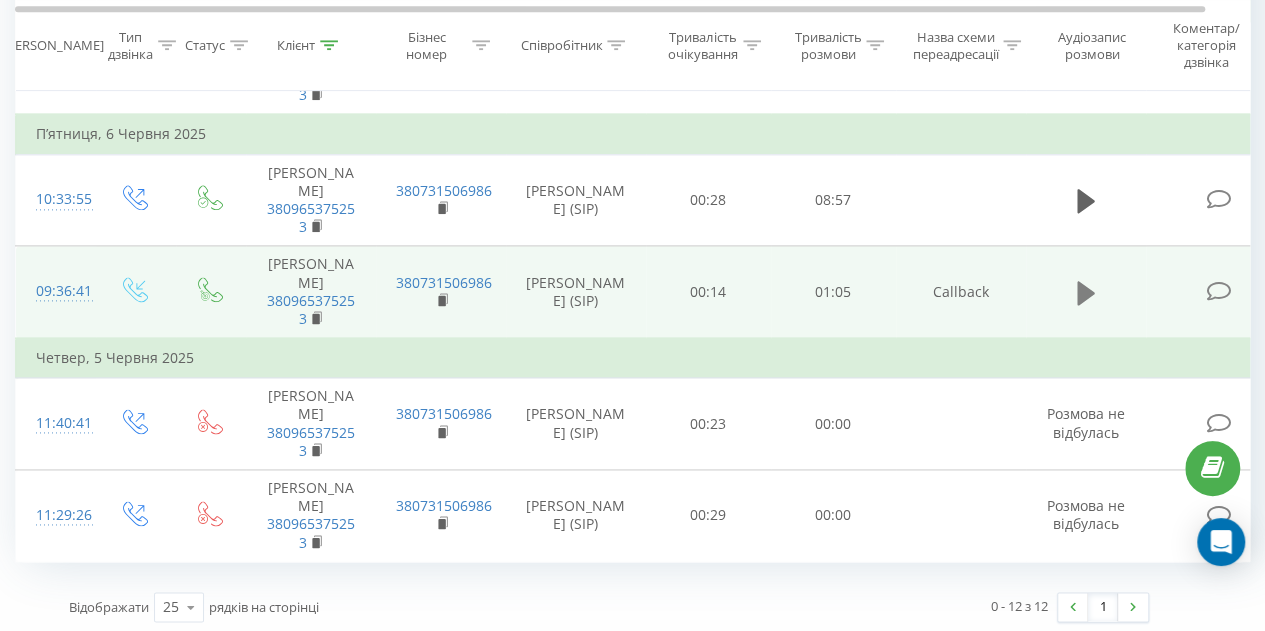click 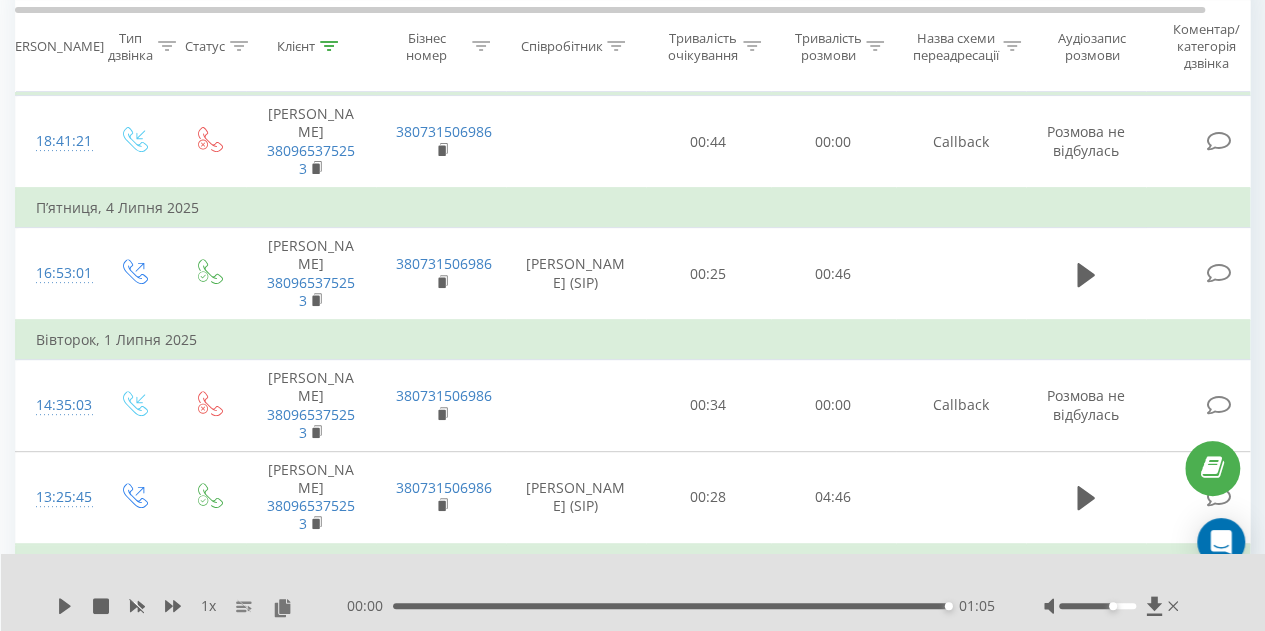 scroll, scrollTop: 0, scrollLeft: 0, axis: both 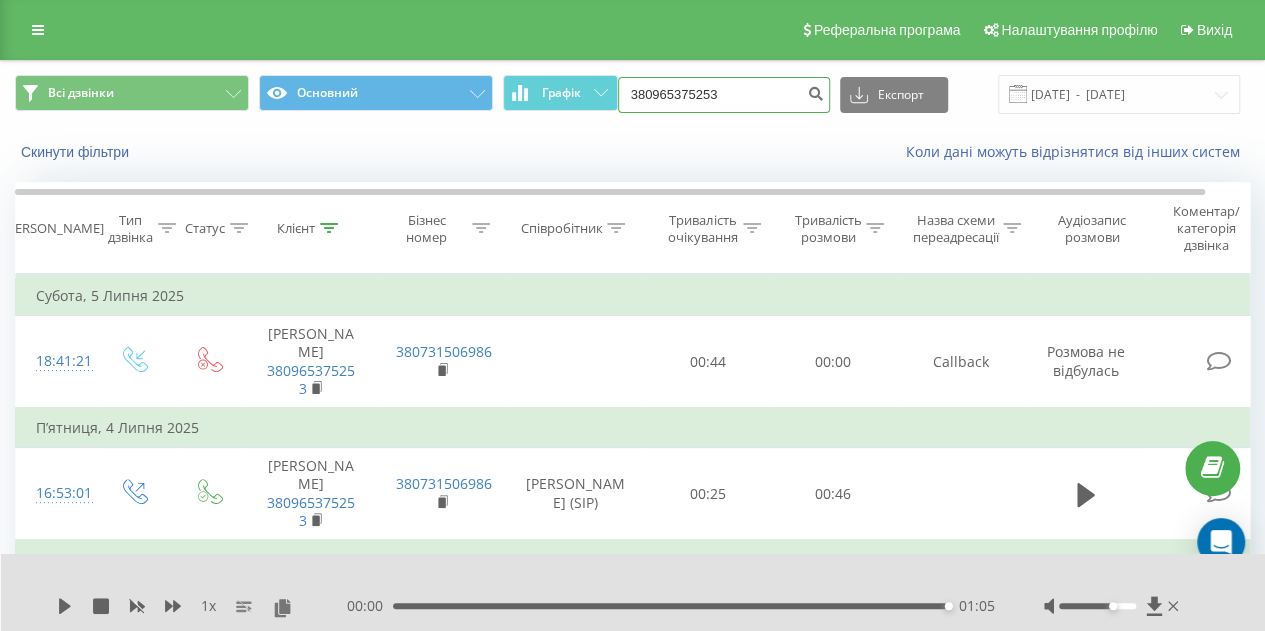 click on "380965375253" at bounding box center [724, 95] 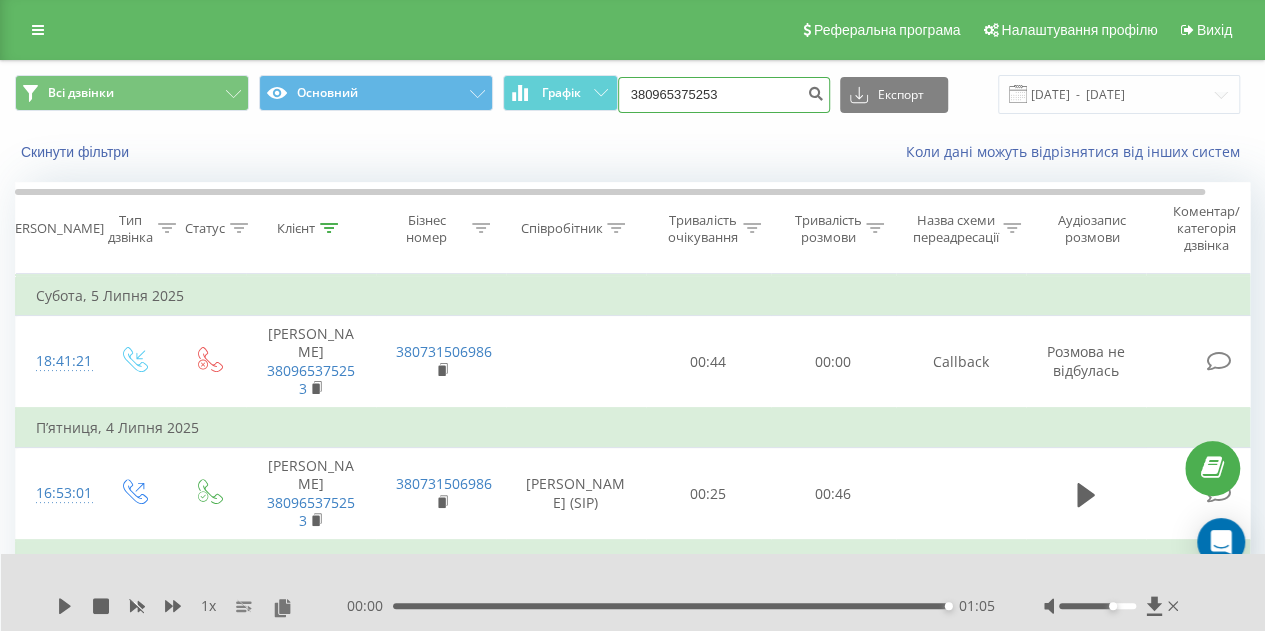 drag, startPoint x: 730, startPoint y: 93, endPoint x: 636, endPoint y: 92, distance: 94.00532 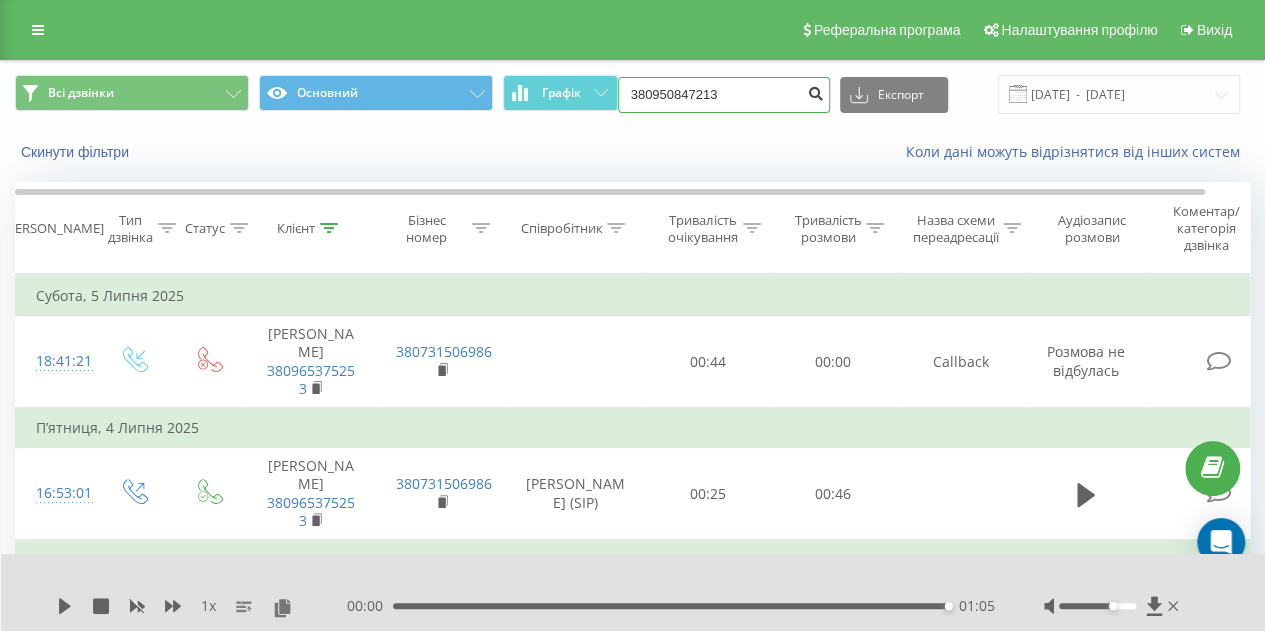 type on "380950847213" 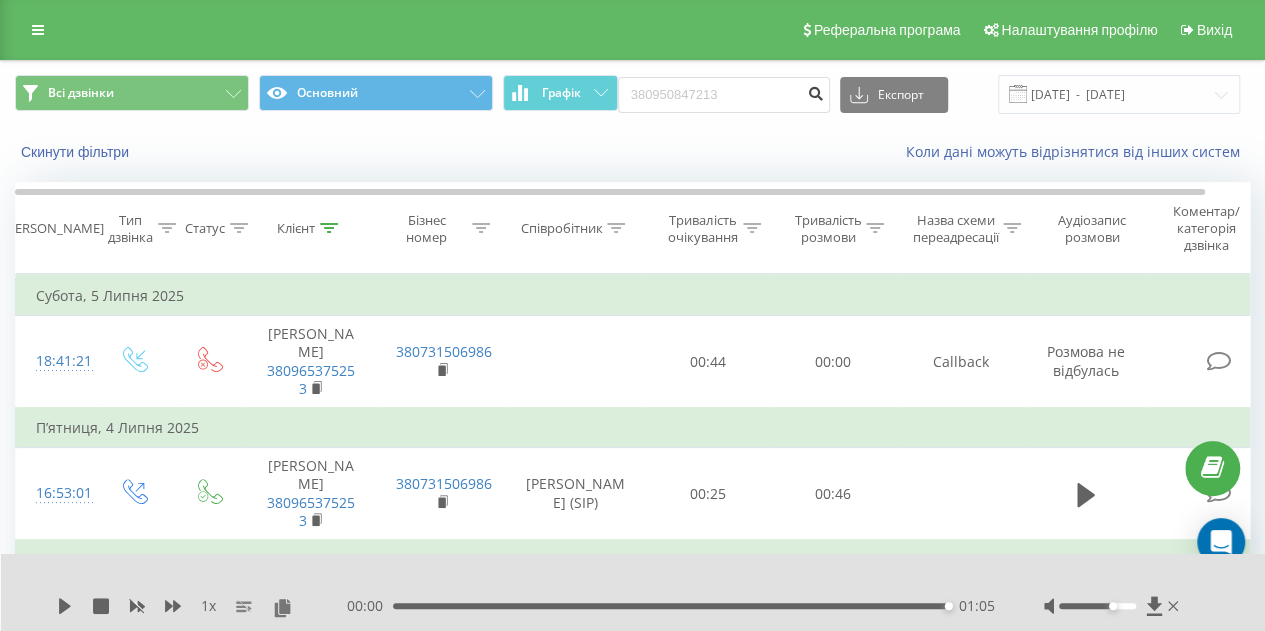 click at bounding box center [816, 91] 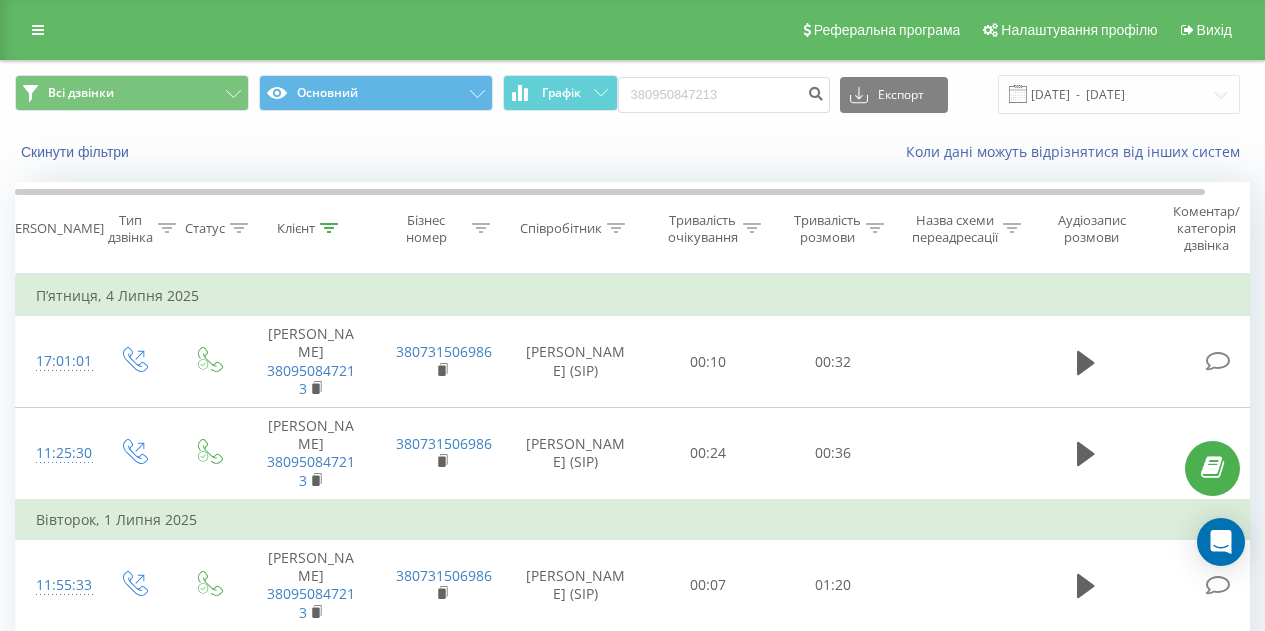 scroll, scrollTop: 1046, scrollLeft: 0, axis: vertical 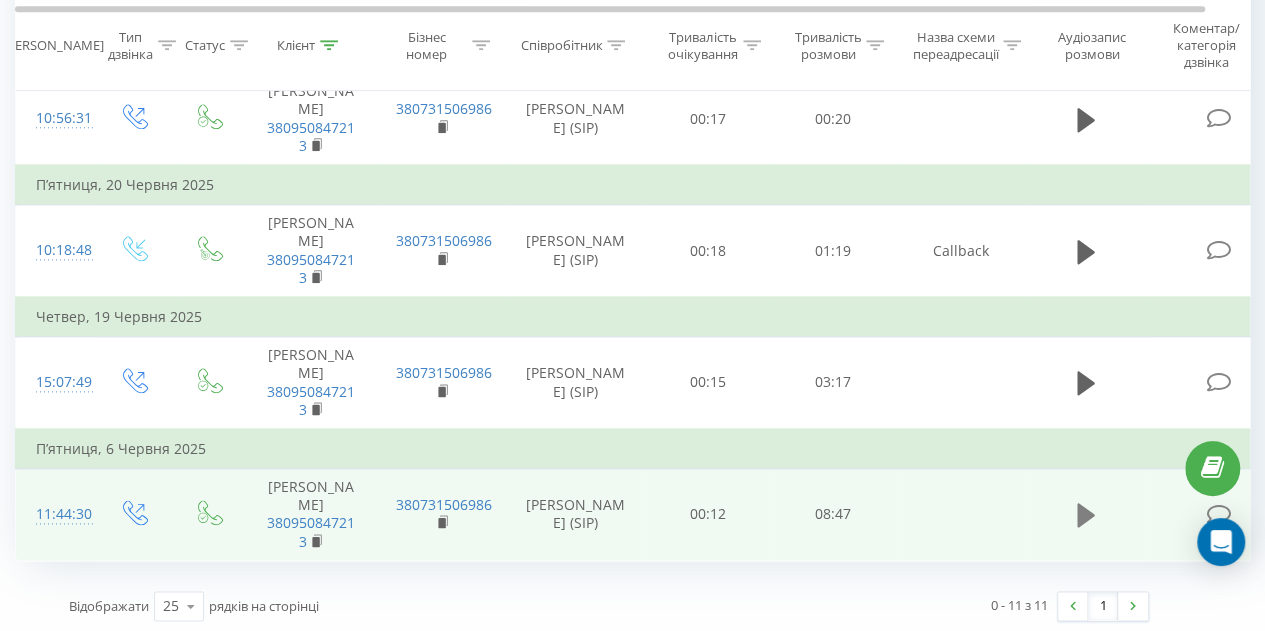 click 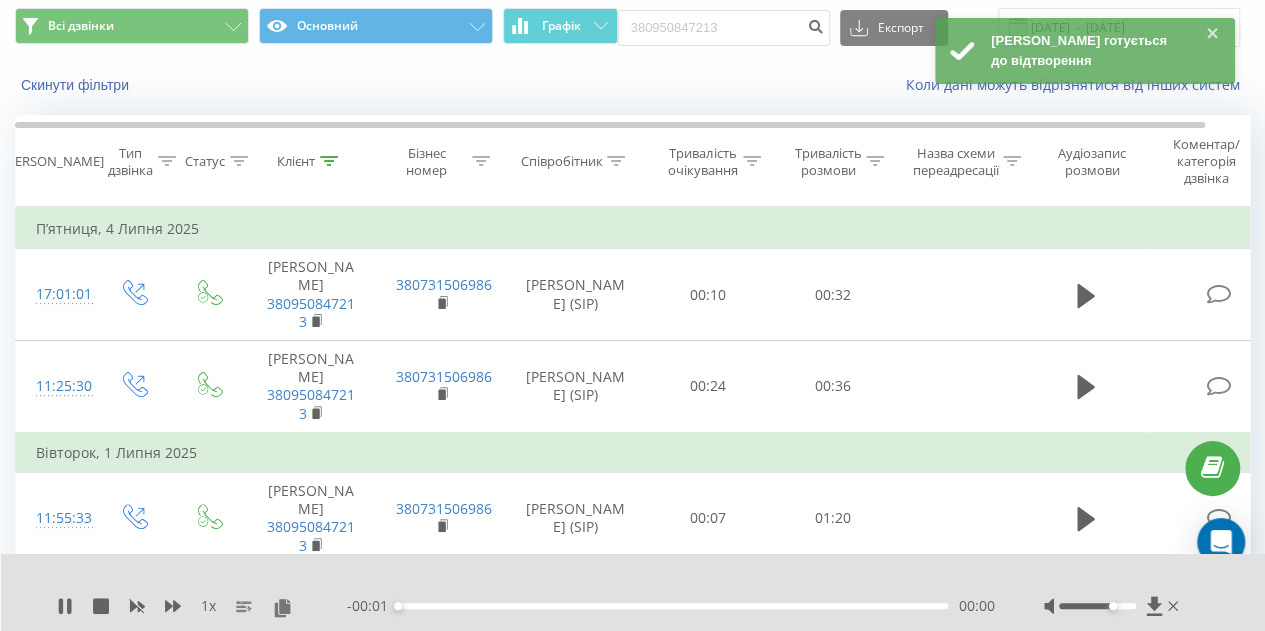 scroll, scrollTop: 0, scrollLeft: 0, axis: both 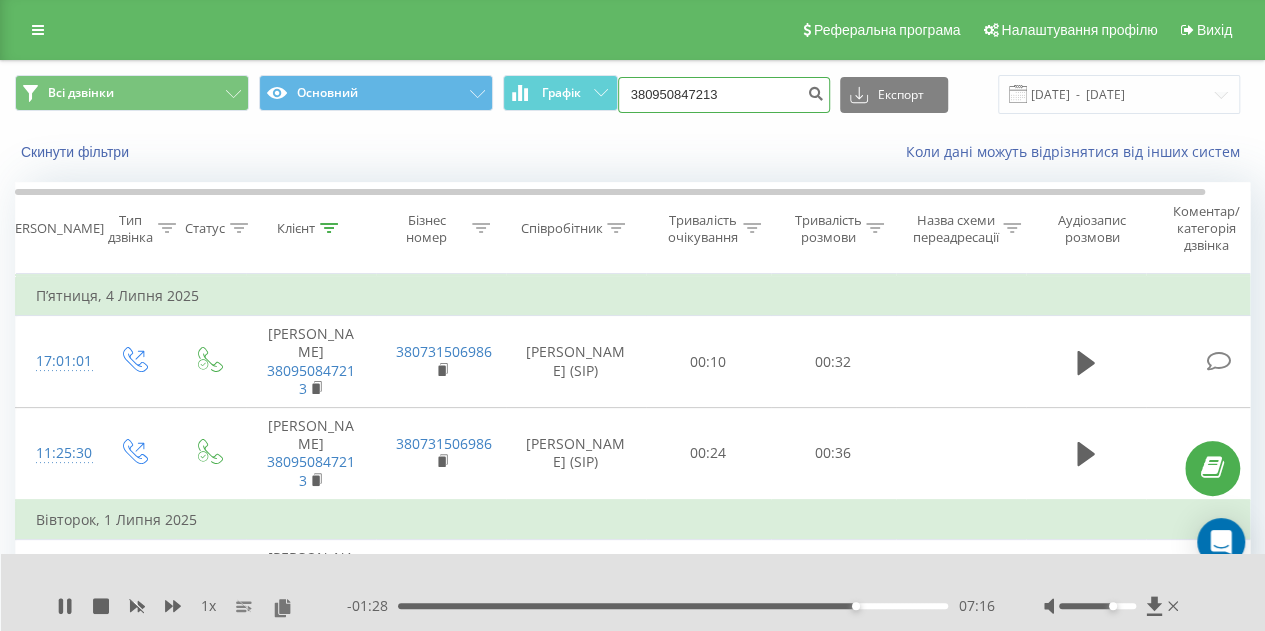 drag, startPoint x: 734, startPoint y: 95, endPoint x: 617, endPoint y: 91, distance: 117.06836 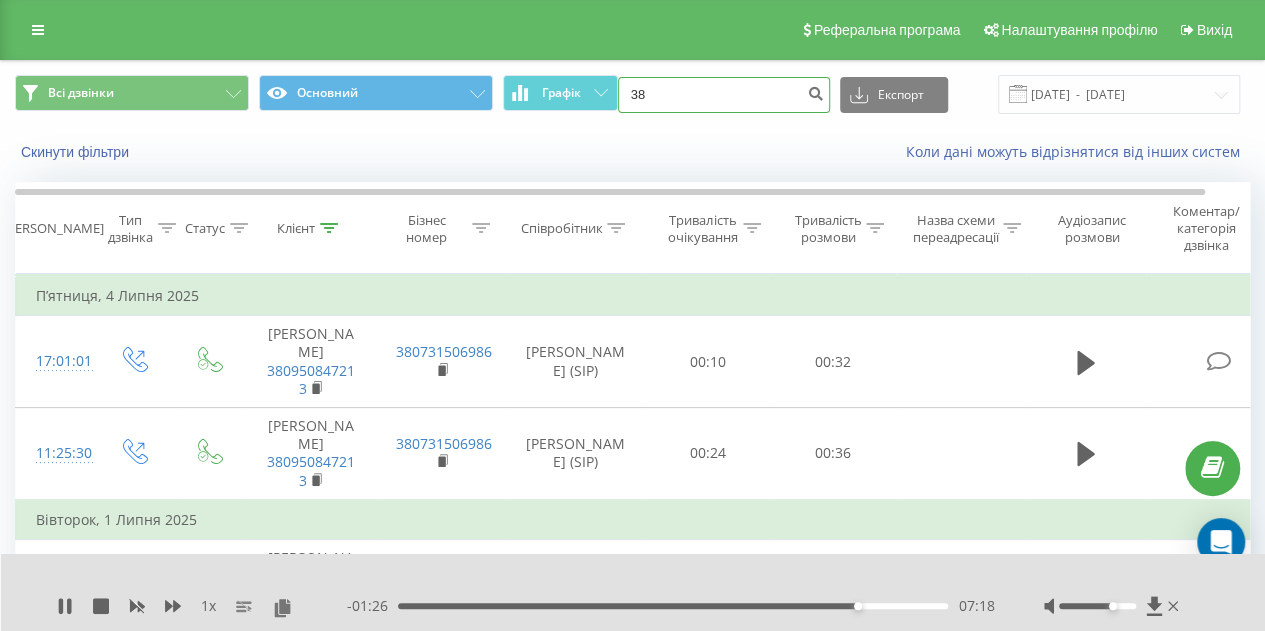 paste on "(093) 896-6962" 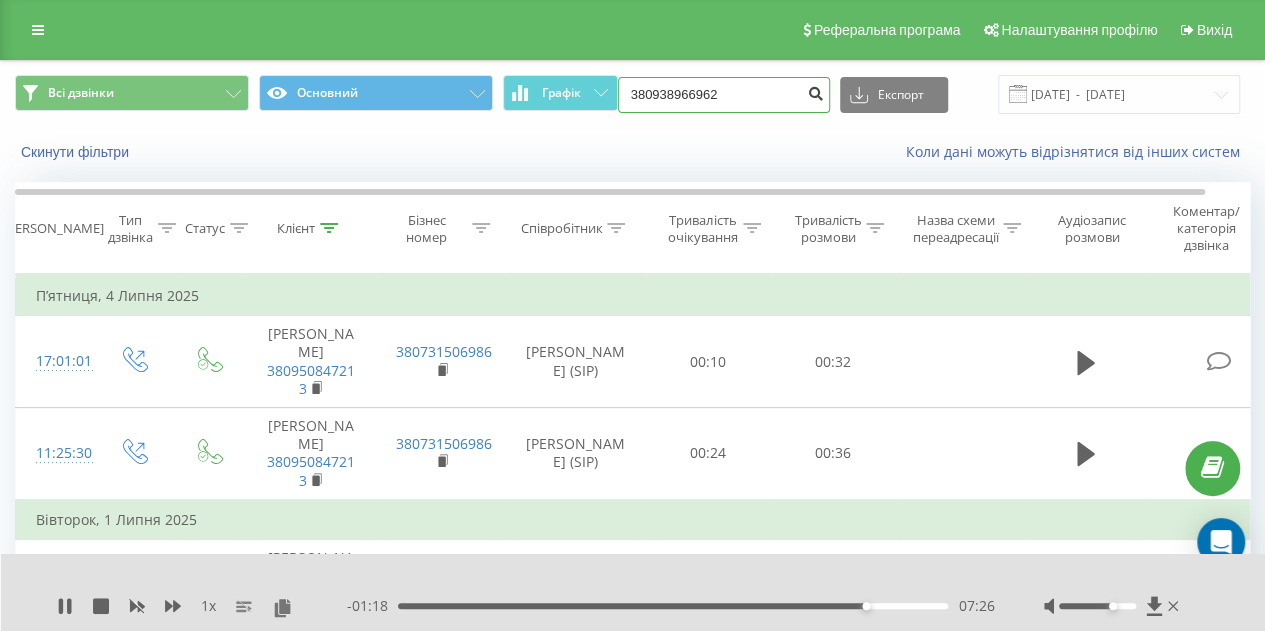 type on "380938966962" 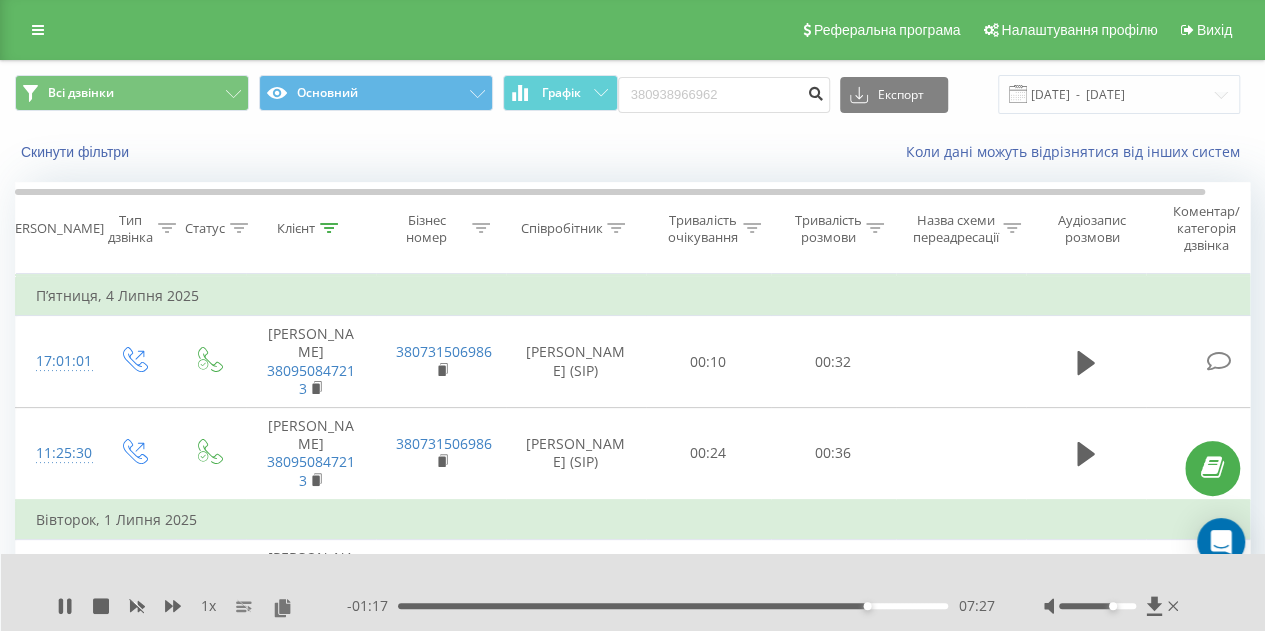 click at bounding box center (816, 91) 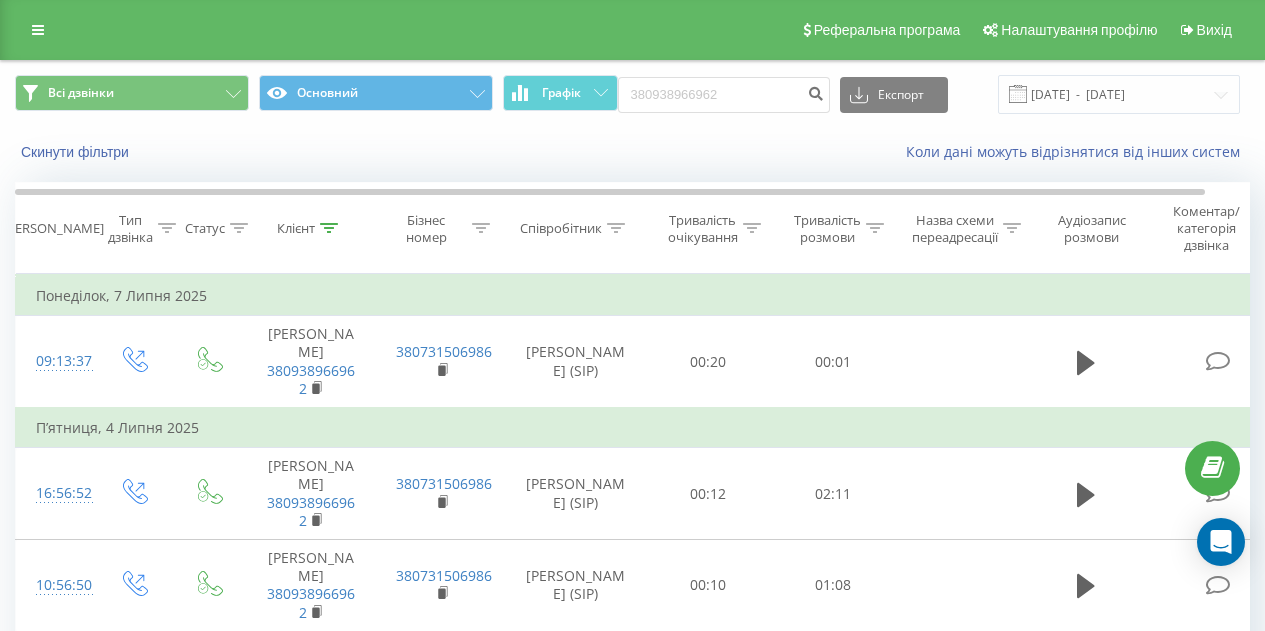 scroll, scrollTop: 0, scrollLeft: 0, axis: both 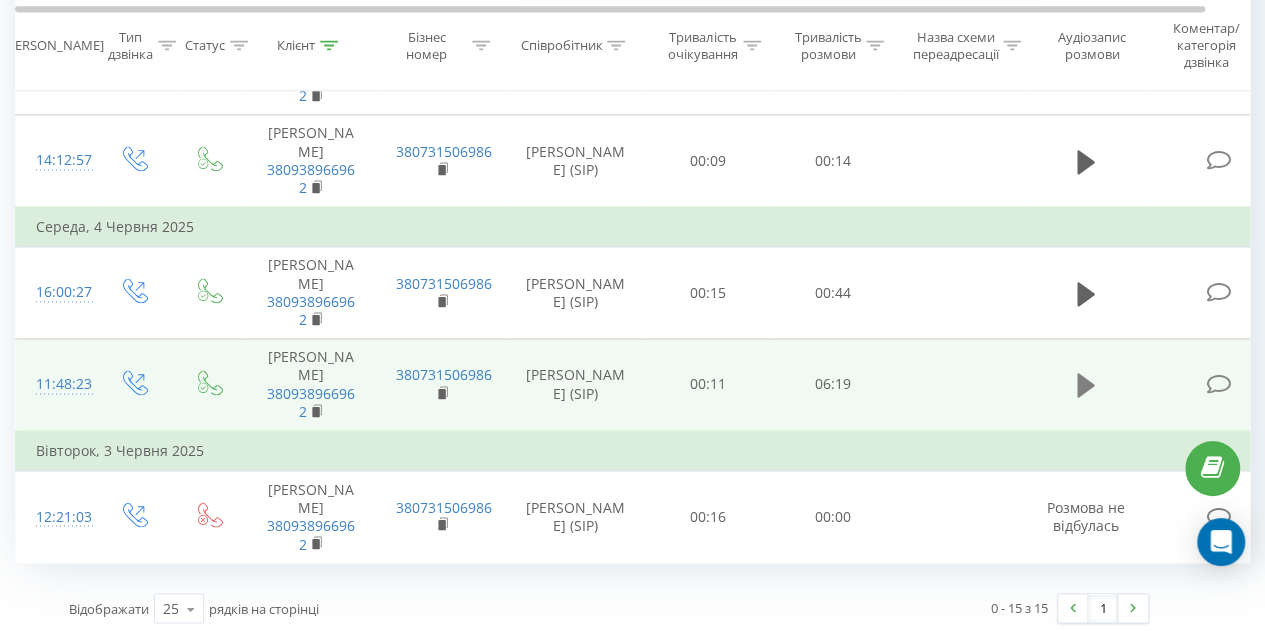click 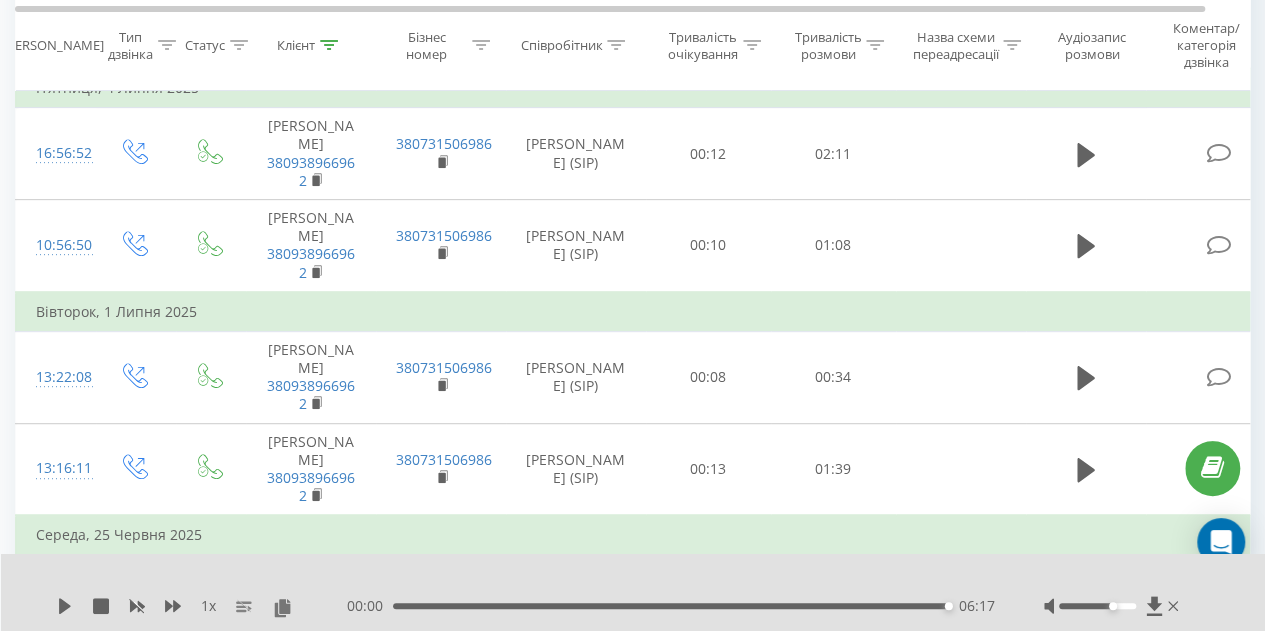 scroll, scrollTop: 0, scrollLeft: 0, axis: both 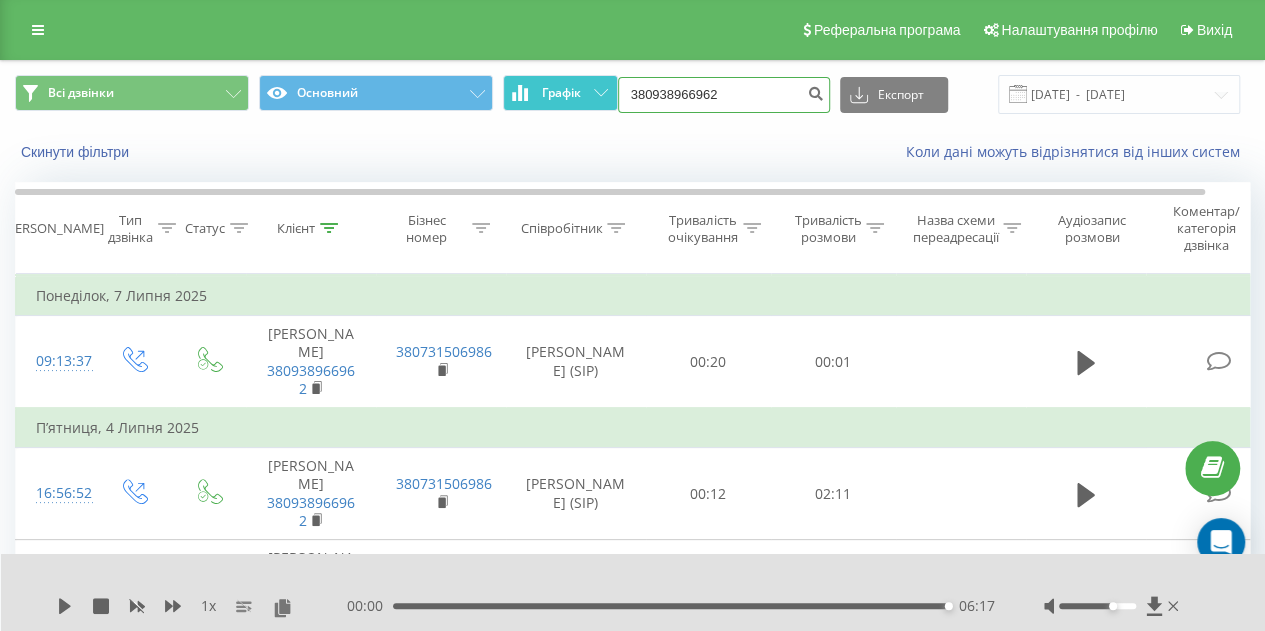 drag, startPoint x: 770, startPoint y: 81, endPoint x: 580, endPoint y: 95, distance: 190.51509 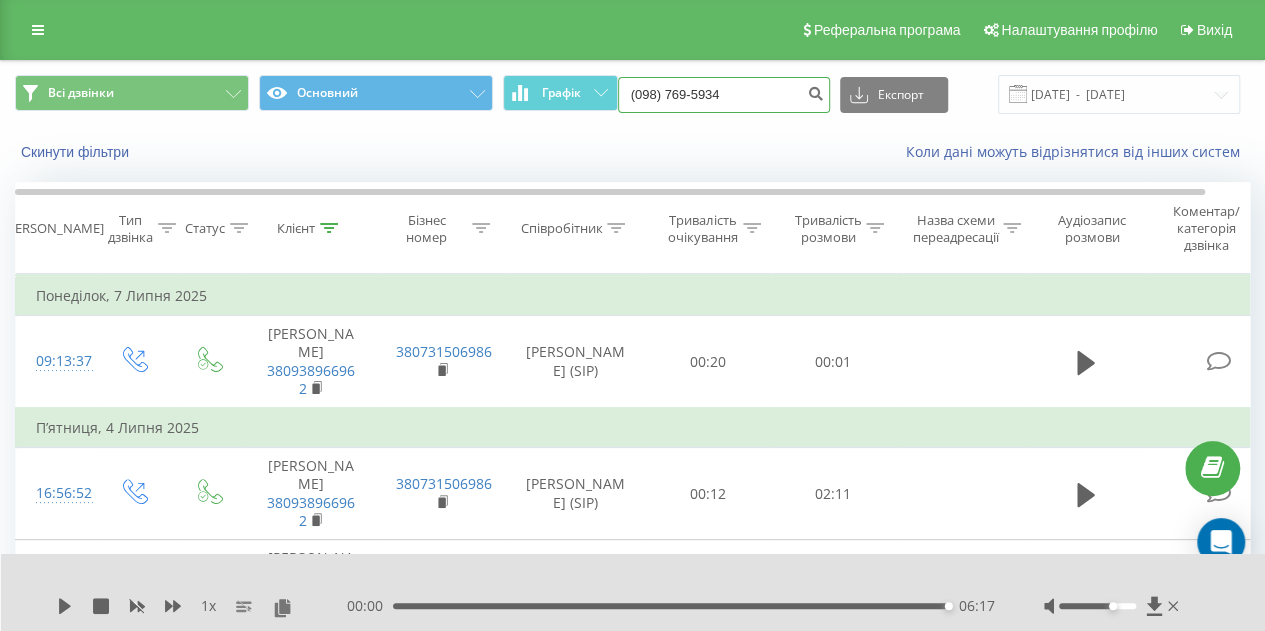 click on "(098) 769-5934" at bounding box center [724, 95] 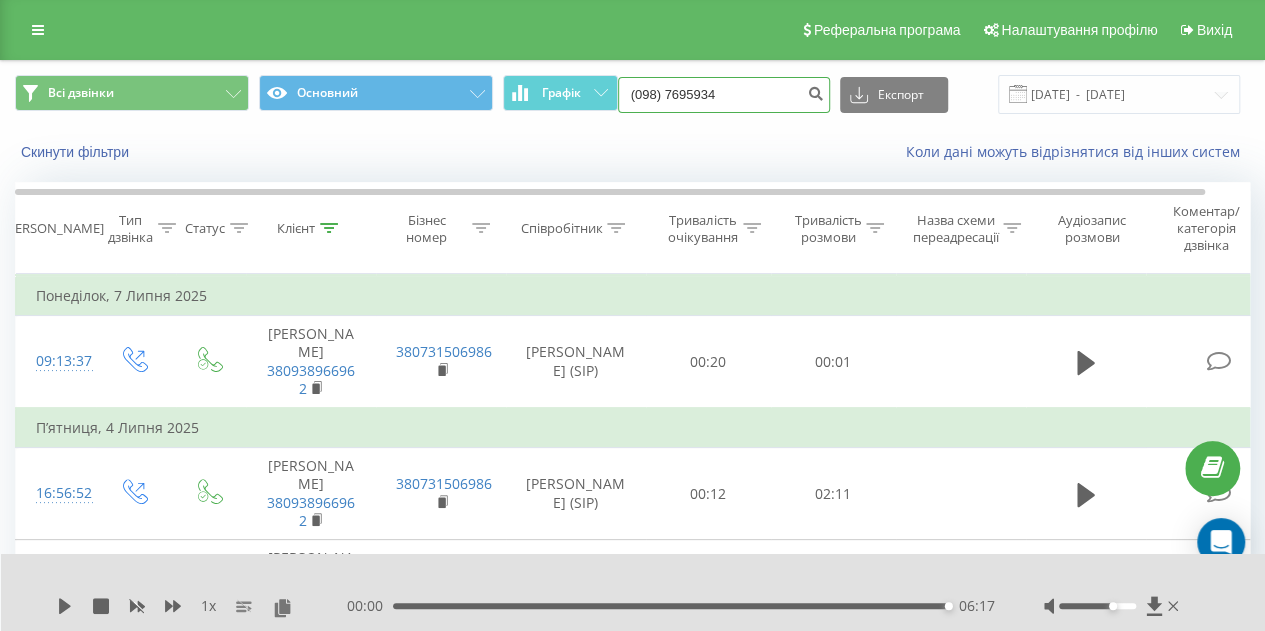 click on "(098) 7695934" at bounding box center [724, 95] 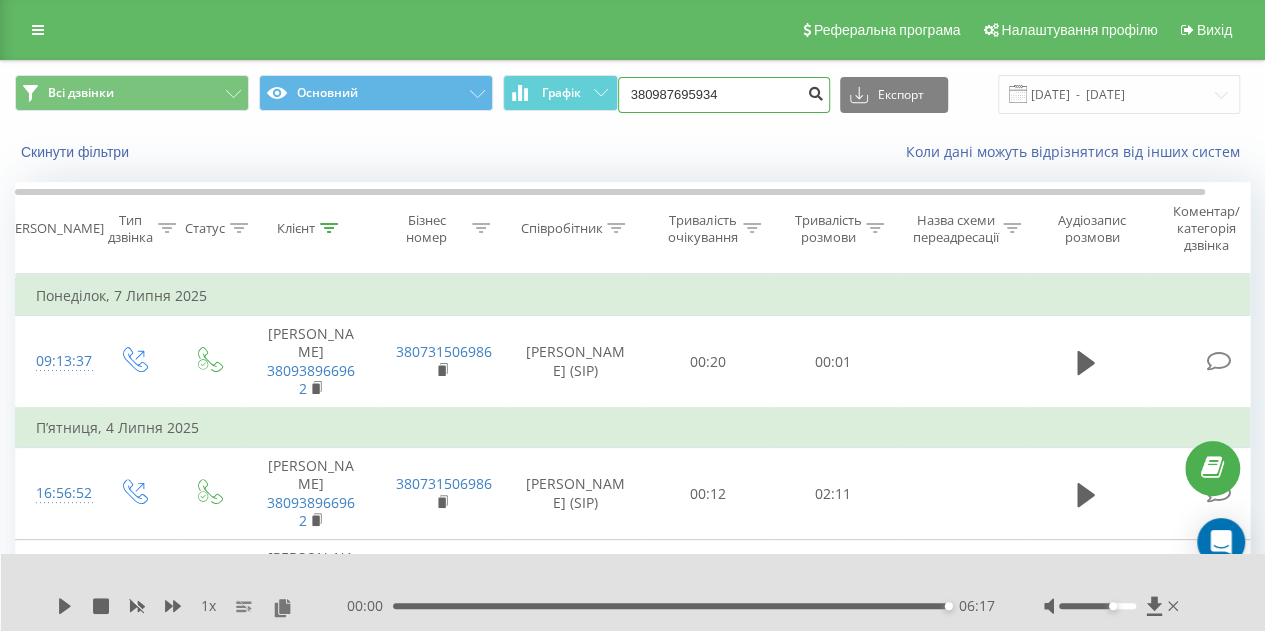 type on "380987695934" 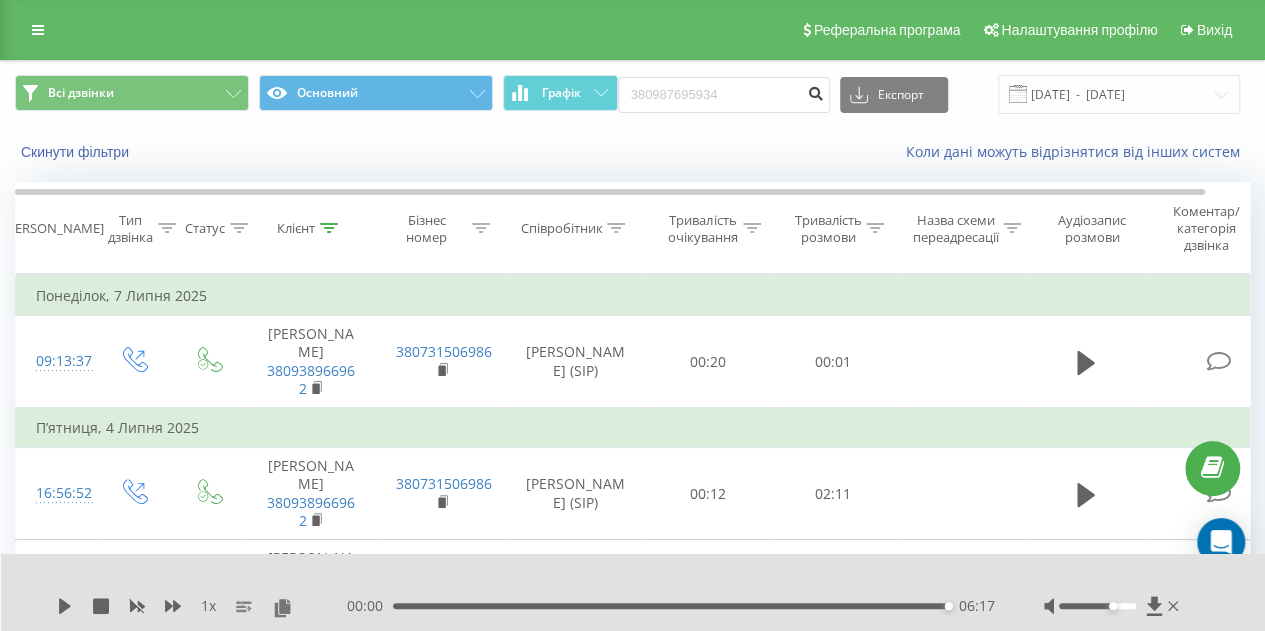 click at bounding box center [816, 91] 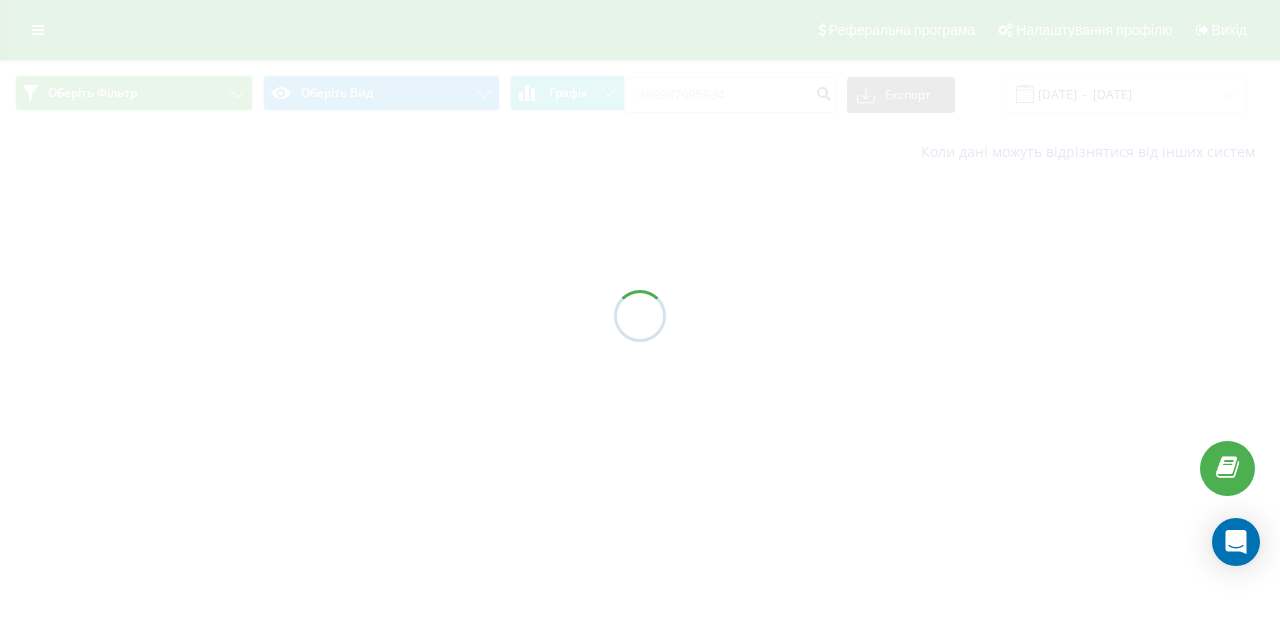 scroll, scrollTop: 0, scrollLeft: 0, axis: both 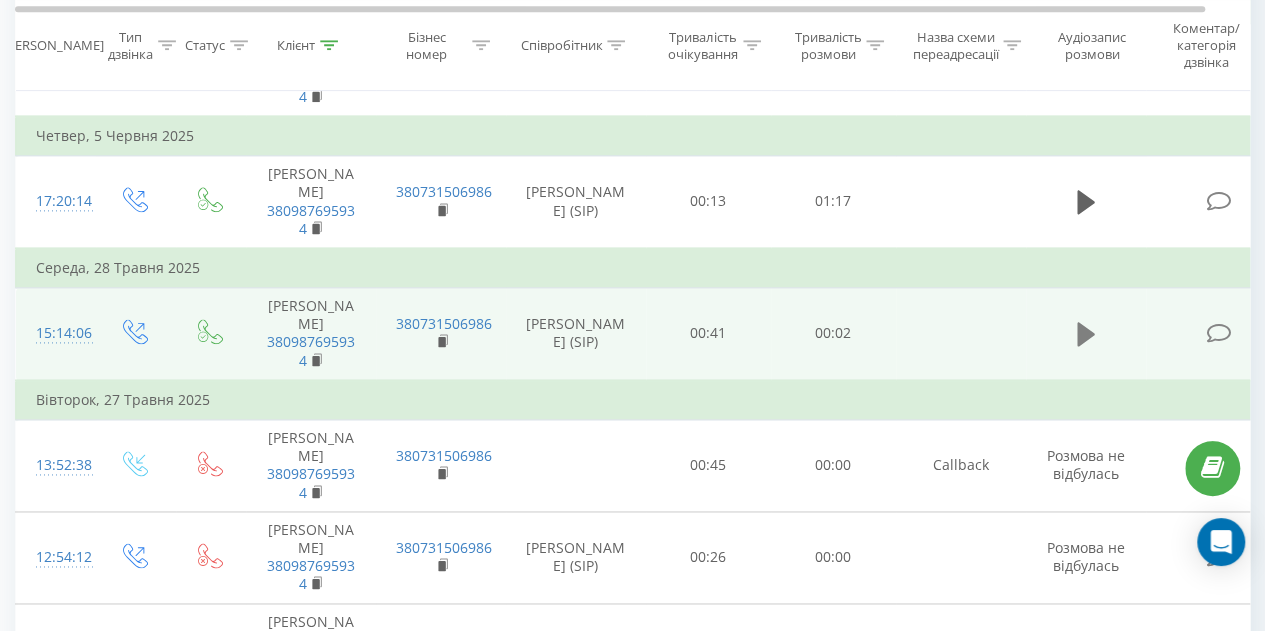 click 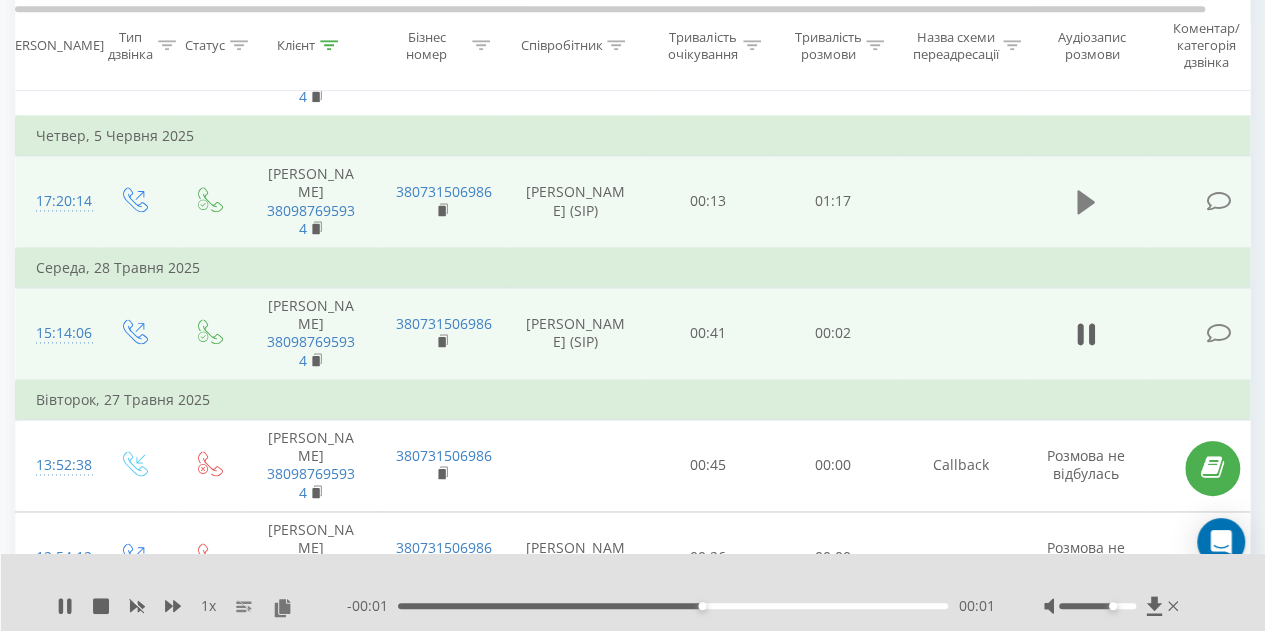click 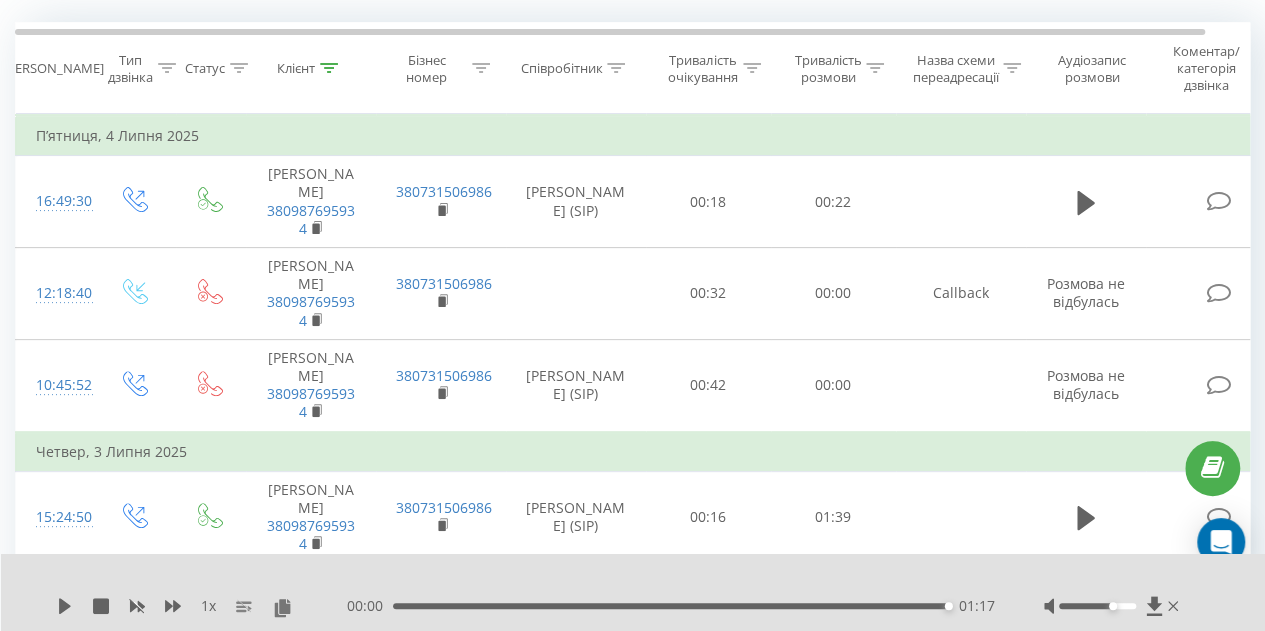 scroll, scrollTop: 0, scrollLeft: 0, axis: both 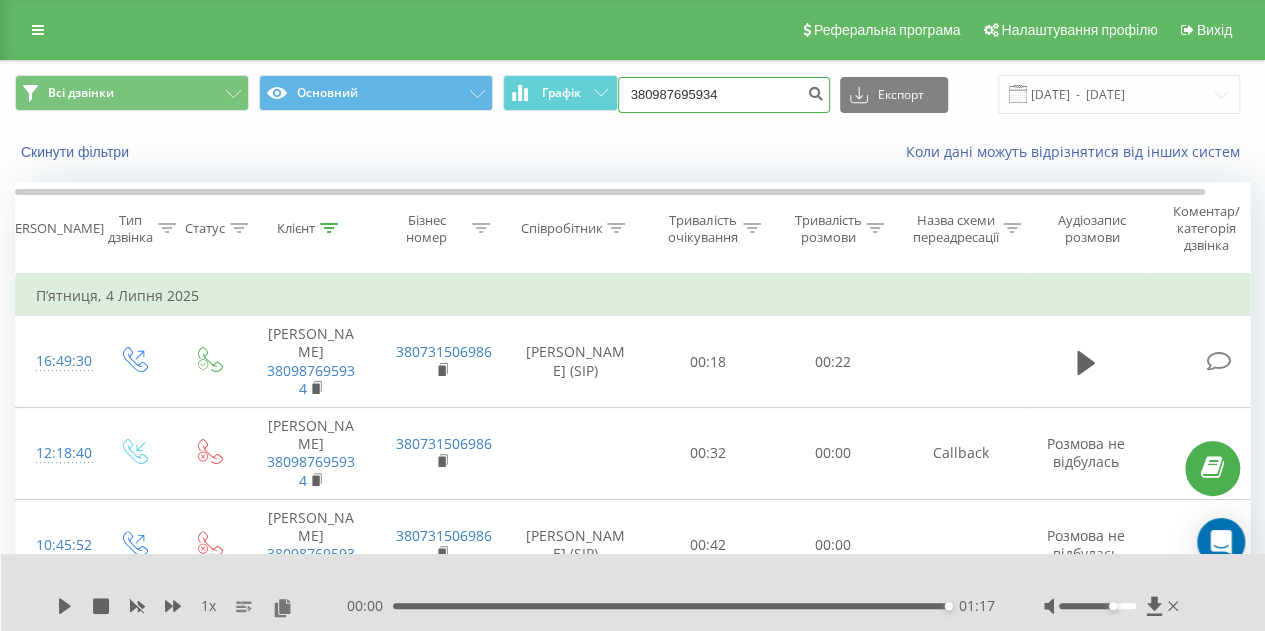 drag, startPoint x: 738, startPoint y: 98, endPoint x: 634, endPoint y: 87, distance: 104.58012 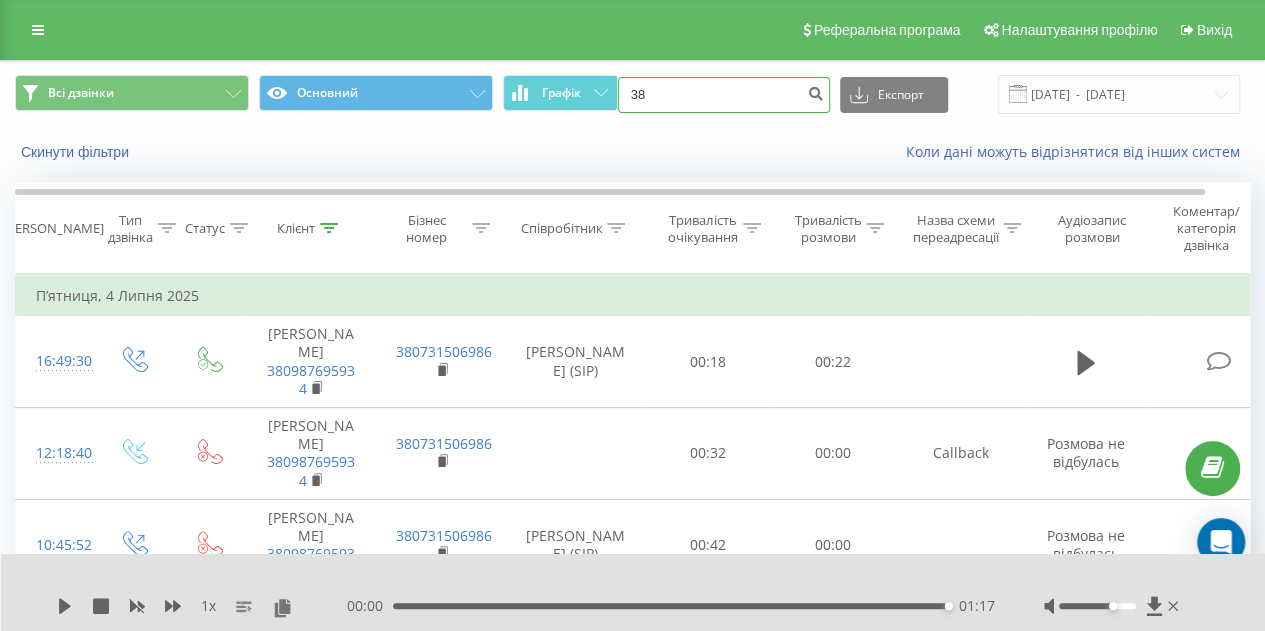 paste on "066) 471-4773" 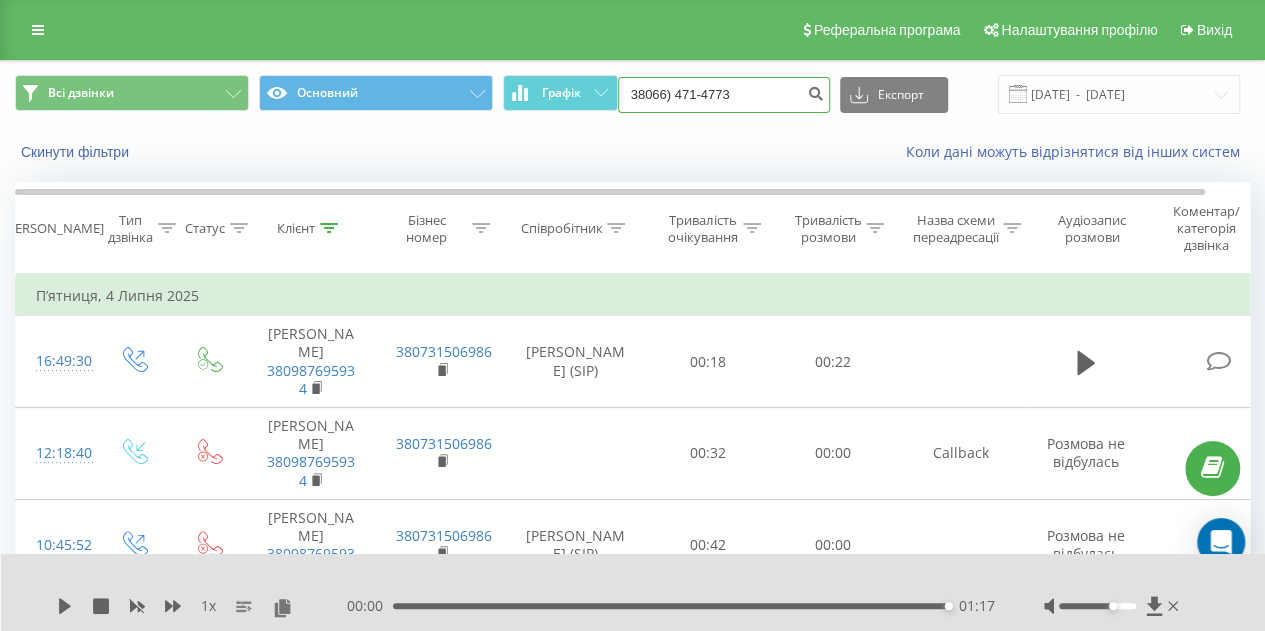 click on "38066) 471-4773" at bounding box center (724, 95) 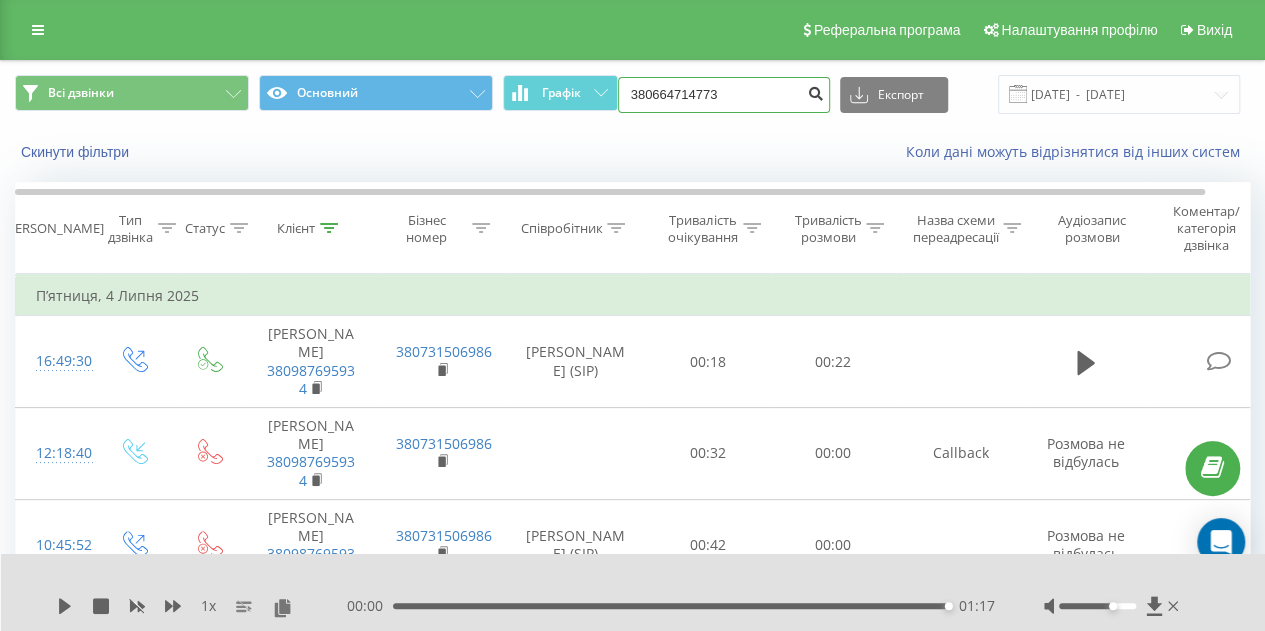type on "380664714773" 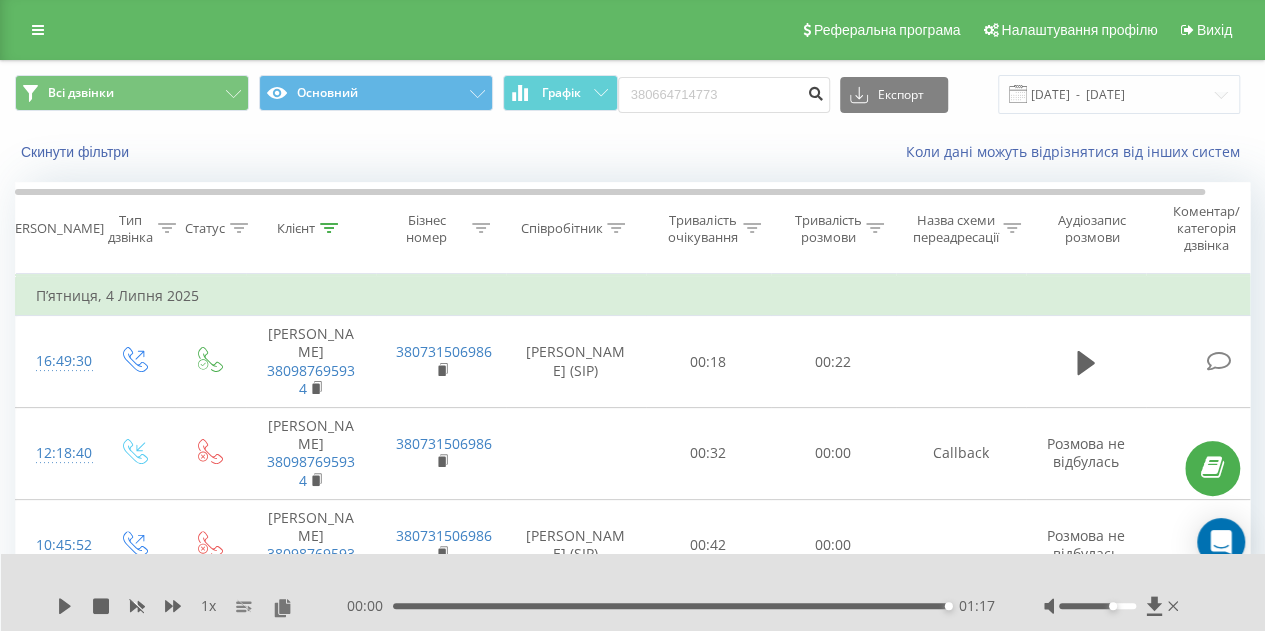click at bounding box center (816, 95) 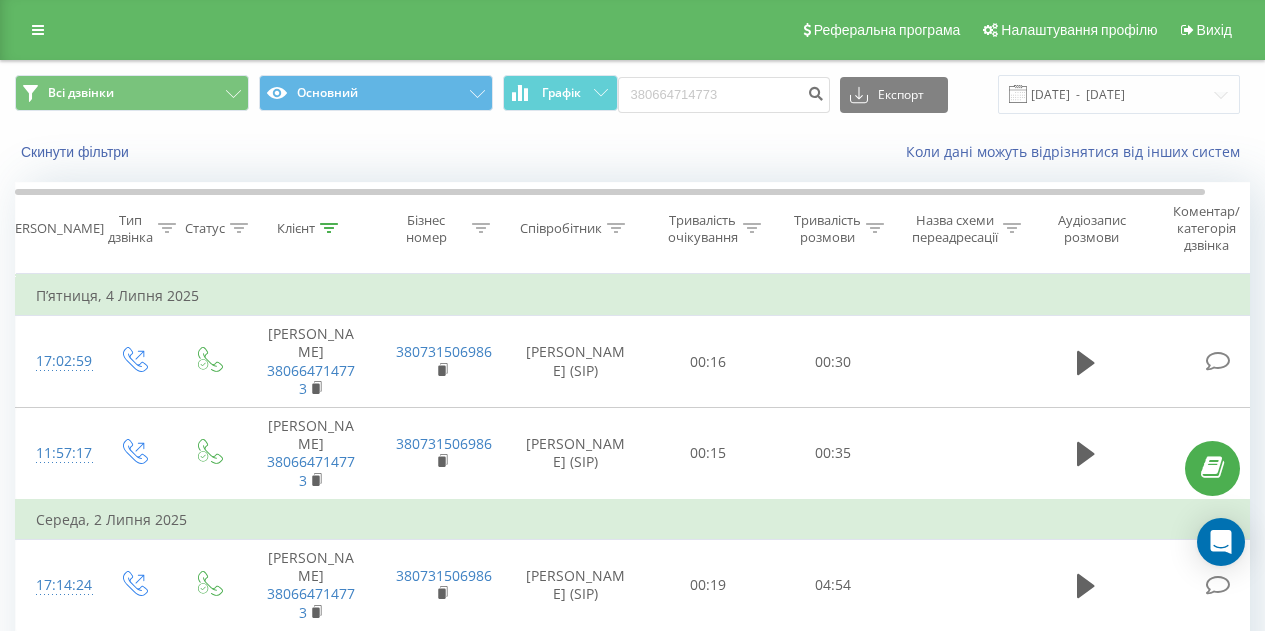 scroll, scrollTop: 684, scrollLeft: 0, axis: vertical 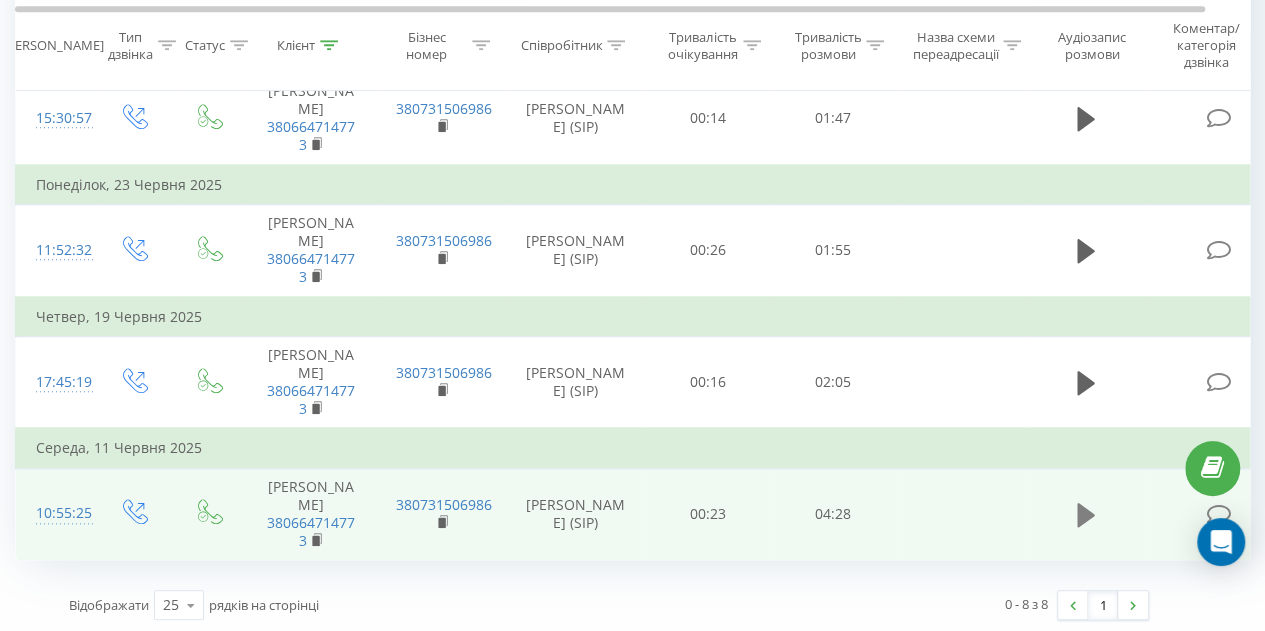 click 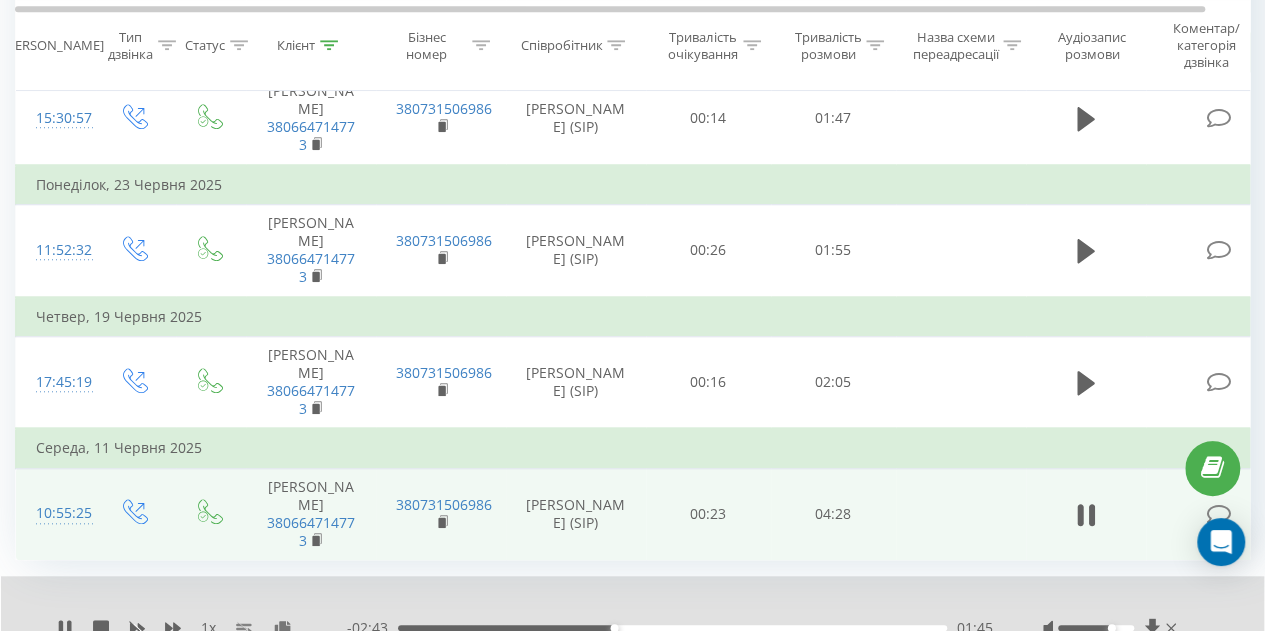 click on "01:45" at bounding box center (672, 628) 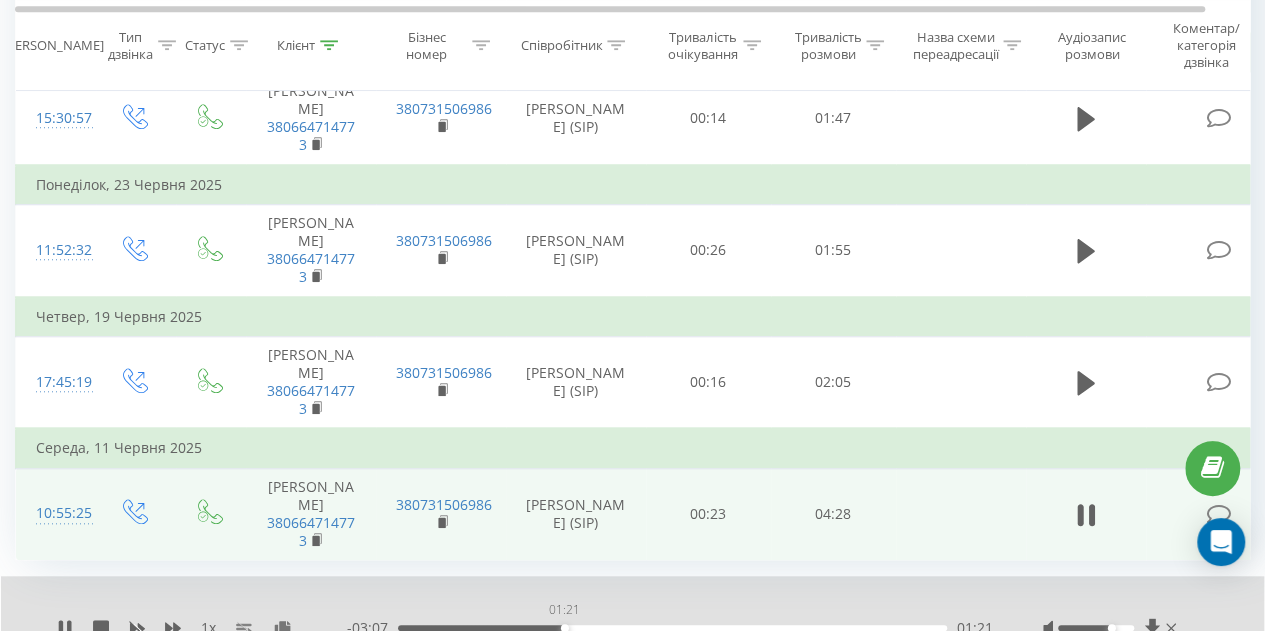 click on "01:21" at bounding box center [672, 628] 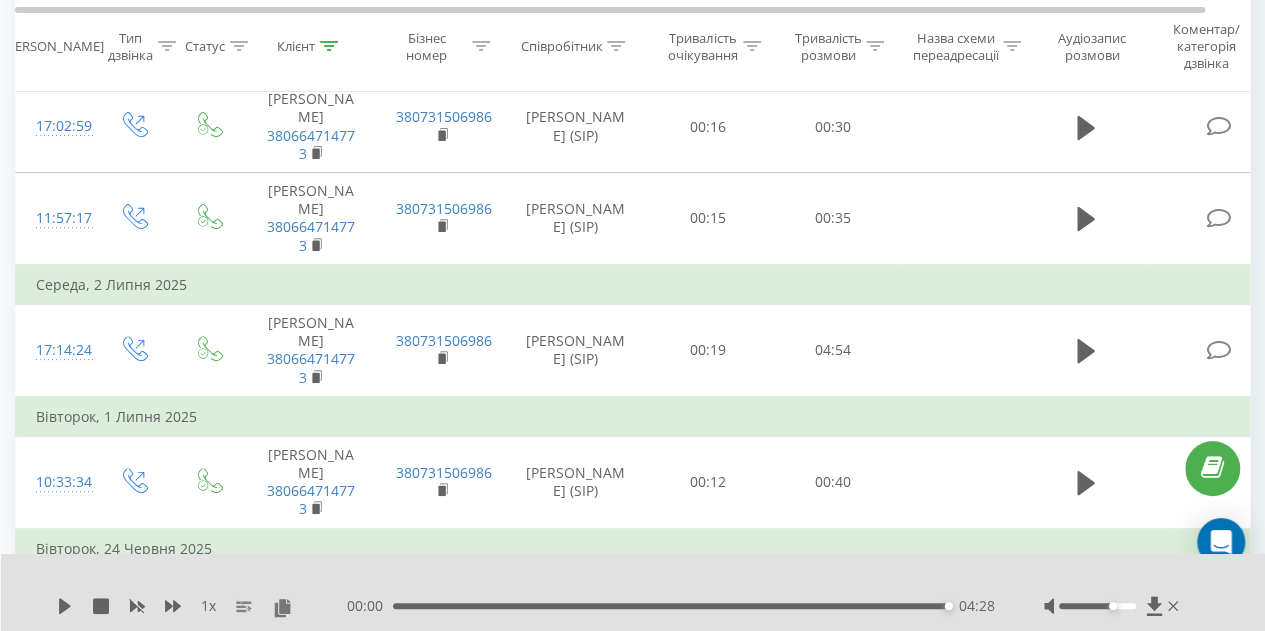 scroll, scrollTop: 0, scrollLeft: 0, axis: both 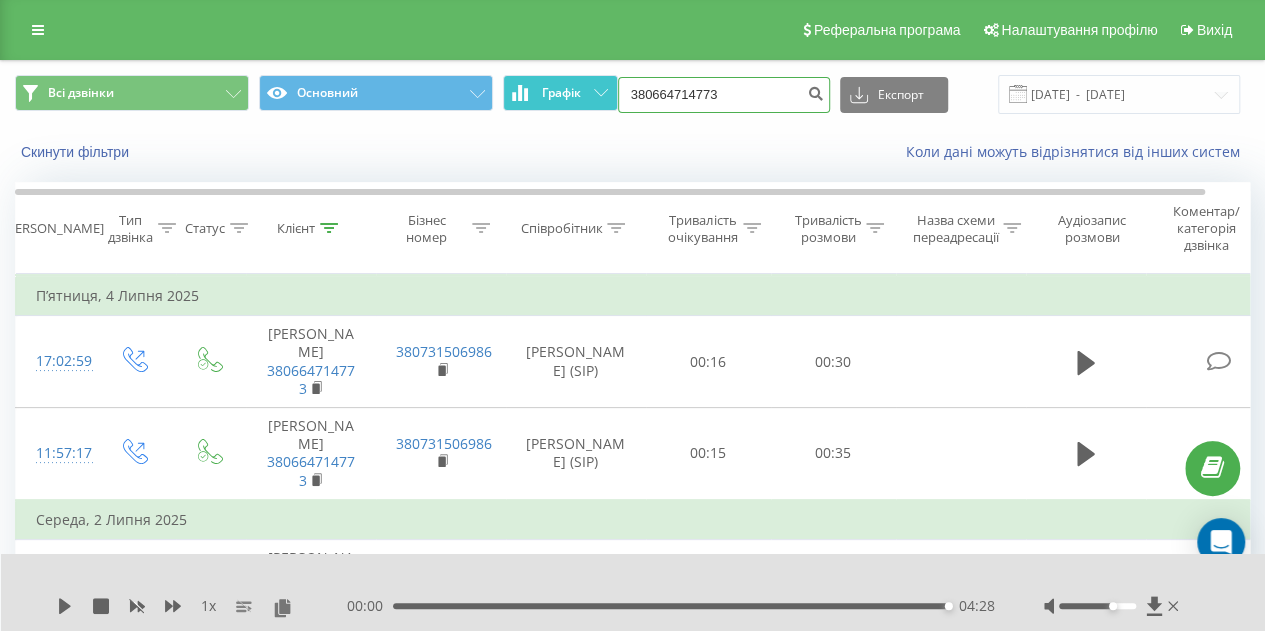 drag, startPoint x: 758, startPoint y: 97, endPoint x: 583, endPoint y: 85, distance: 175.41095 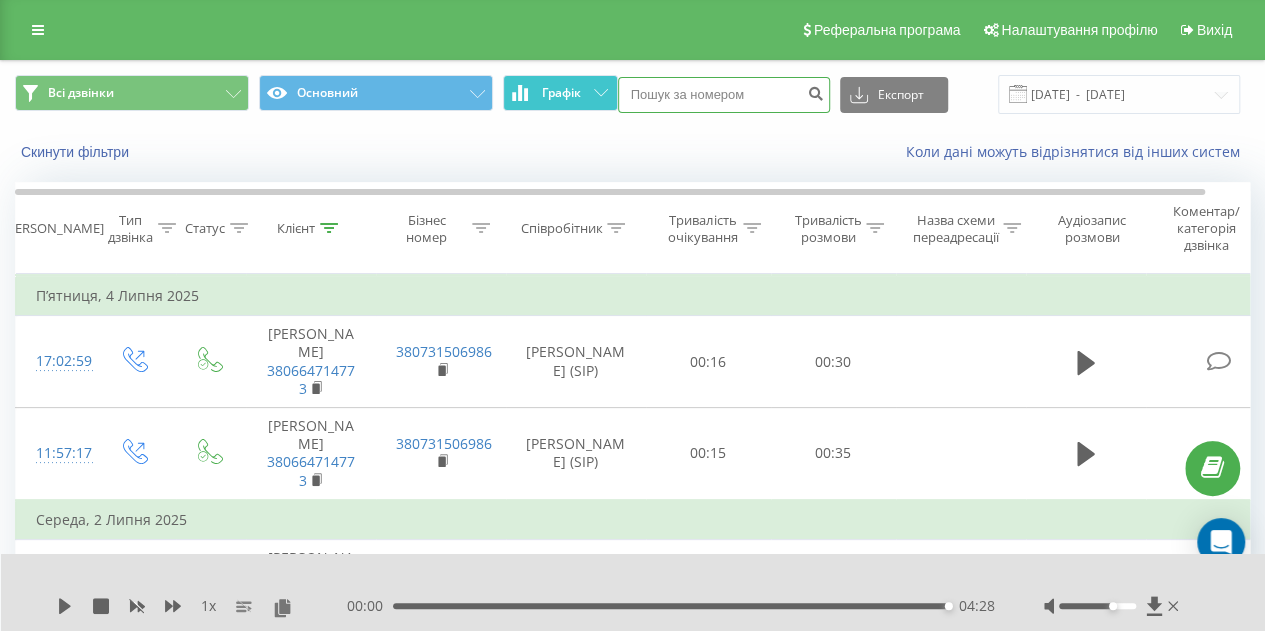 paste on "068-93-65-330" 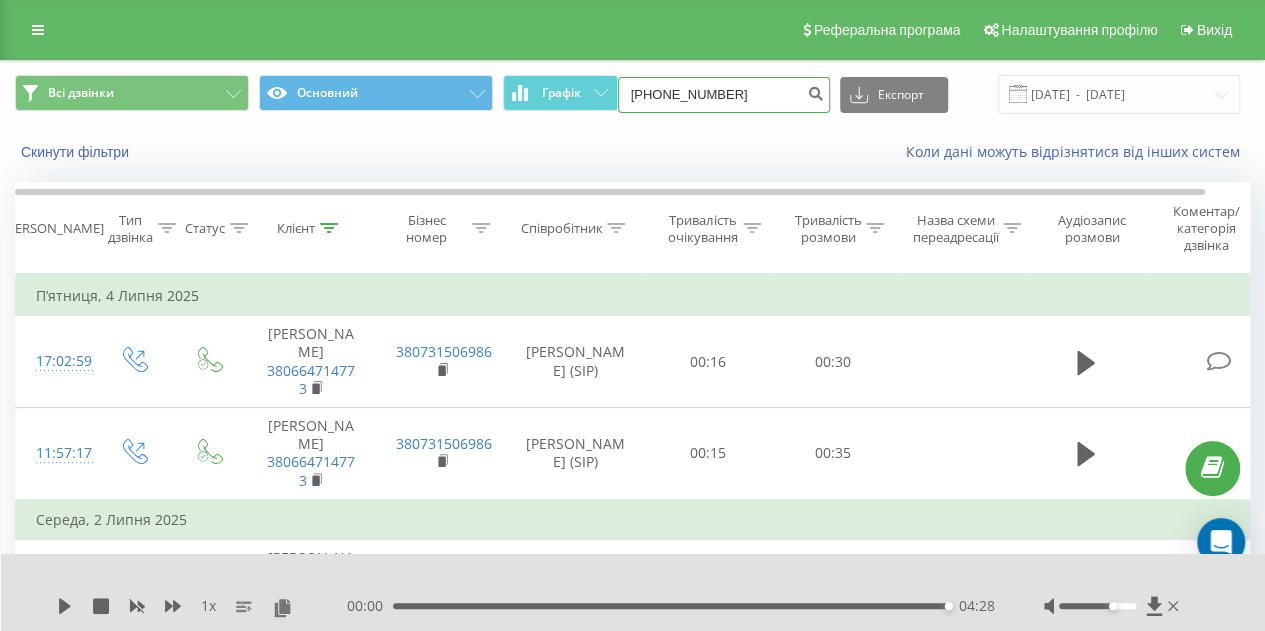 click on "068-93-65-330" at bounding box center (724, 95) 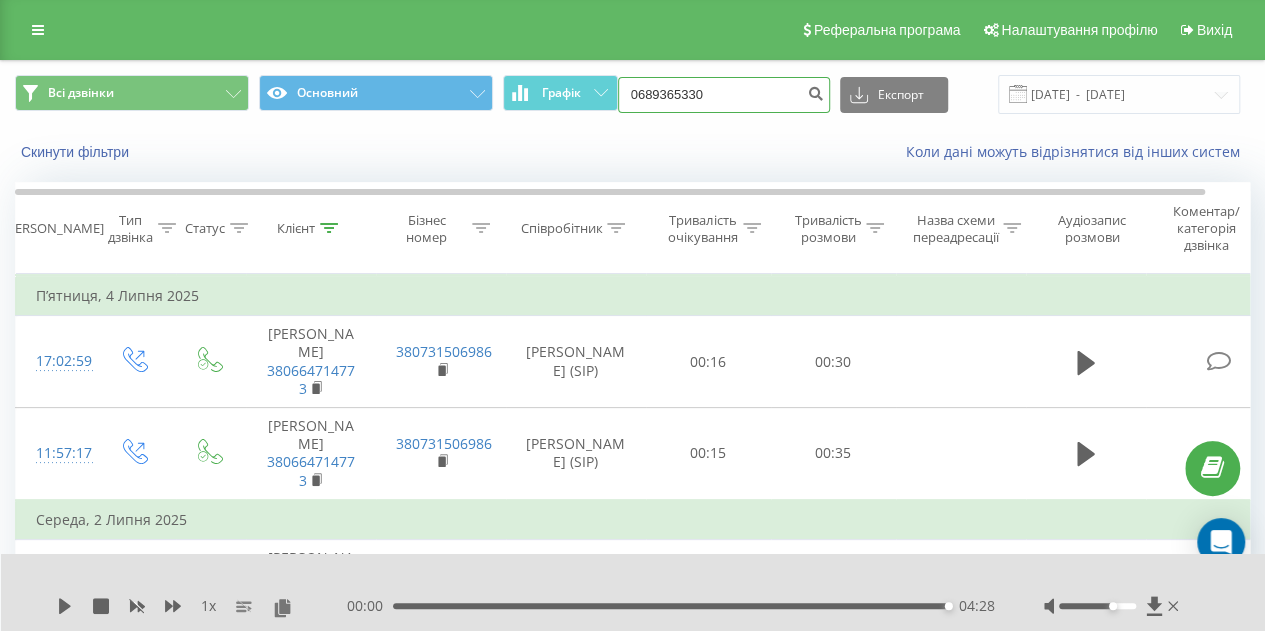 click on "0689365330" at bounding box center (724, 95) 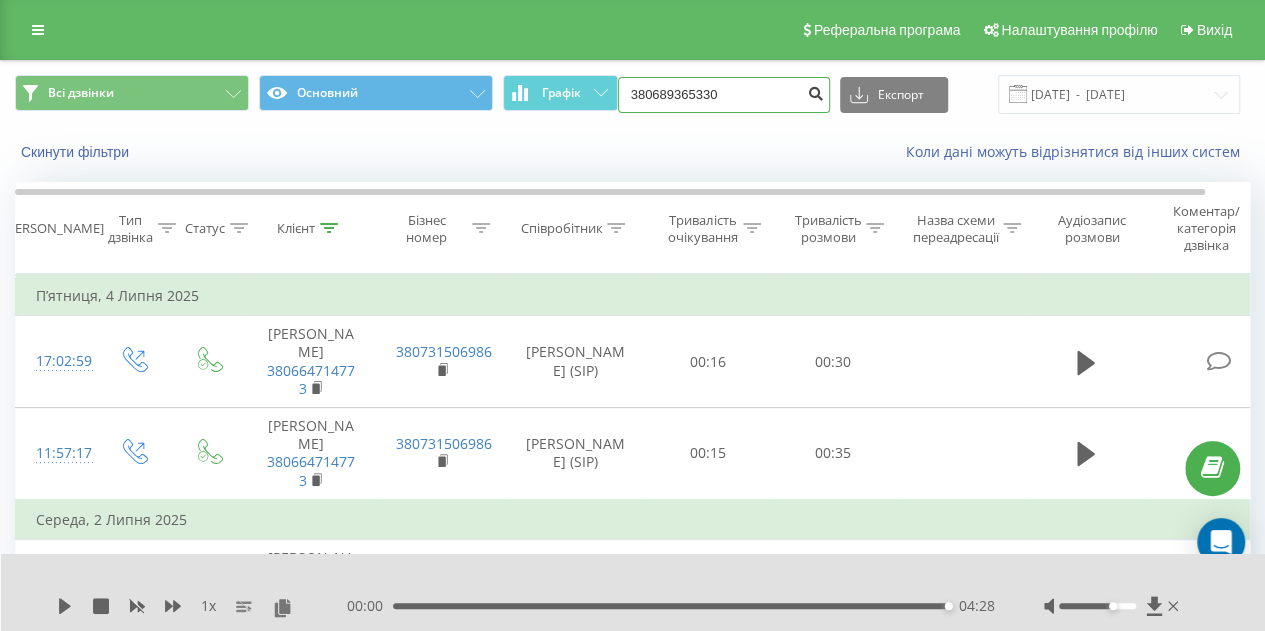 type on "380689365330" 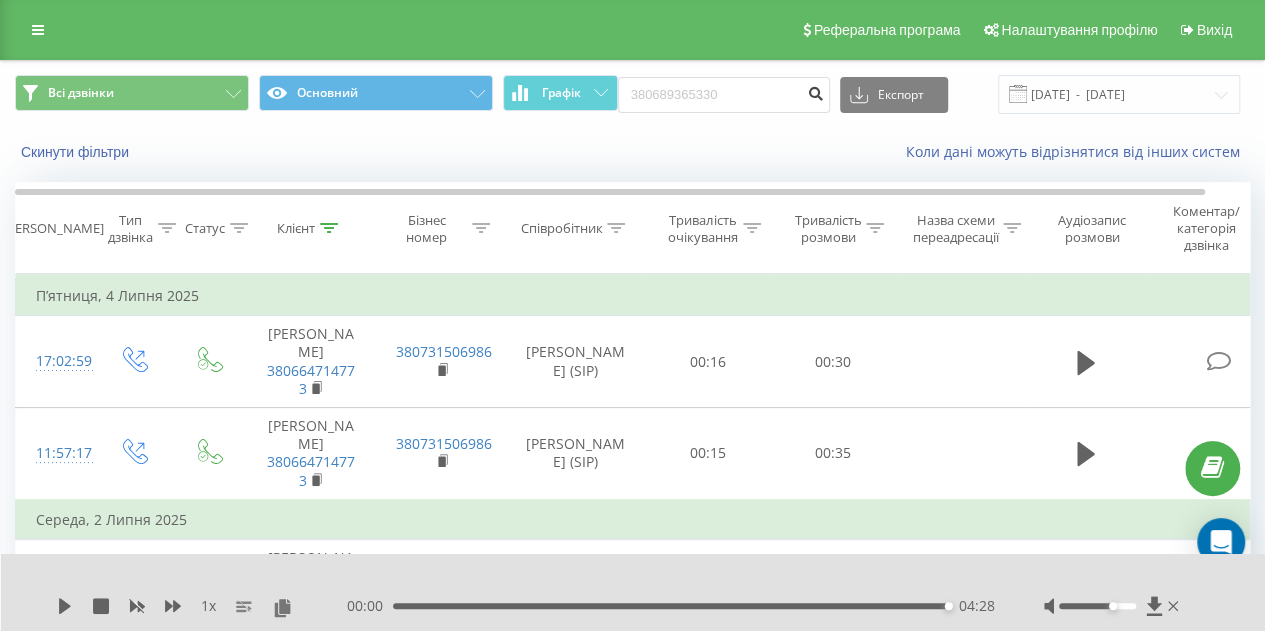 click at bounding box center (816, 91) 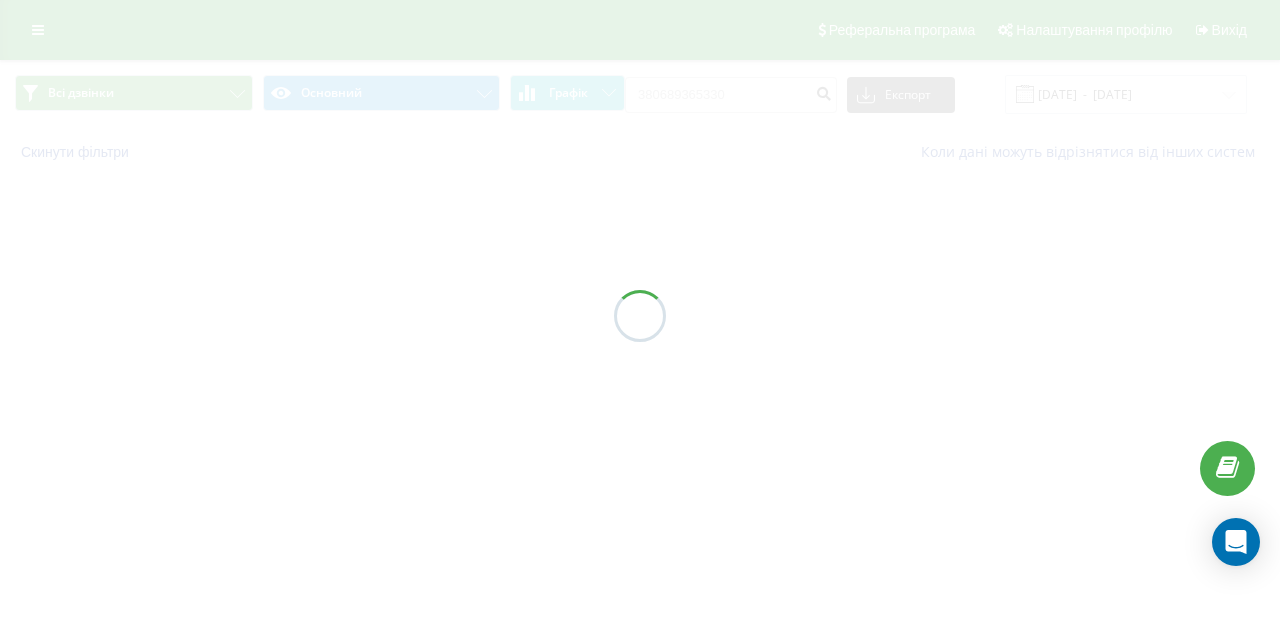 scroll, scrollTop: 0, scrollLeft: 0, axis: both 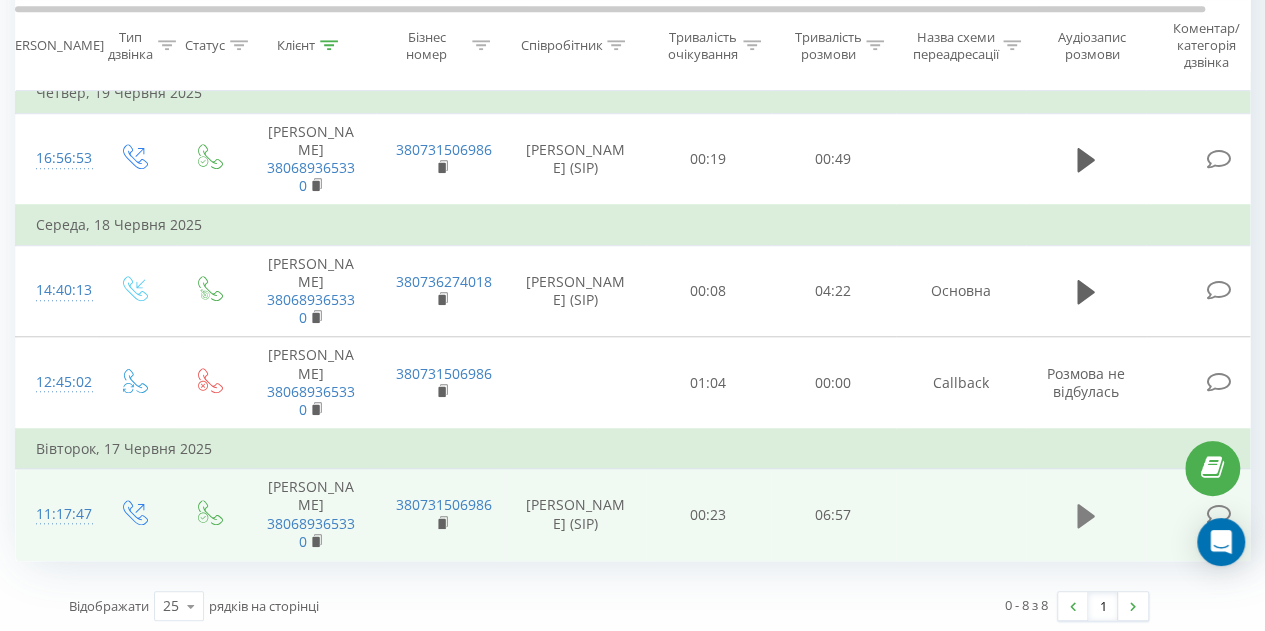 click 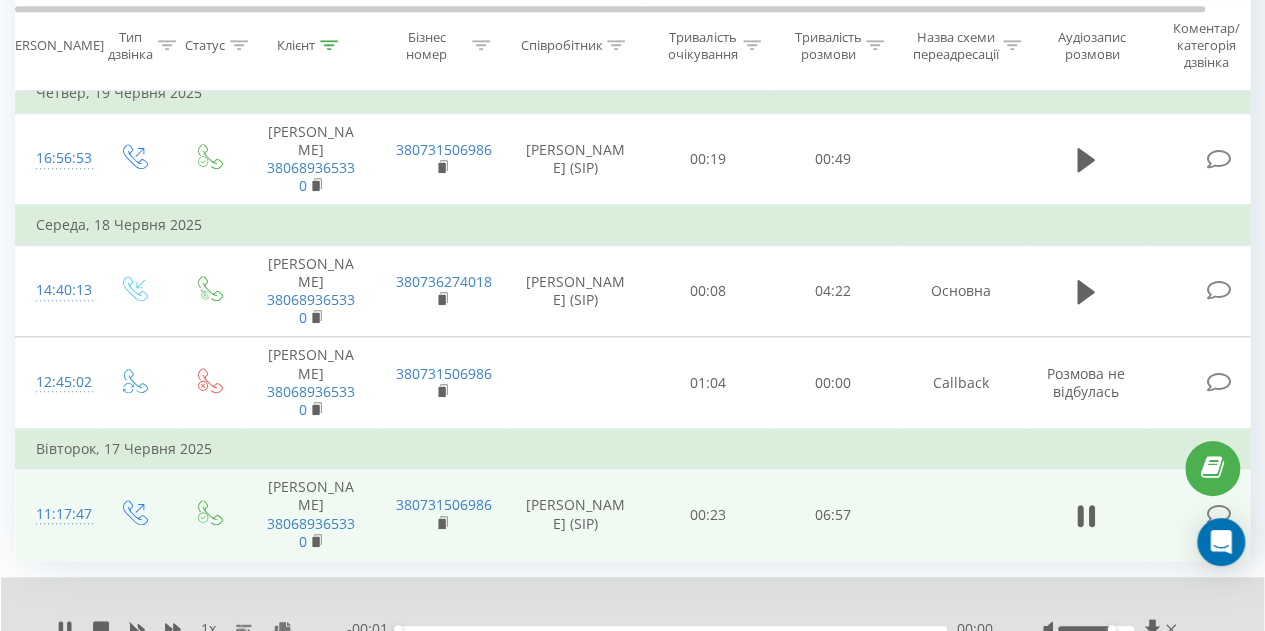 scroll, scrollTop: 0, scrollLeft: 17, axis: horizontal 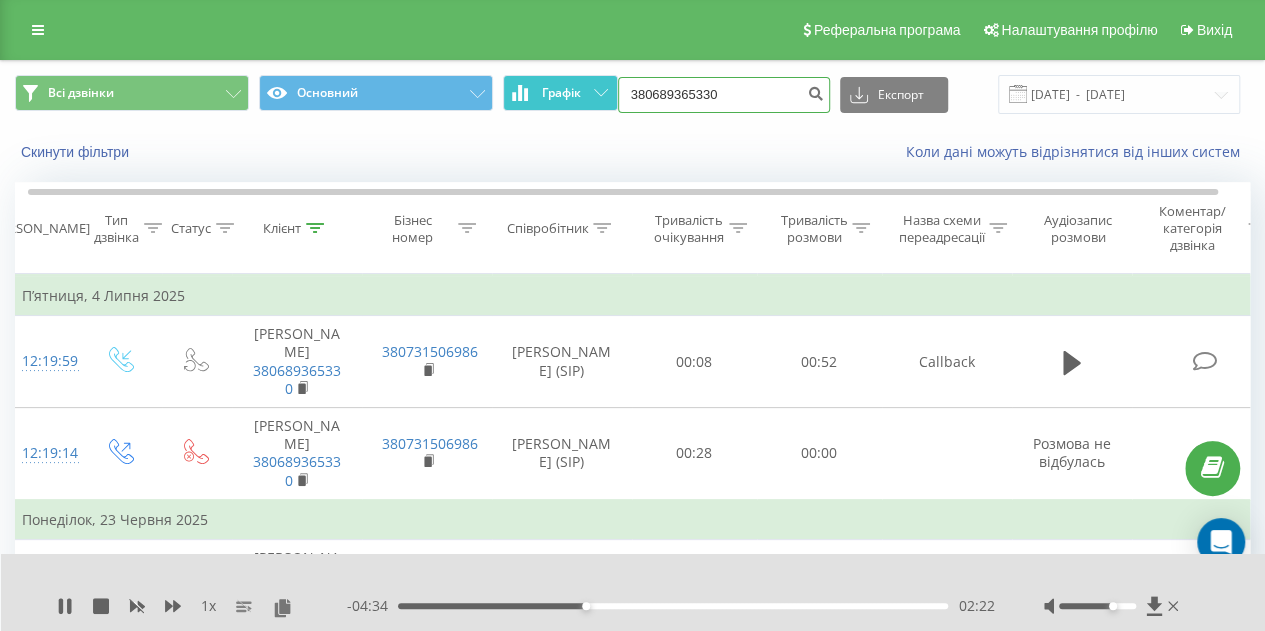 drag, startPoint x: 773, startPoint y: 89, endPoint x: 584, endPoint y: 92, distance: 189.0238 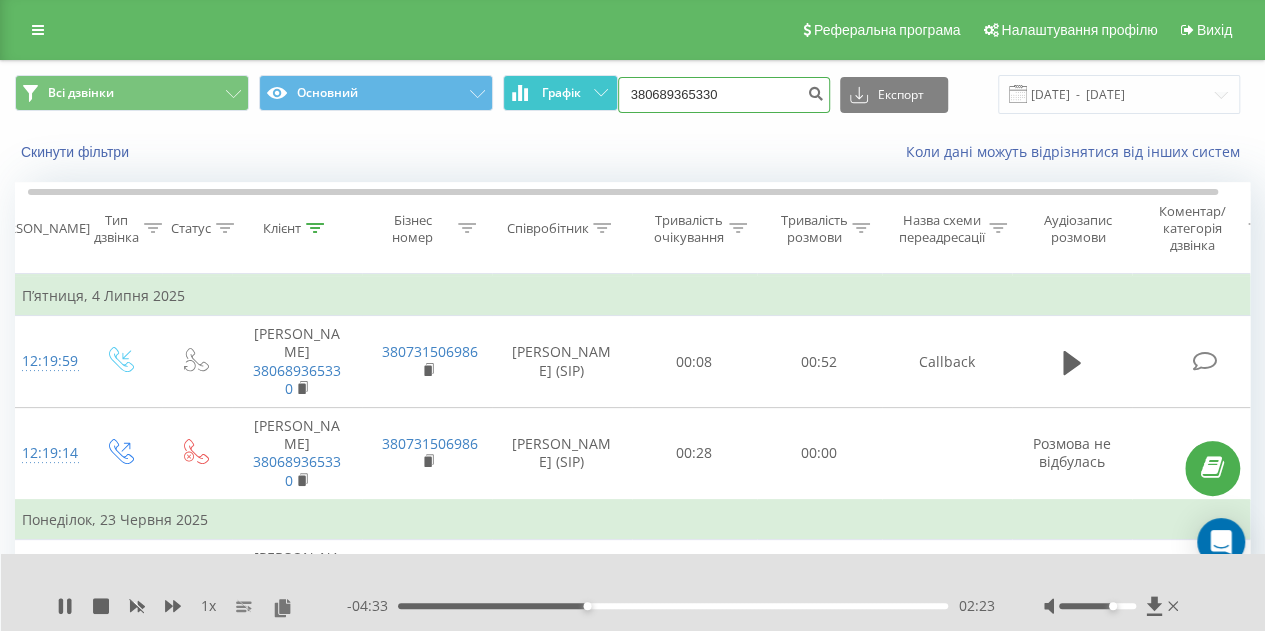 paste on "955681036" 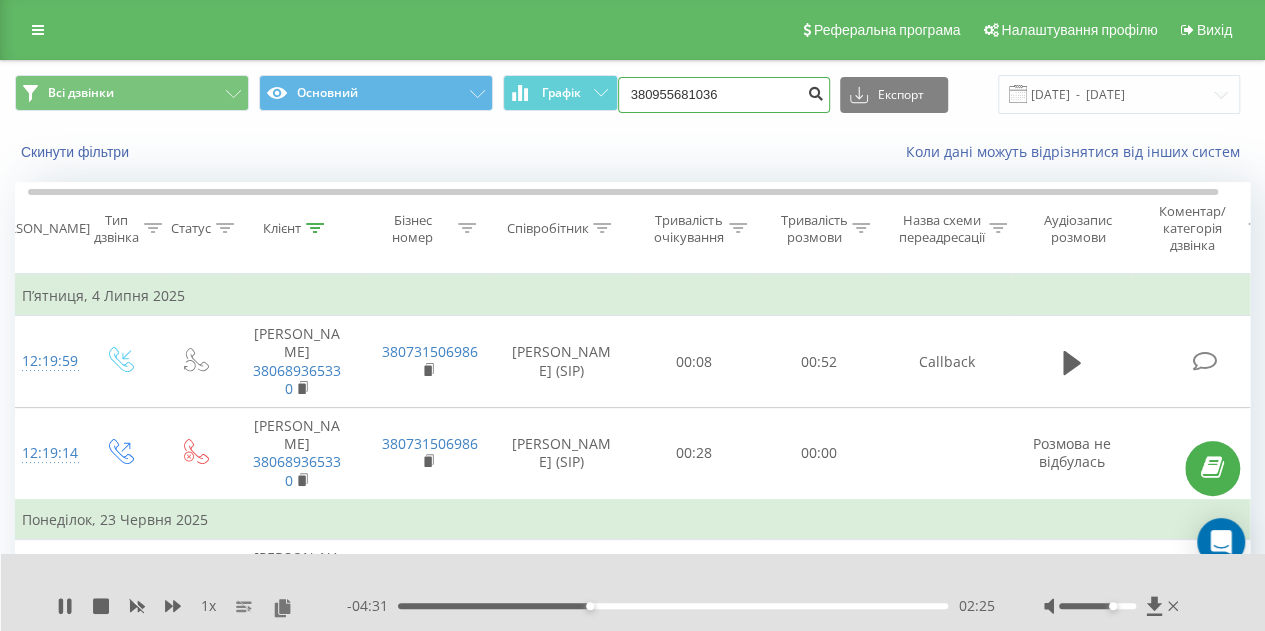 type on "380955681036" 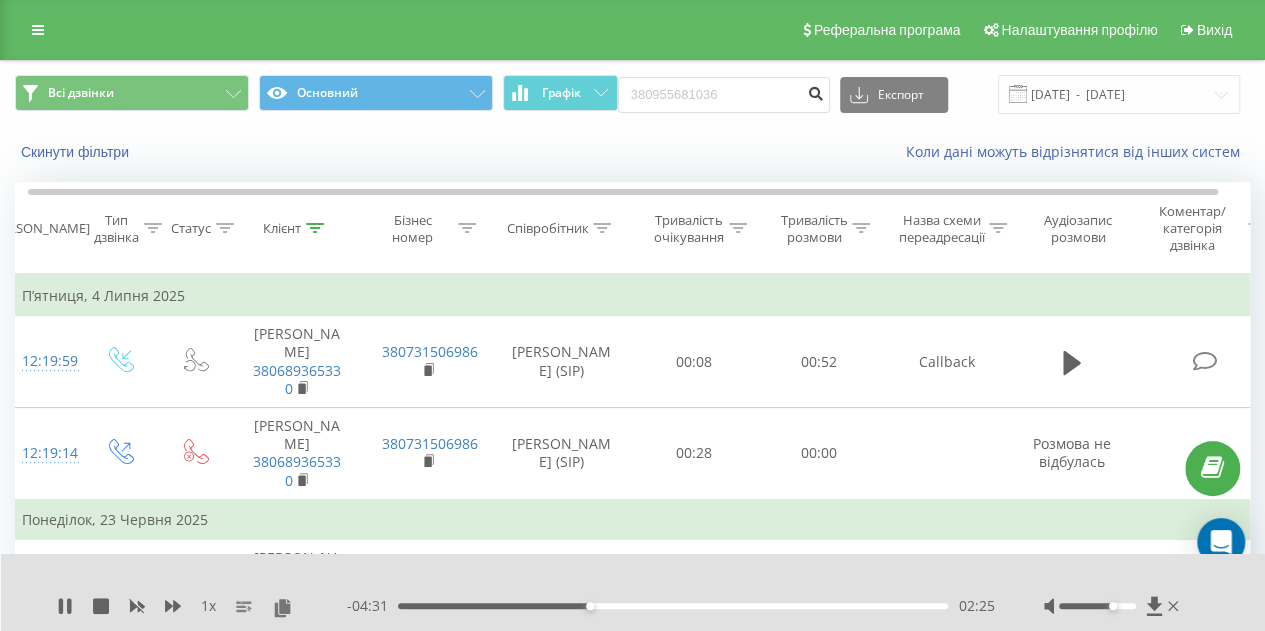click at bounding box center [816, 91] 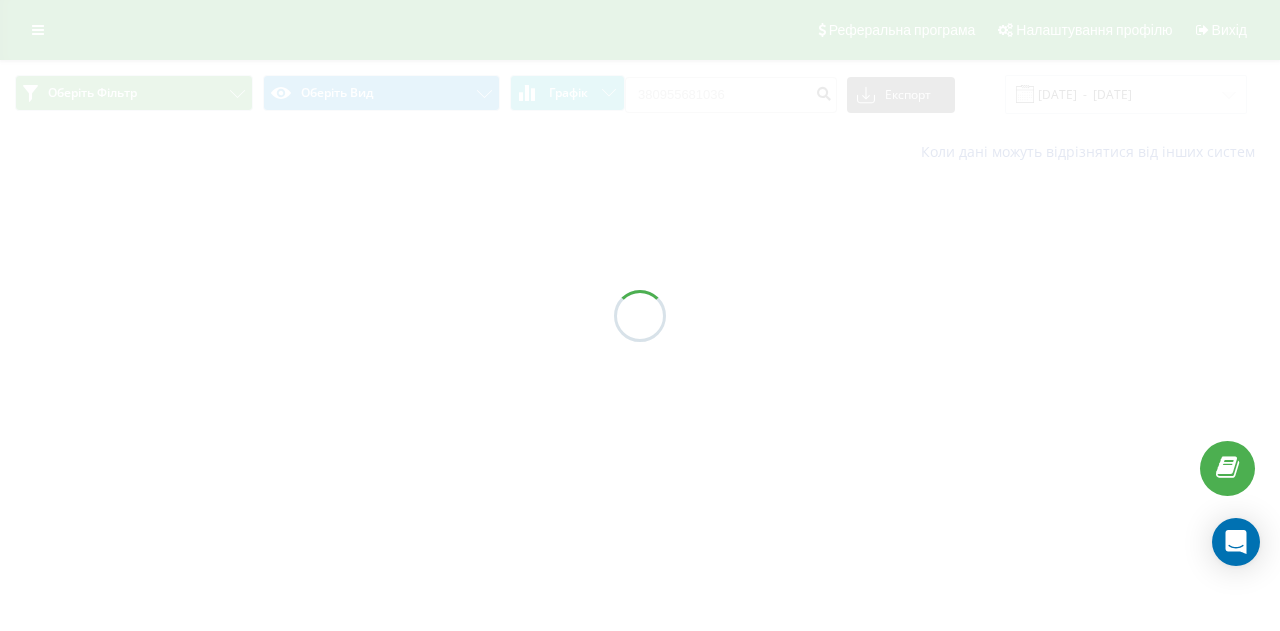 scroll, scrollTop: 0, scrollLeft: 0, axis: both 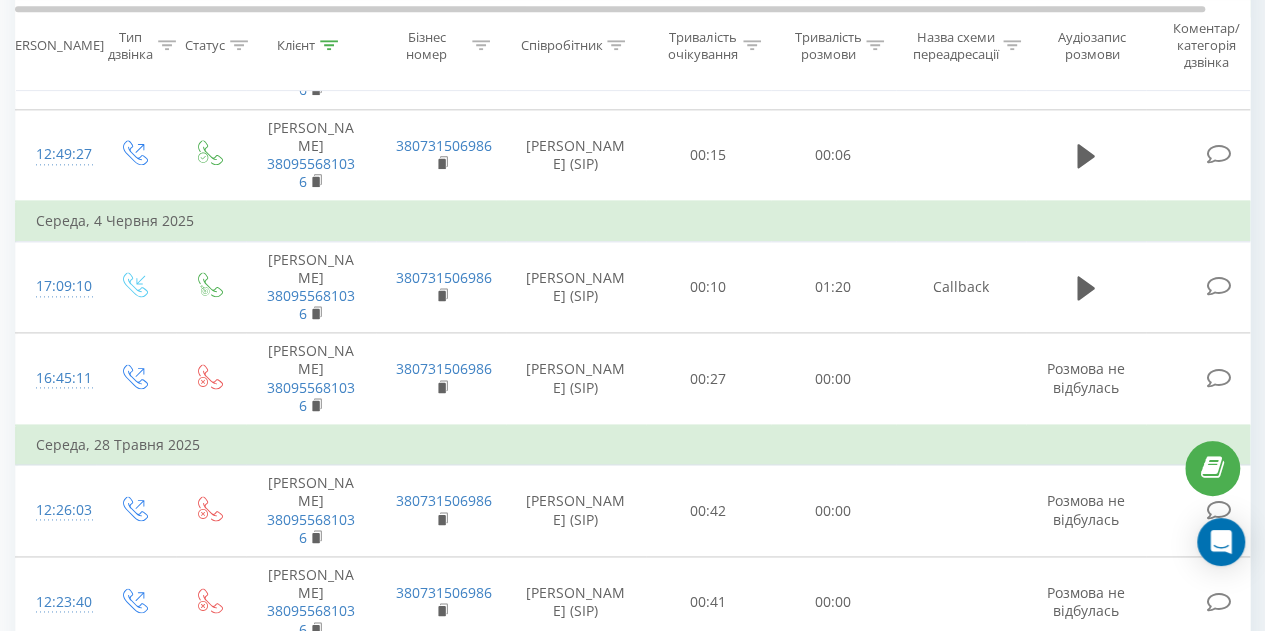 click at bounding box center (1086, 735) 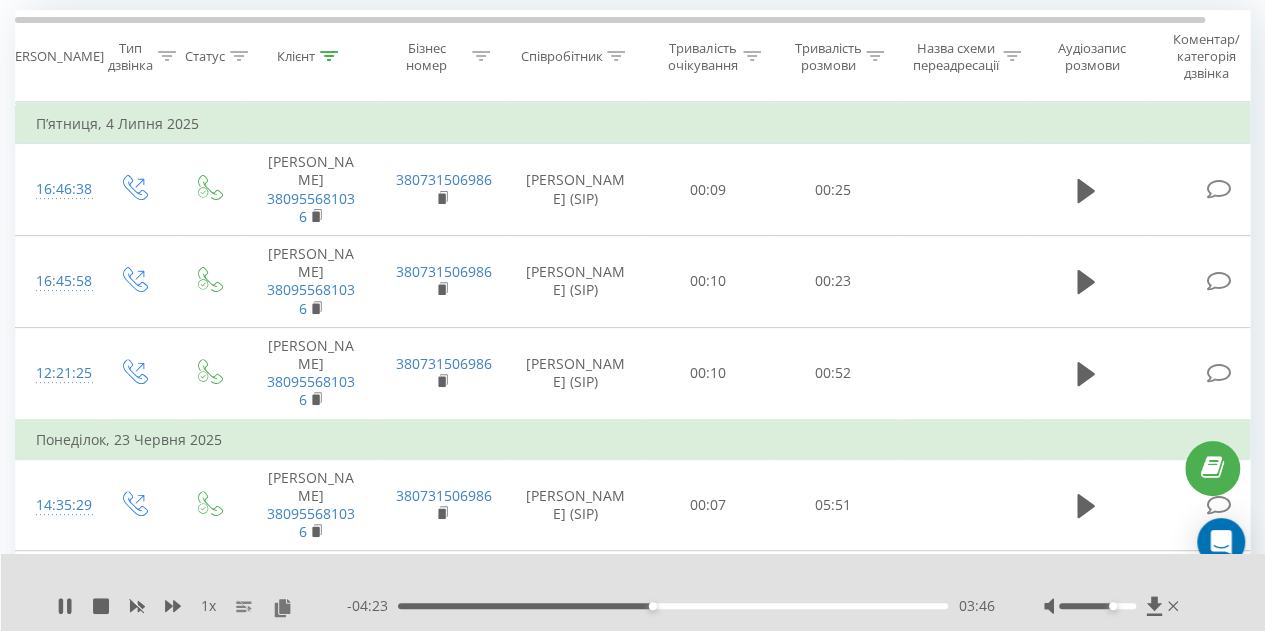 scroll, scrollTop: 0, scrollLeft: 0, axis: both 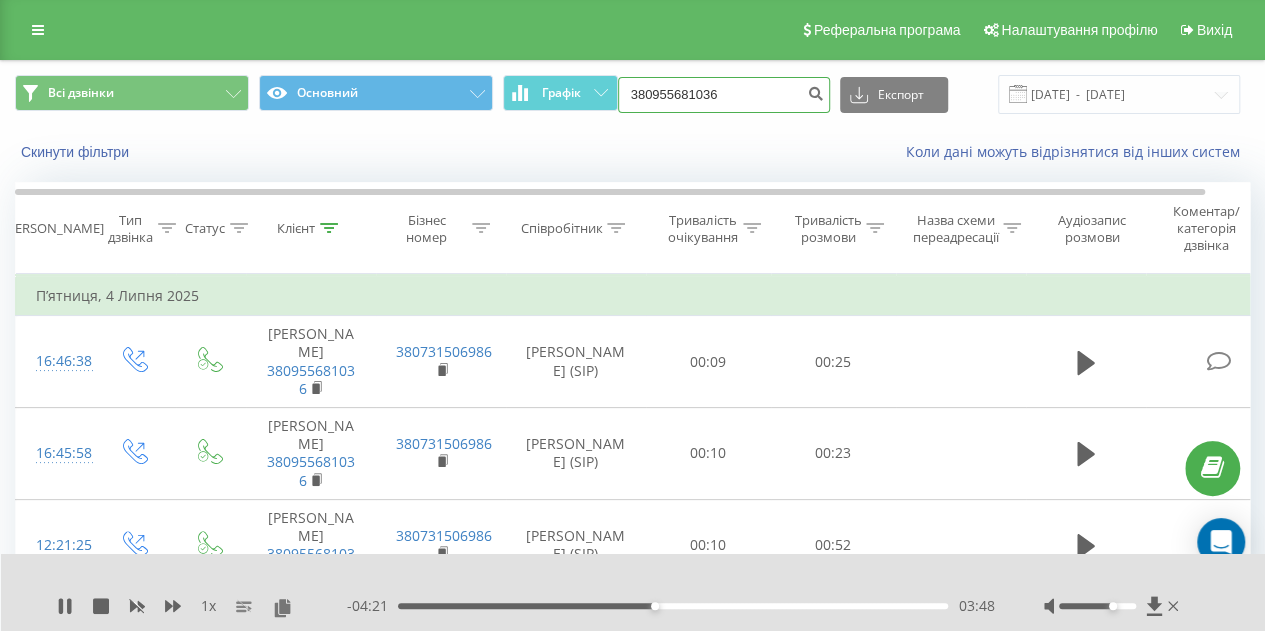 drag, startPoint x: 750, startPoint y: 77, endPoint x: 614, endPoint y: 66, distance: 136.44412 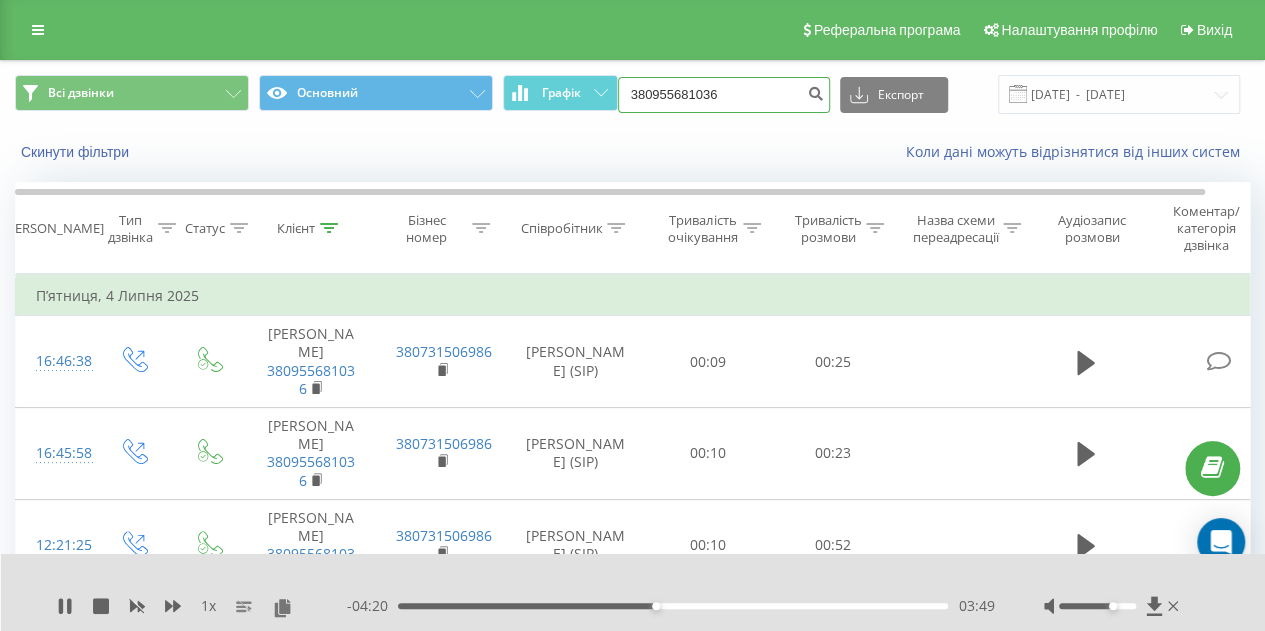 paste on "(050) 358-2658" 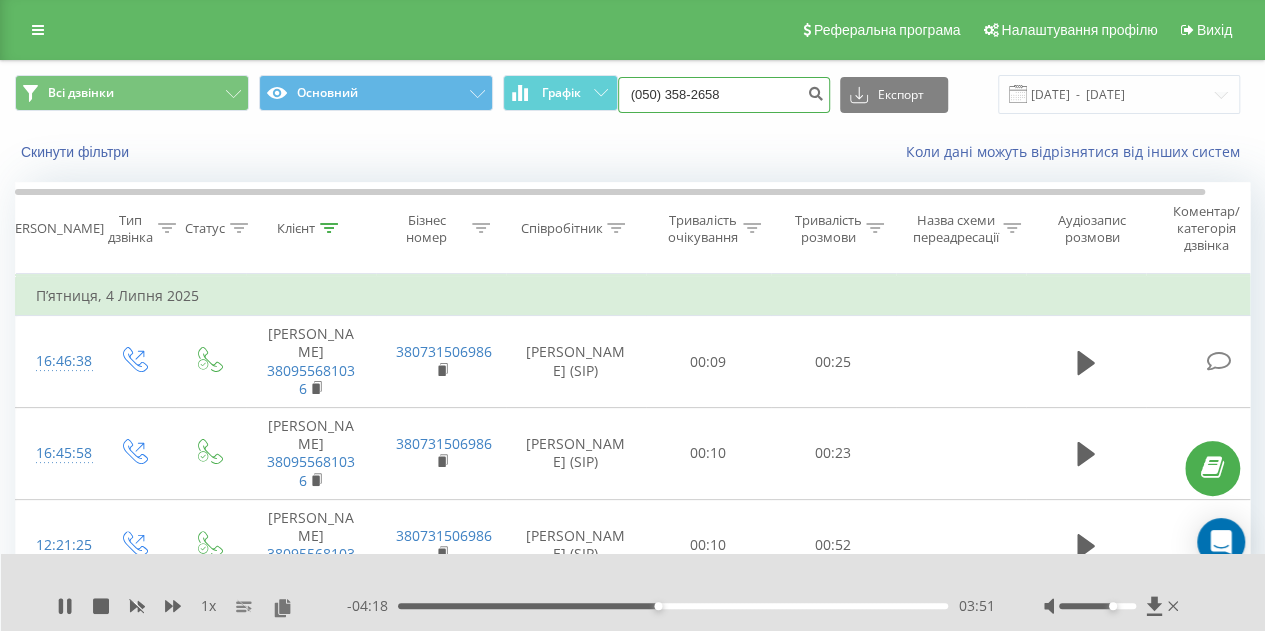 click on "(050) 358-2658" at bounding box center (724, 95) 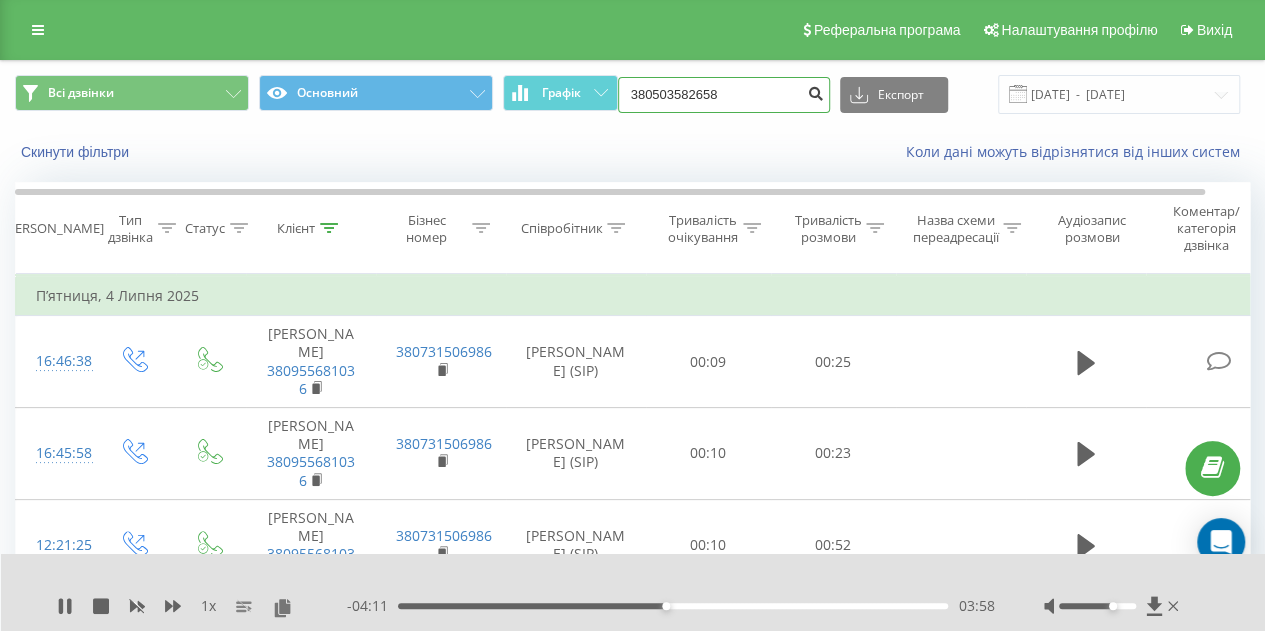 type on "380503582658" 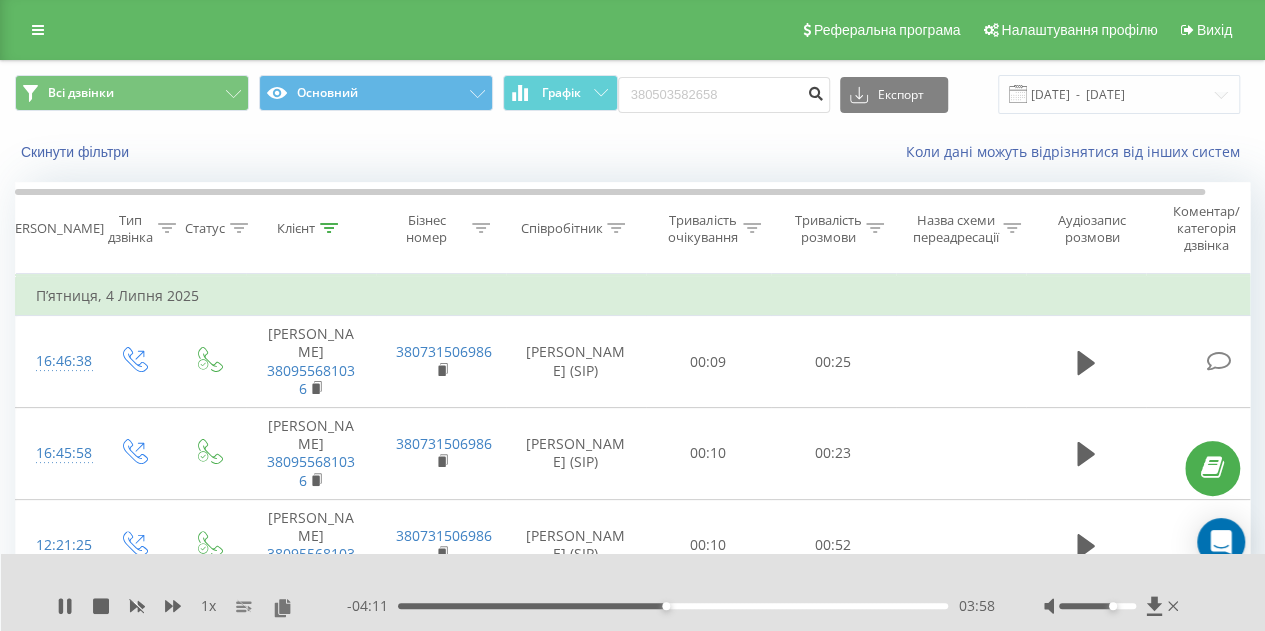 click at bounding box center (816, 91) 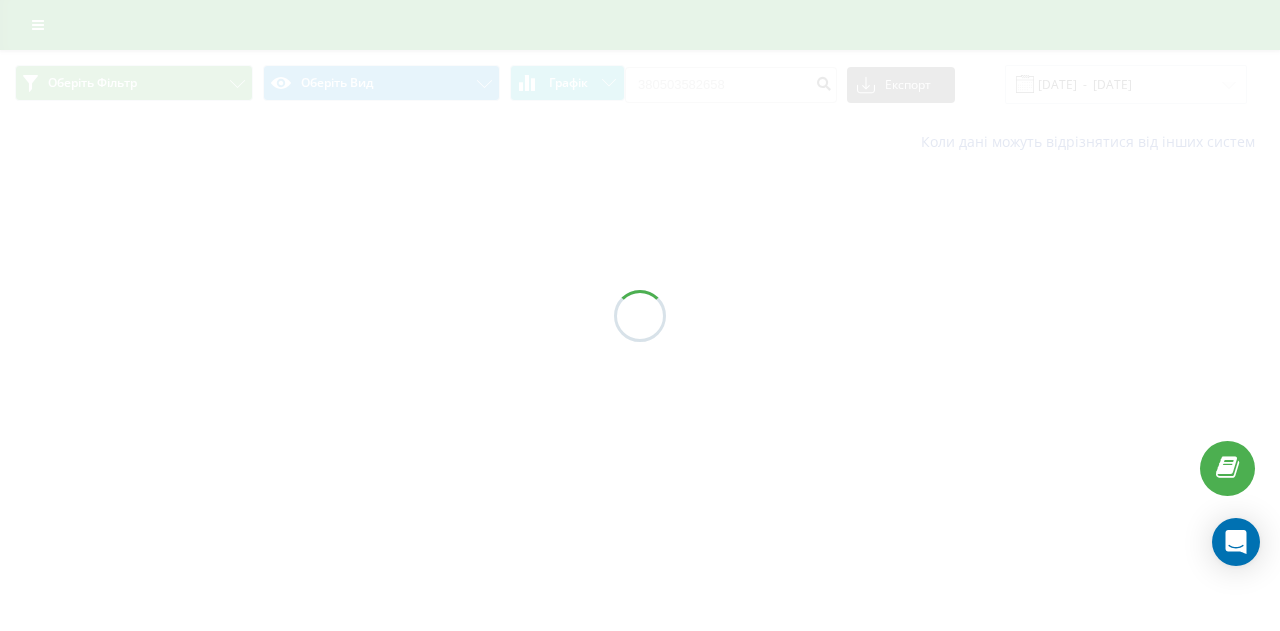 scroll, scrollTop: 0, scrollLeft: 0, axis: both 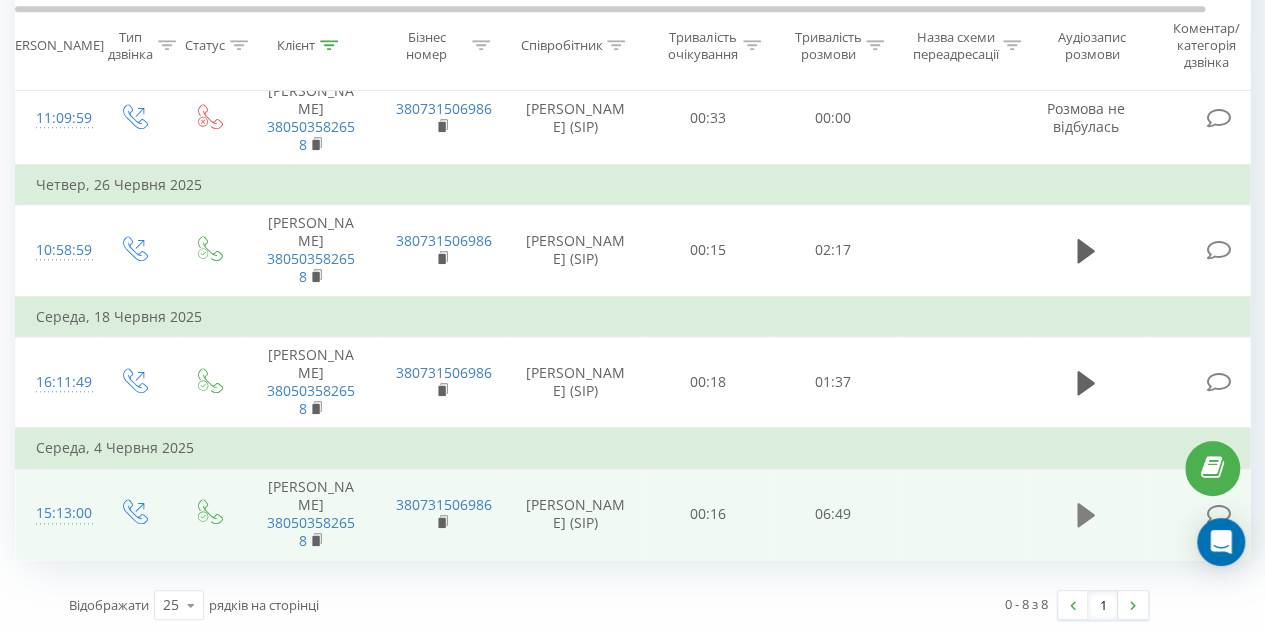 click at bounding box center [1086, 515] 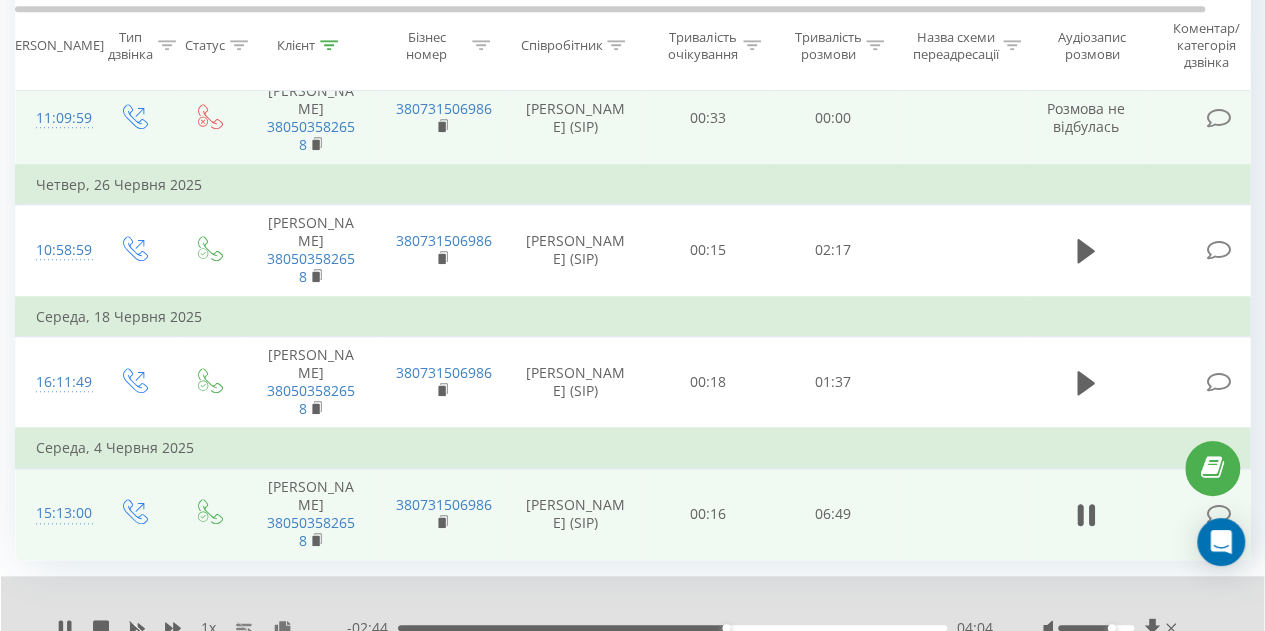 scroll, scrollTop: 0, scrollLeft: 0, axis: both 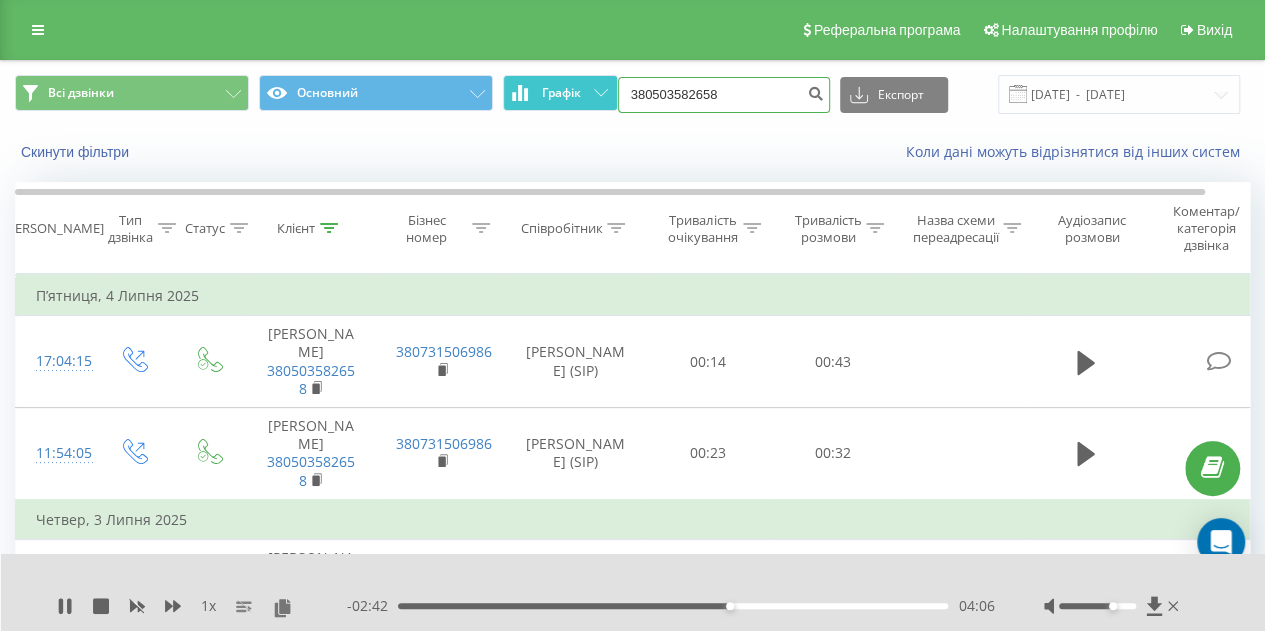 drag, startPoint x: 777, startPoint y: 89, endPoint x: 613, endPoint y: 93, distance: 164.04877 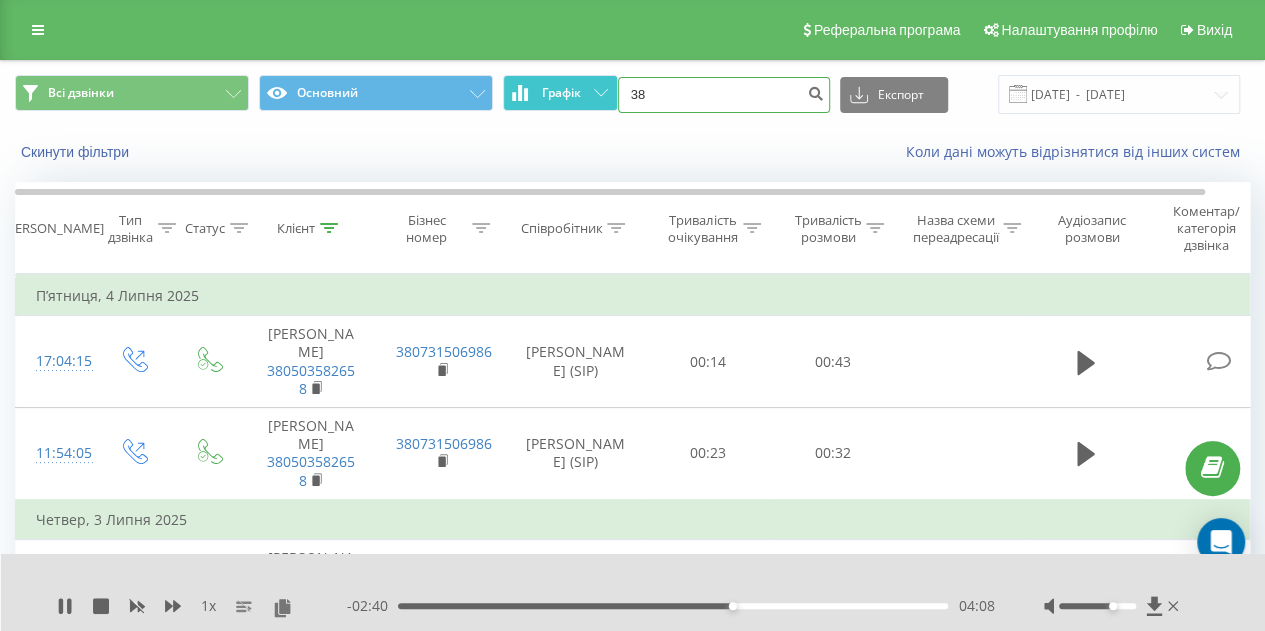 paste on "(067) 930-8019" 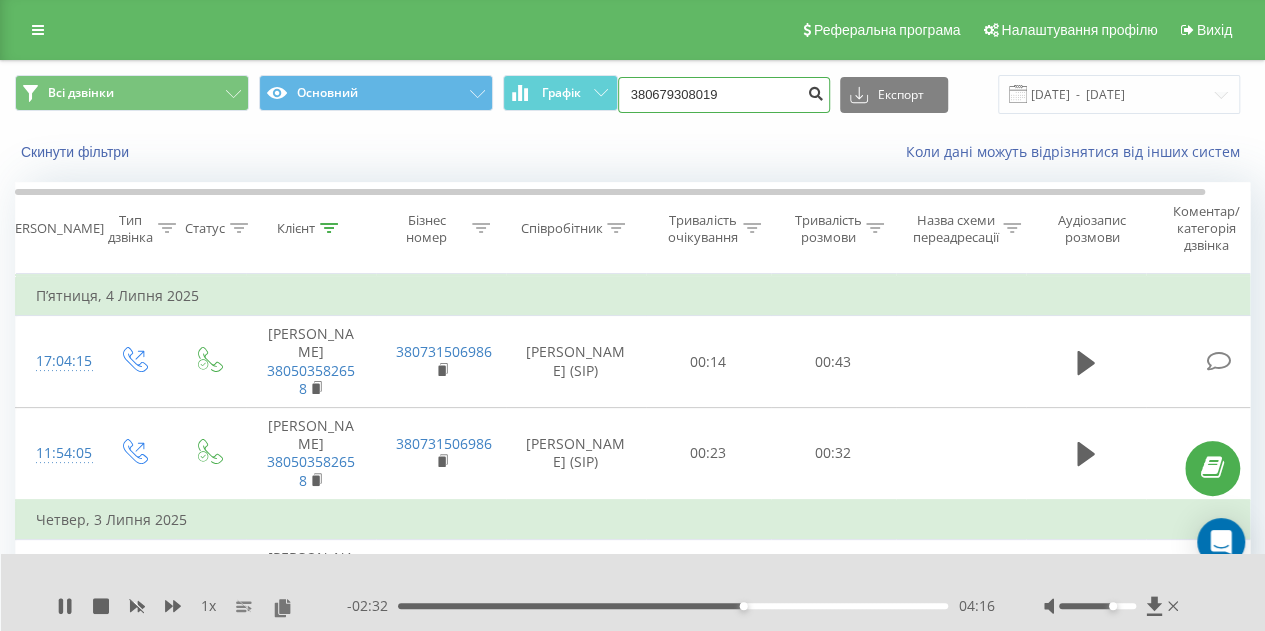type on "380679308019" 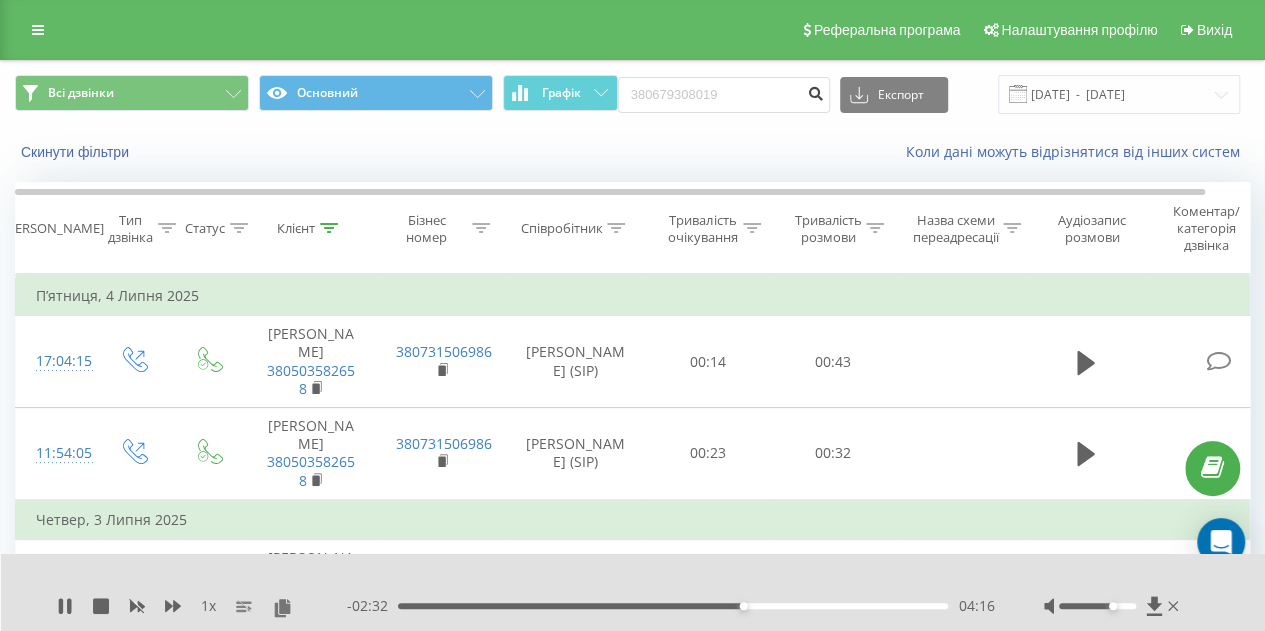 click at bounding box center (816, 91) 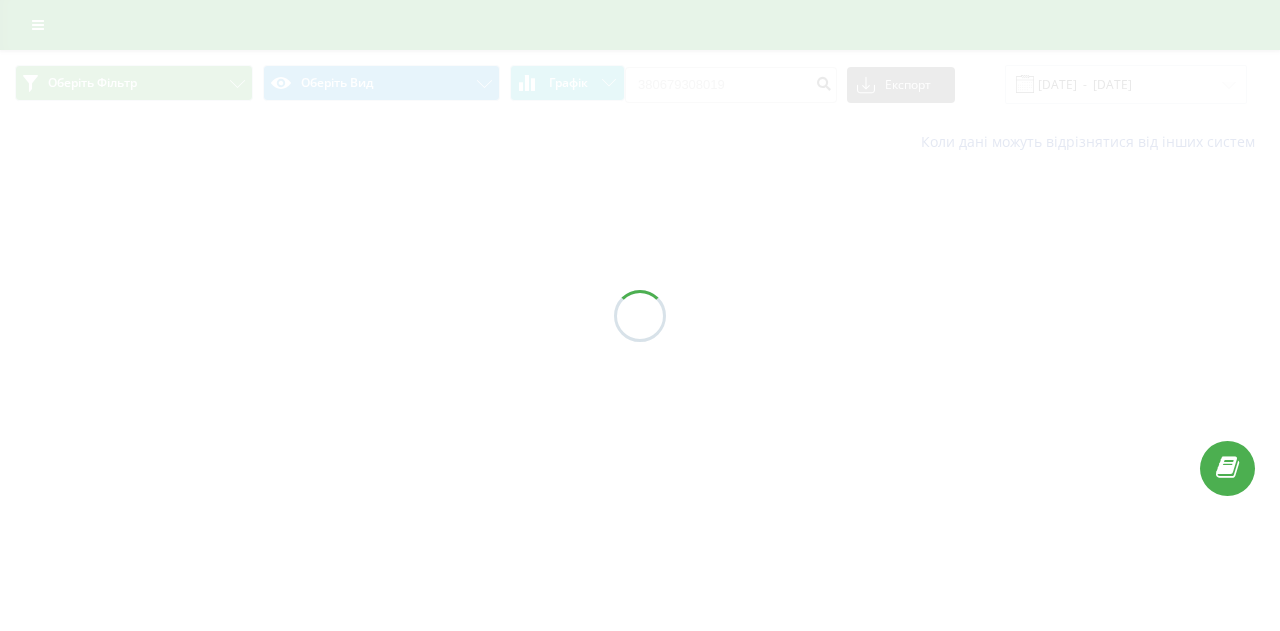 scroll, scrollTop: 0, scrollLeft: 0, axis: both 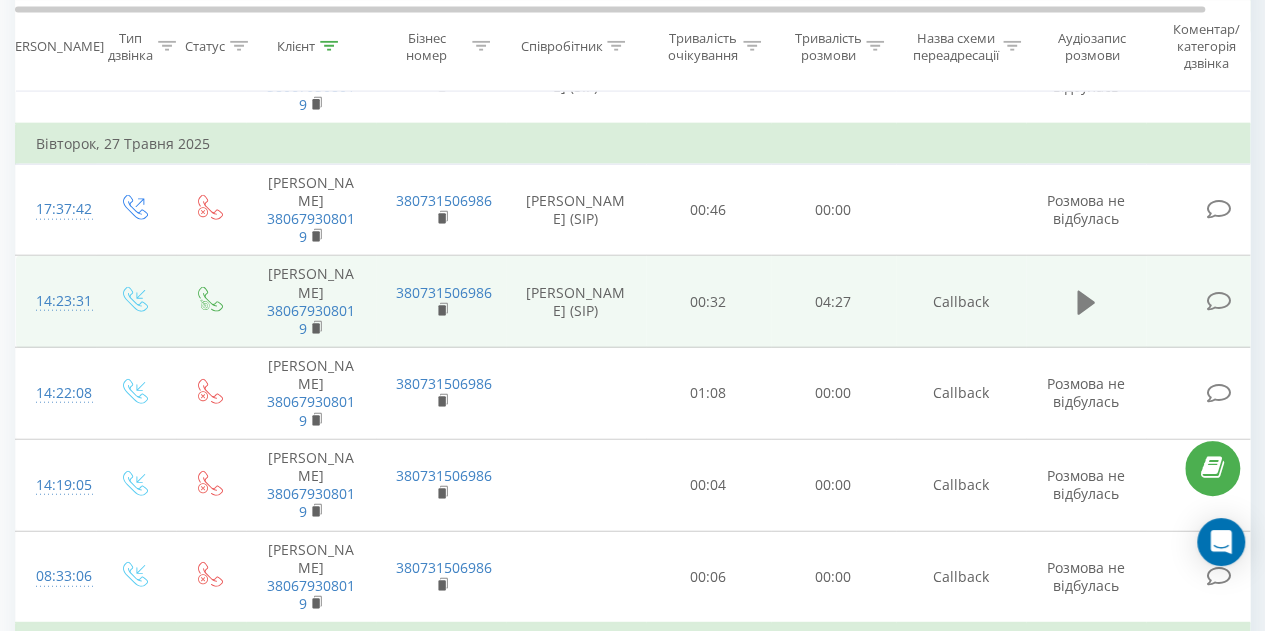 click 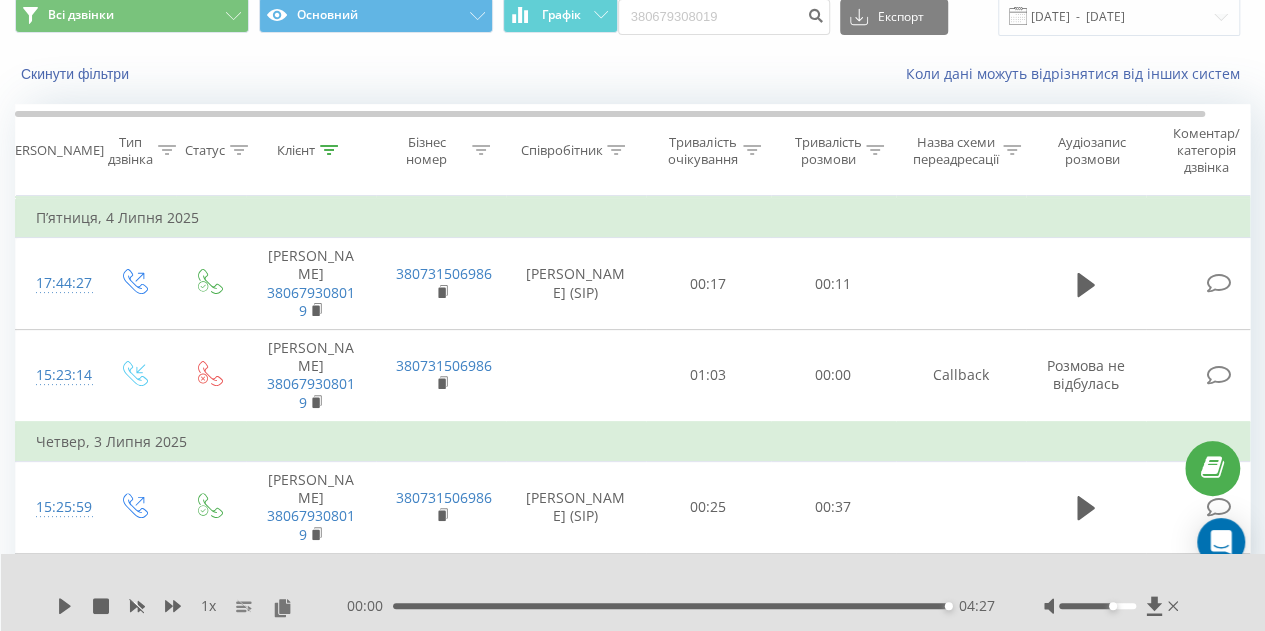 scroll, scrollTop: 0, scrollLeft: 0, axis: both 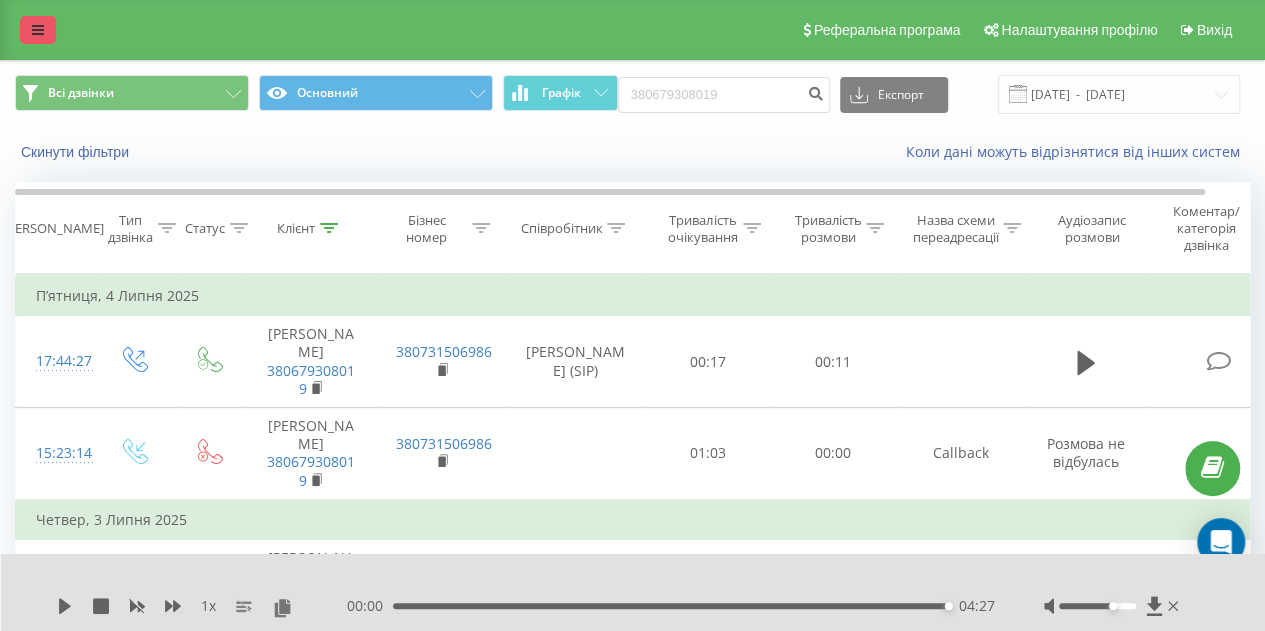 click at bounding box center (38, 30) 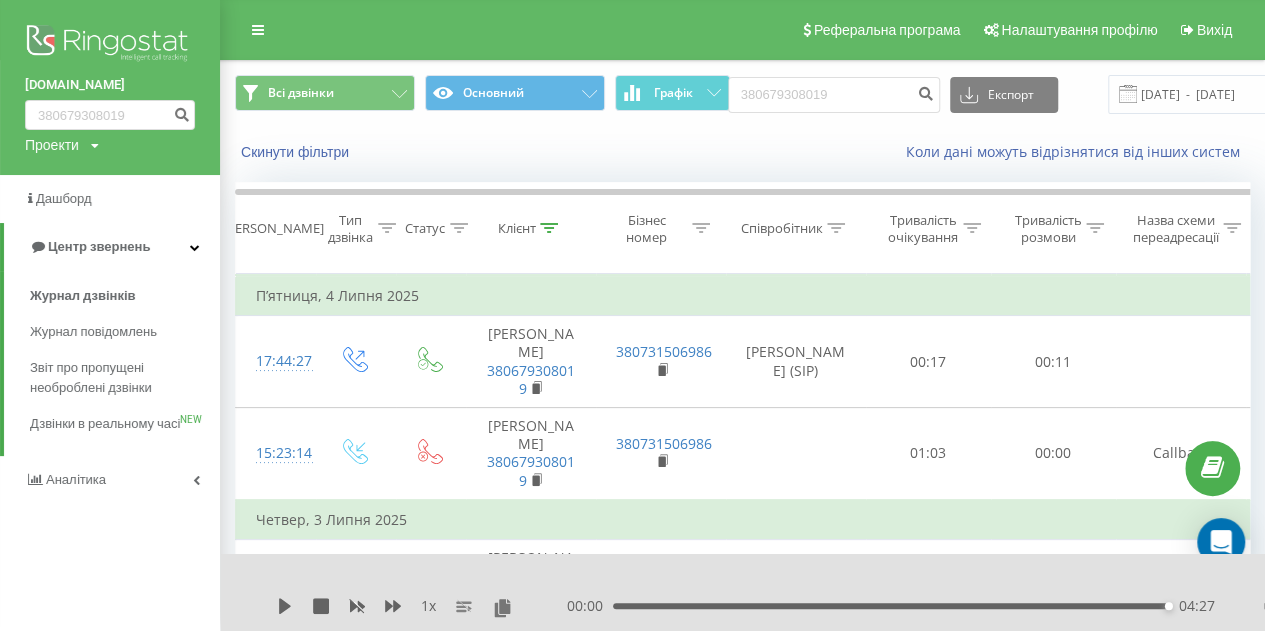 click on "Реферальна програма Налаштування профілю Вихід" at bounding box center (632, 30) 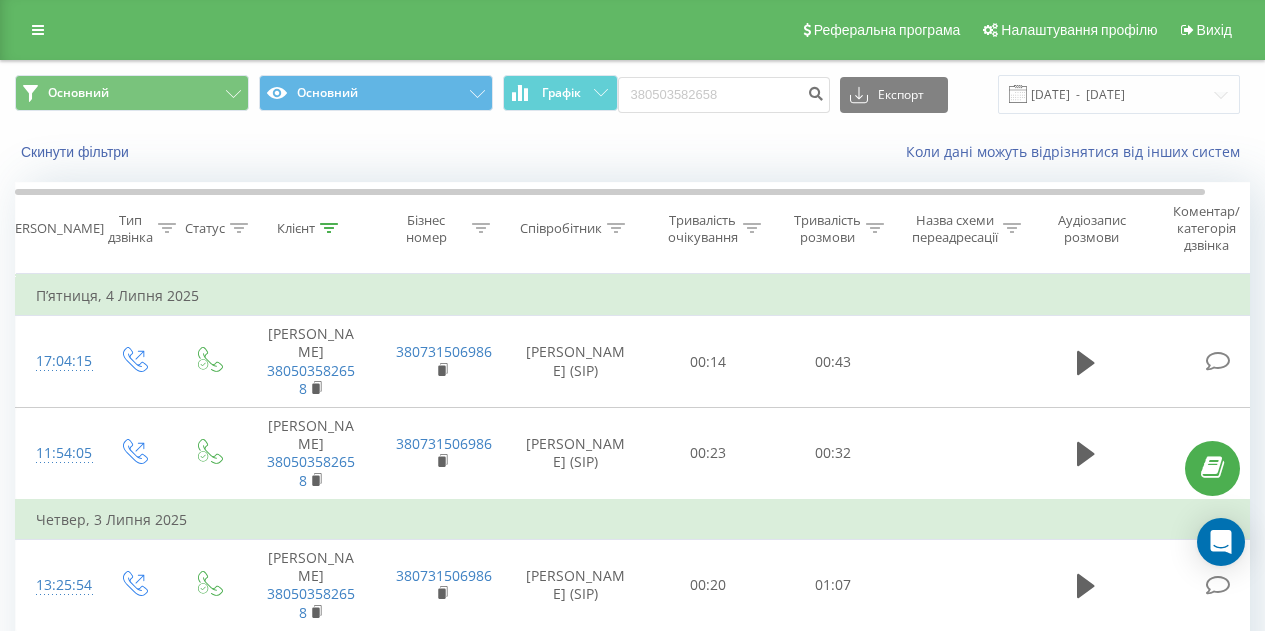 scroll, scrollTop: 0, scrollLeft: 0, axis: both 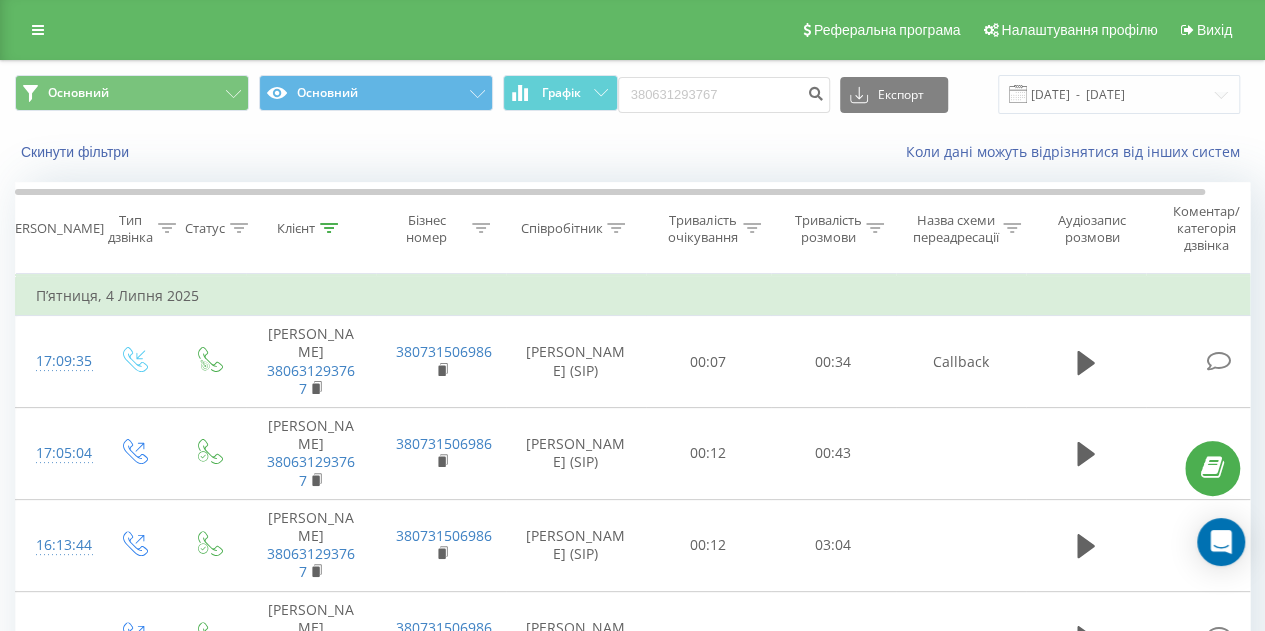 click at bounding box center [38, 30] 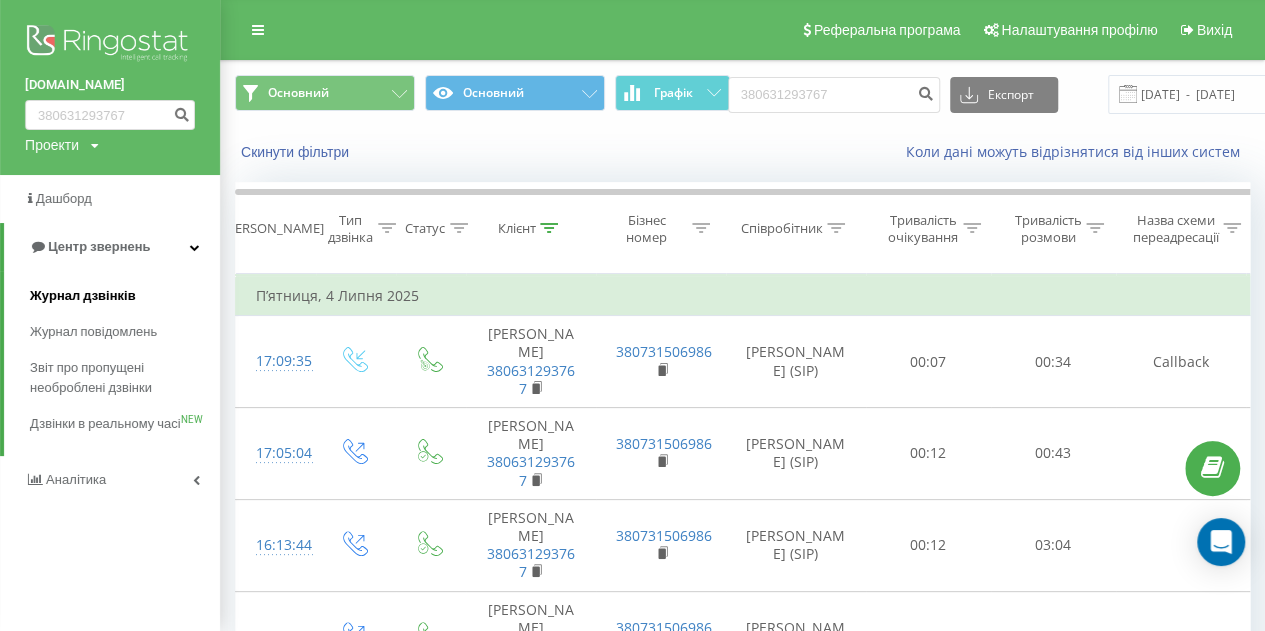 click on "Журнал дзвінків" at bounding box center [83, 296] 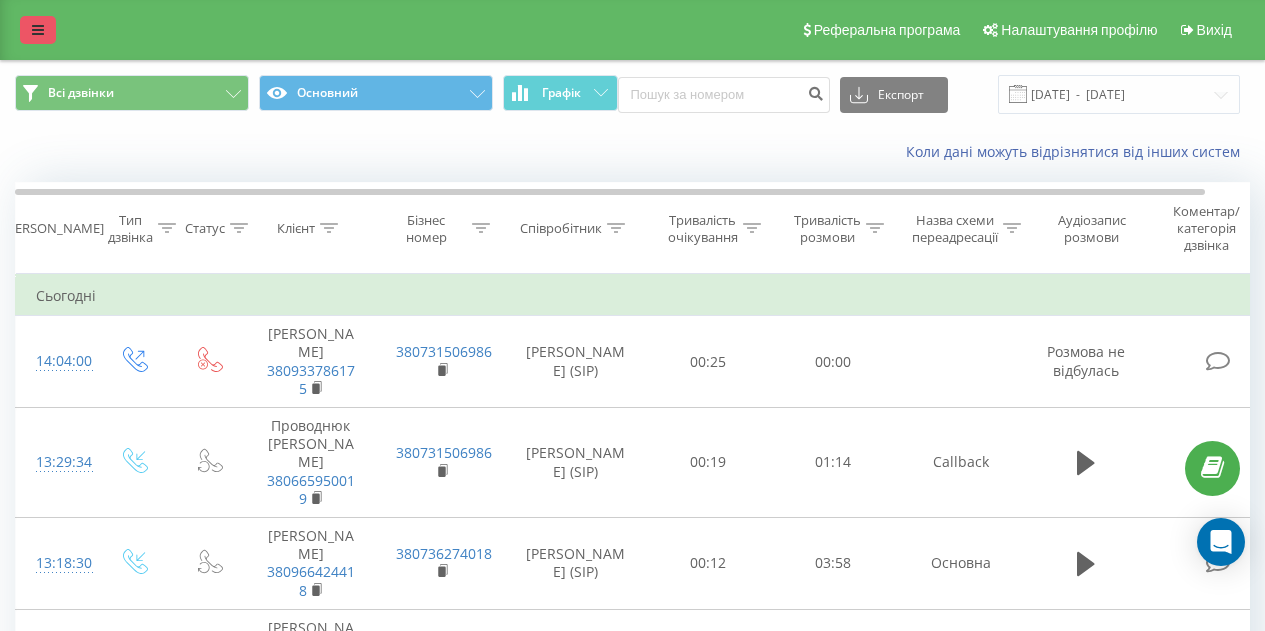 scroll, scrollTop: 0, scrollLeft: 0, axis: both 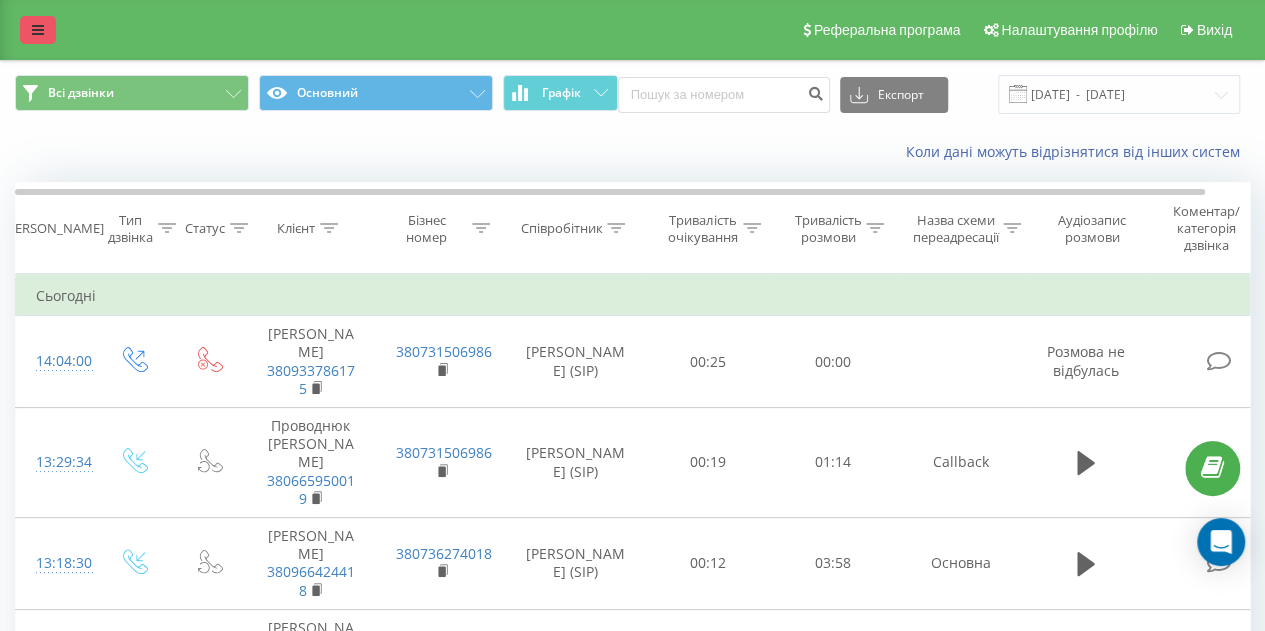 click at bounding box center [38, 30] 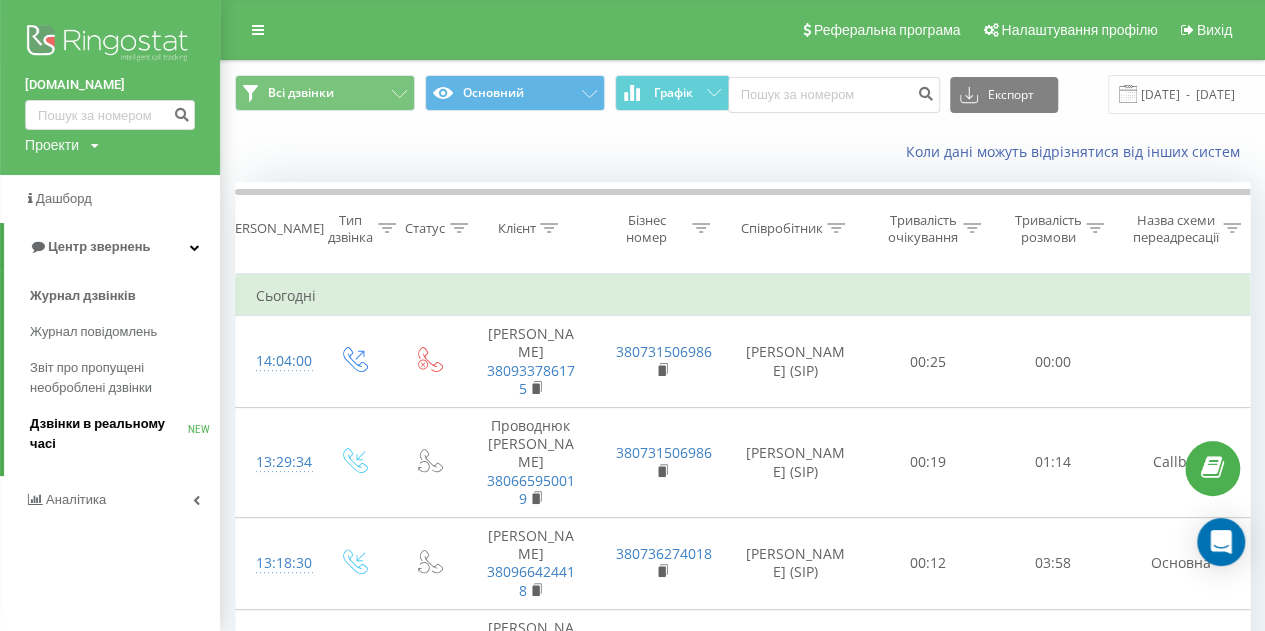 click on "Дзвінки в реальному часі" at bounding box center [109, 434] 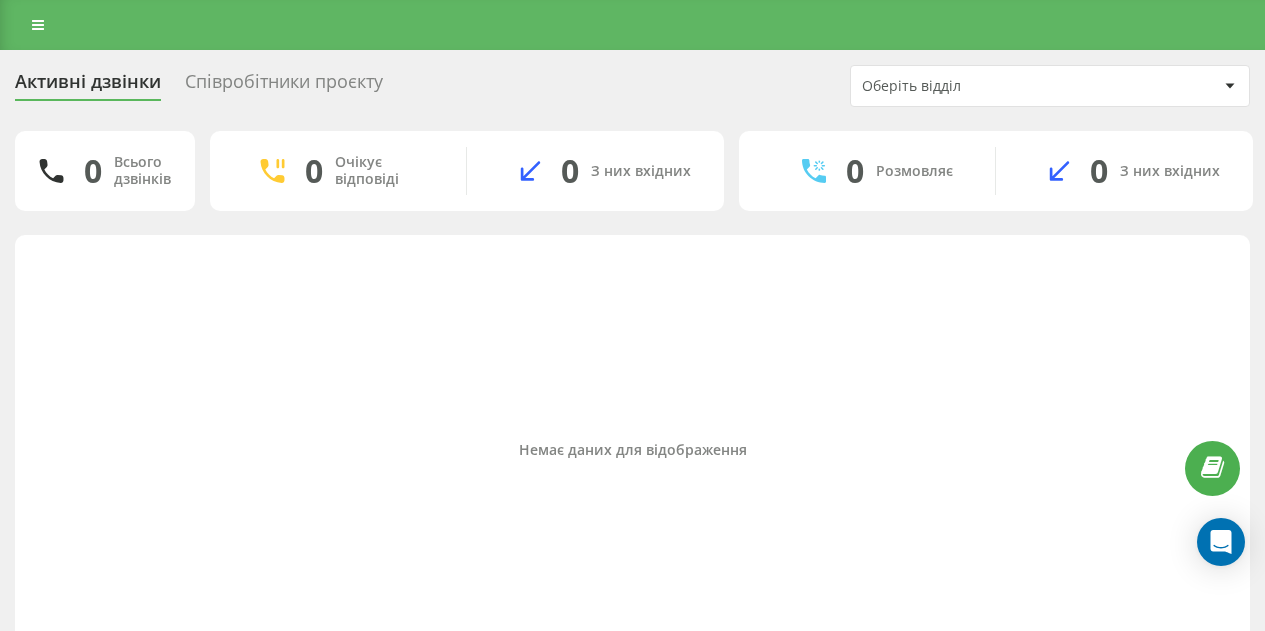 scroll, scrollTop: 0, scrollLeft: 0, axis: both 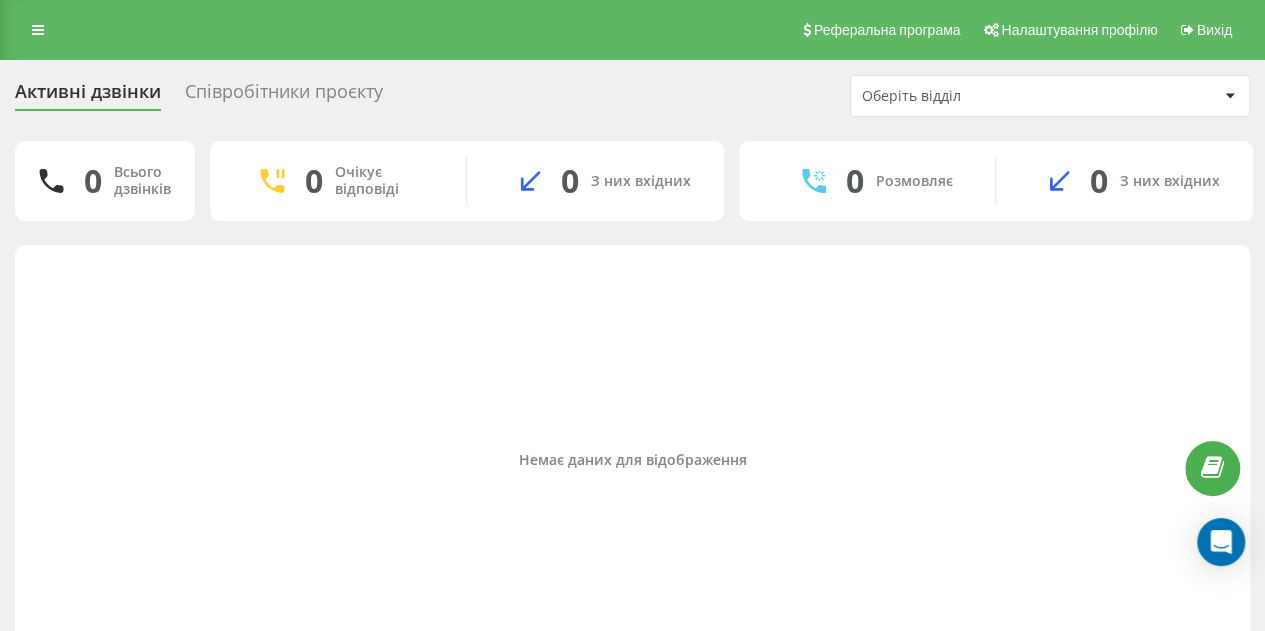 click on "Співробітники проєкту" at bounding box center [284, 96] 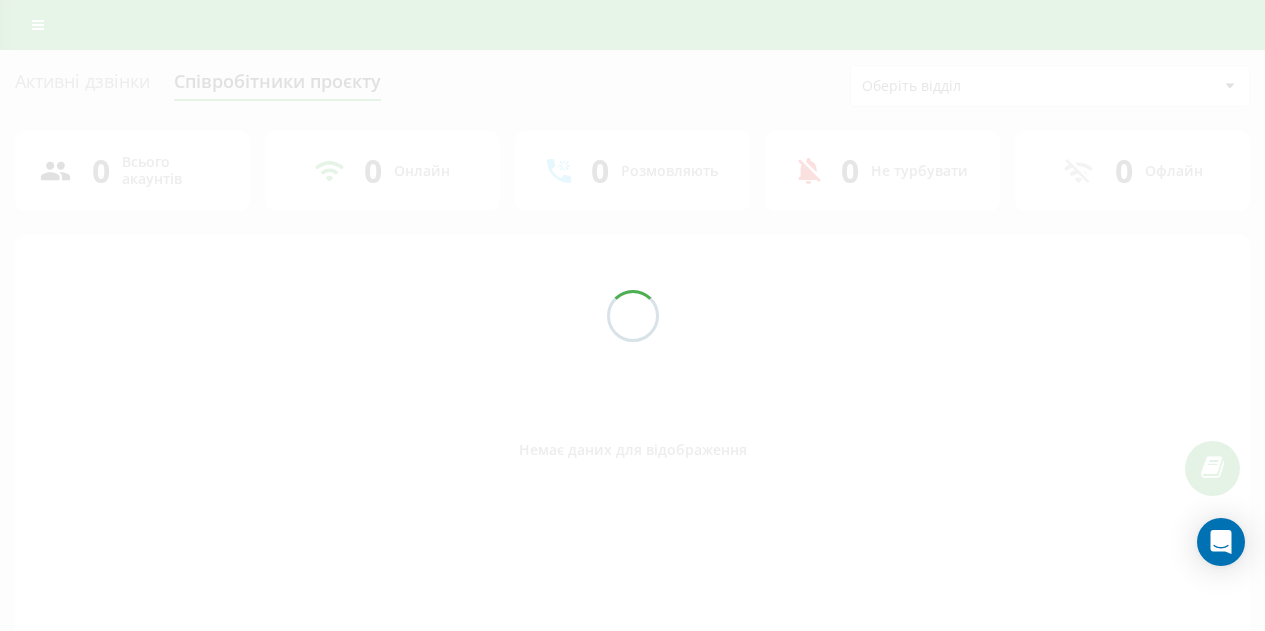 scroll, scrollTop: 0, scrollLeft: 0, axis: both 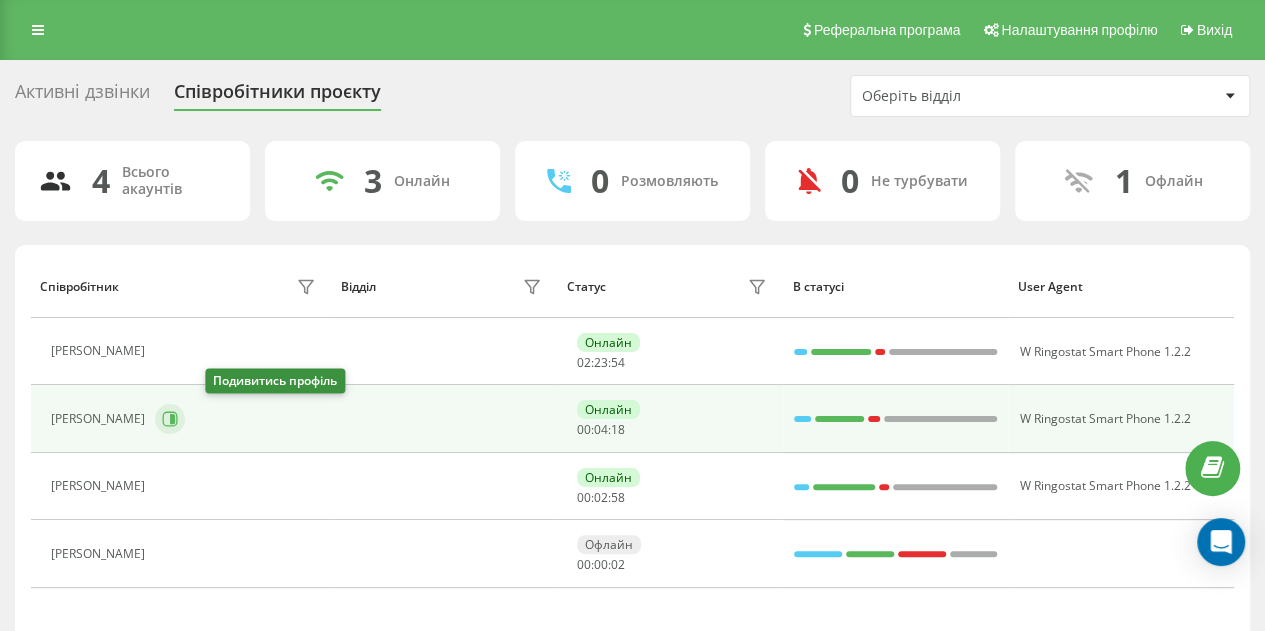 click 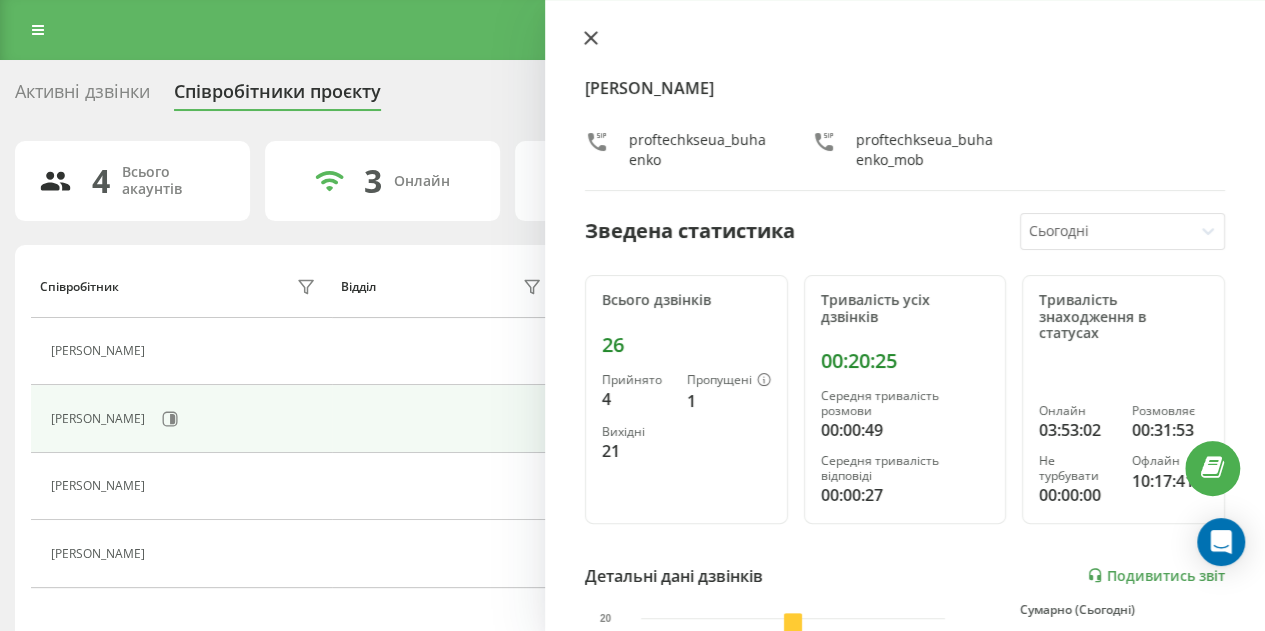click 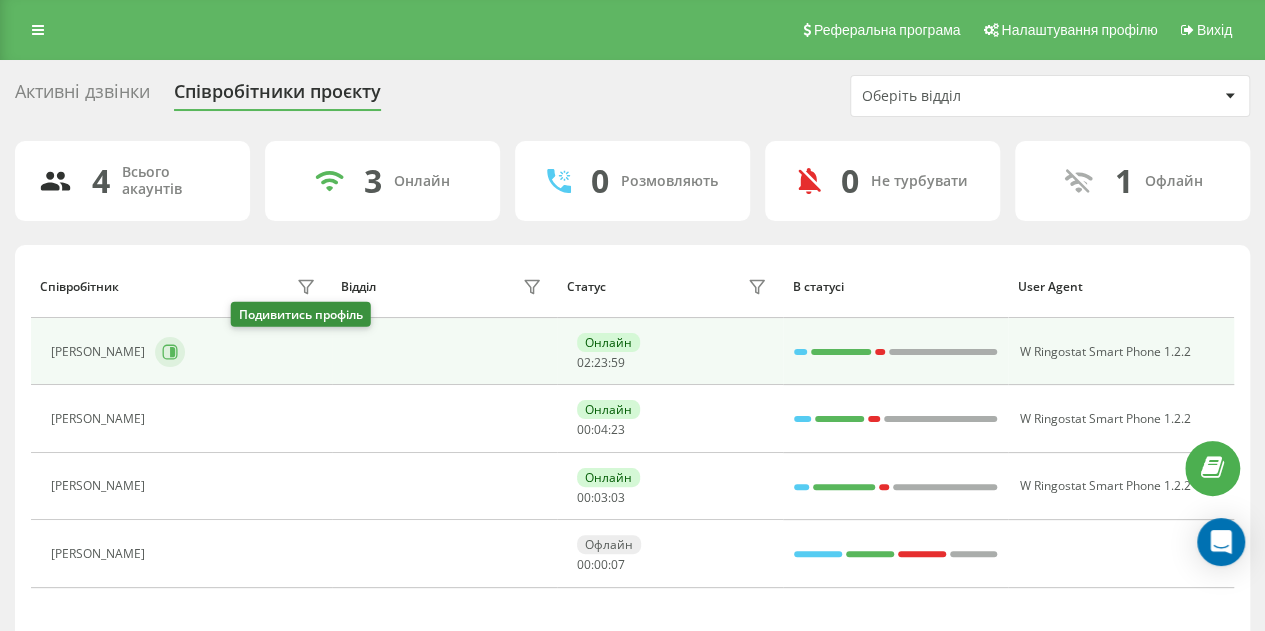 click 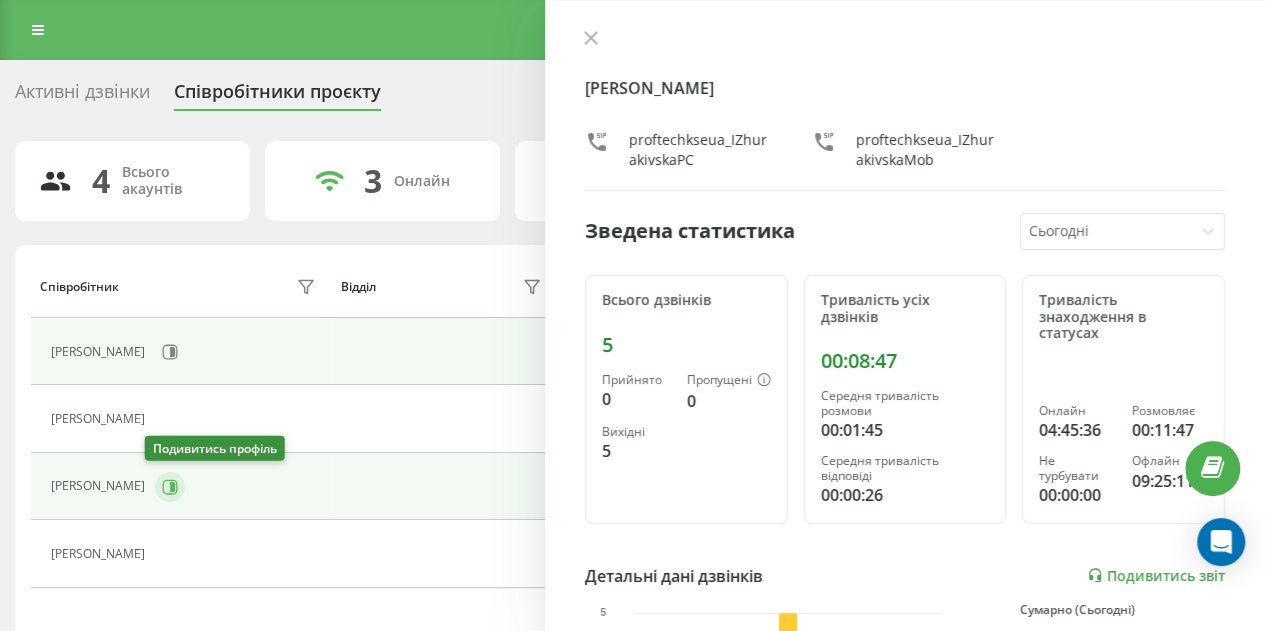 click 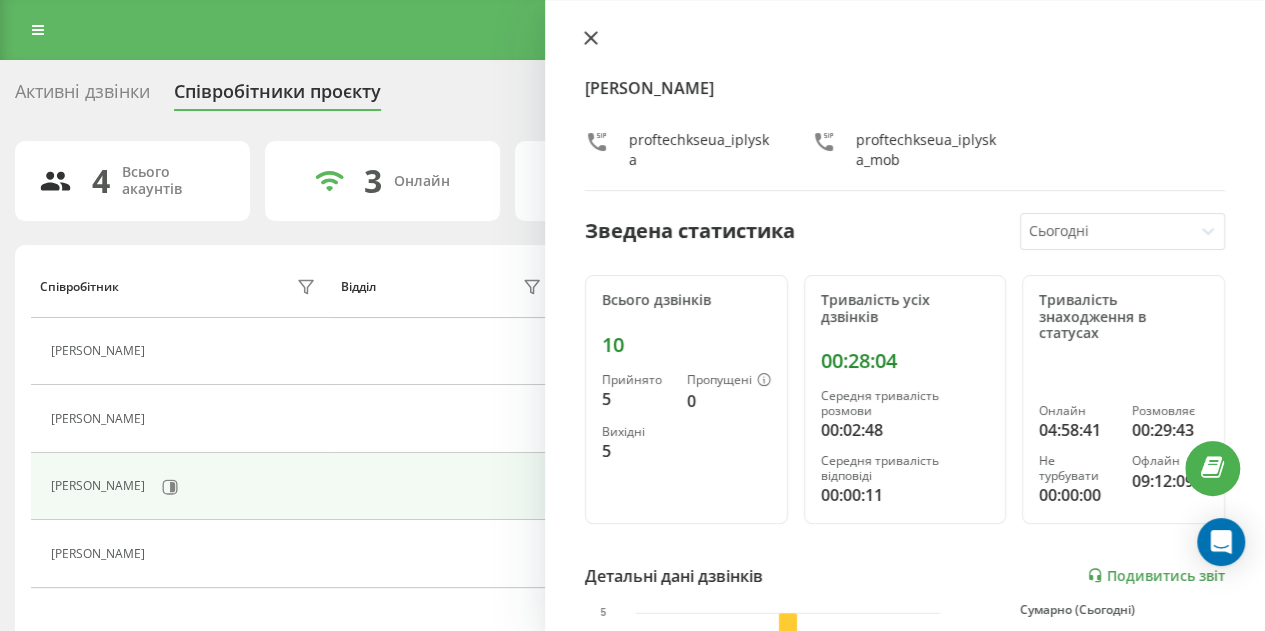 click 